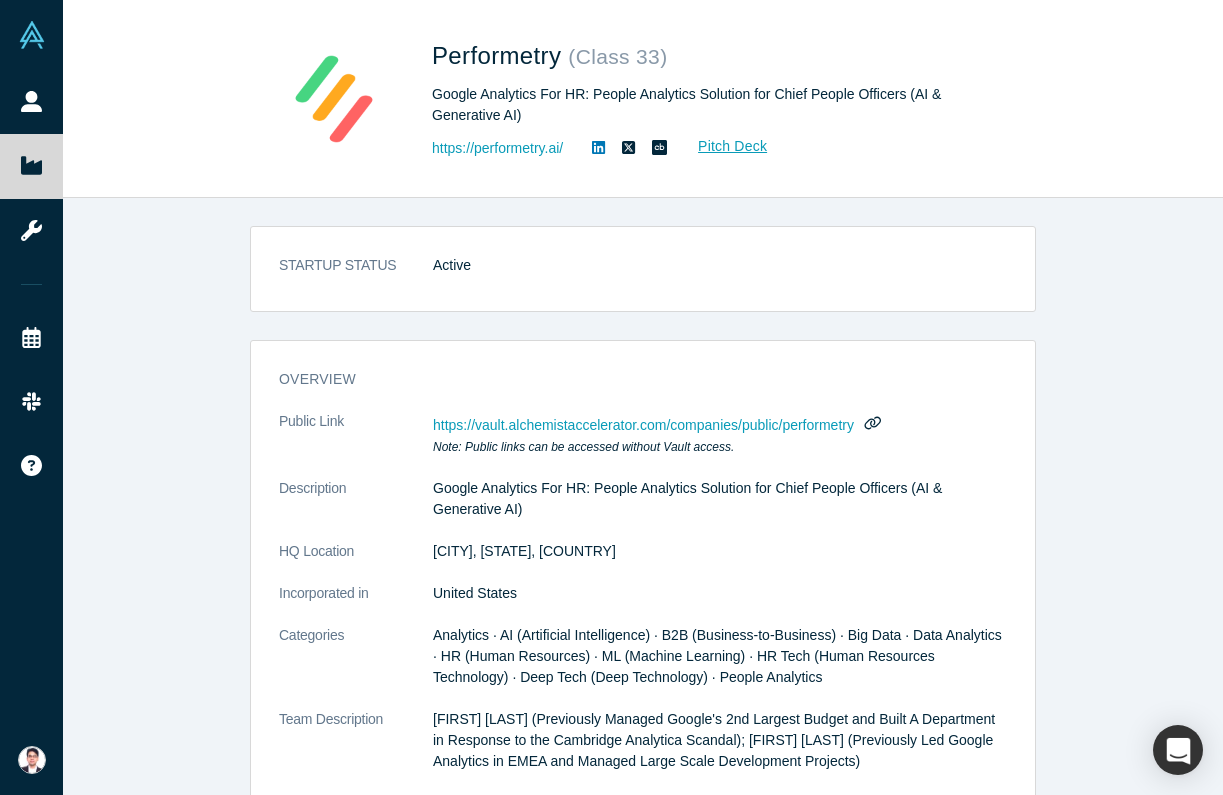 scroll, scrollTop: 0, scrollLeft: 0, axis: both 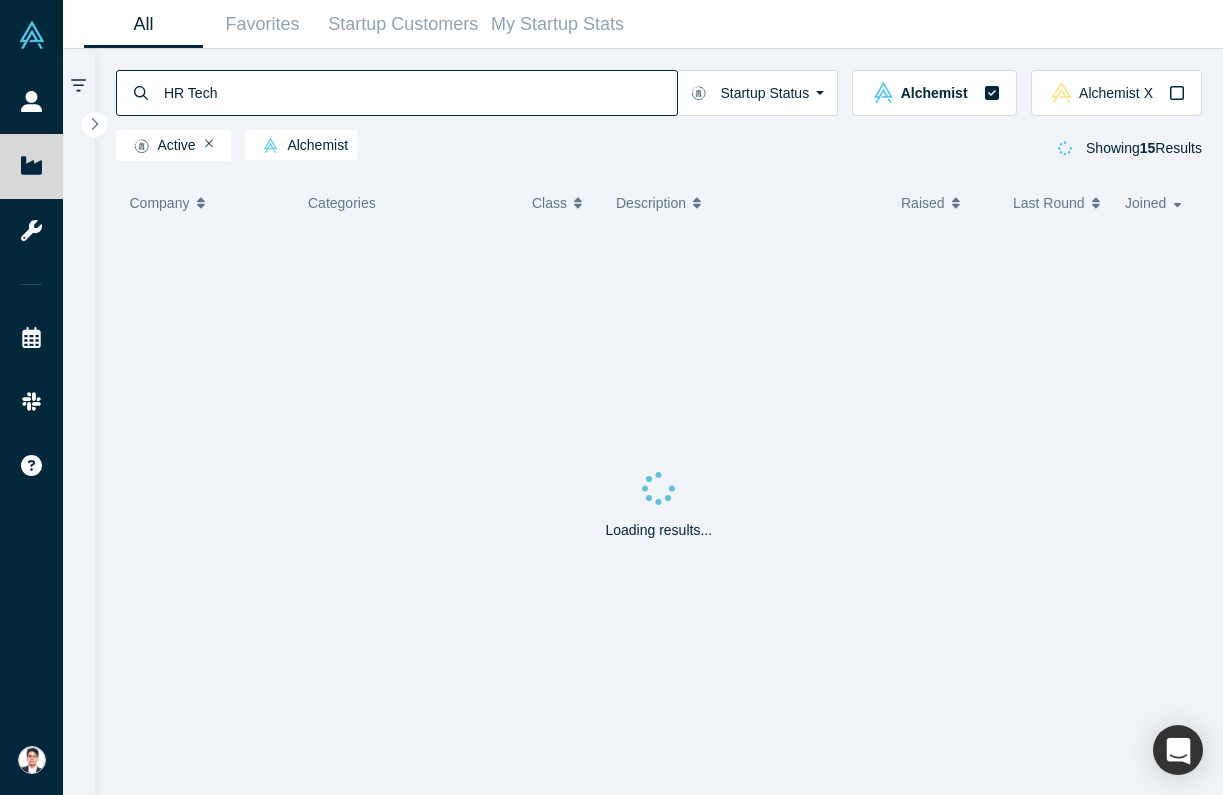 click on "HR Tech" at bounding box center (419, 92) 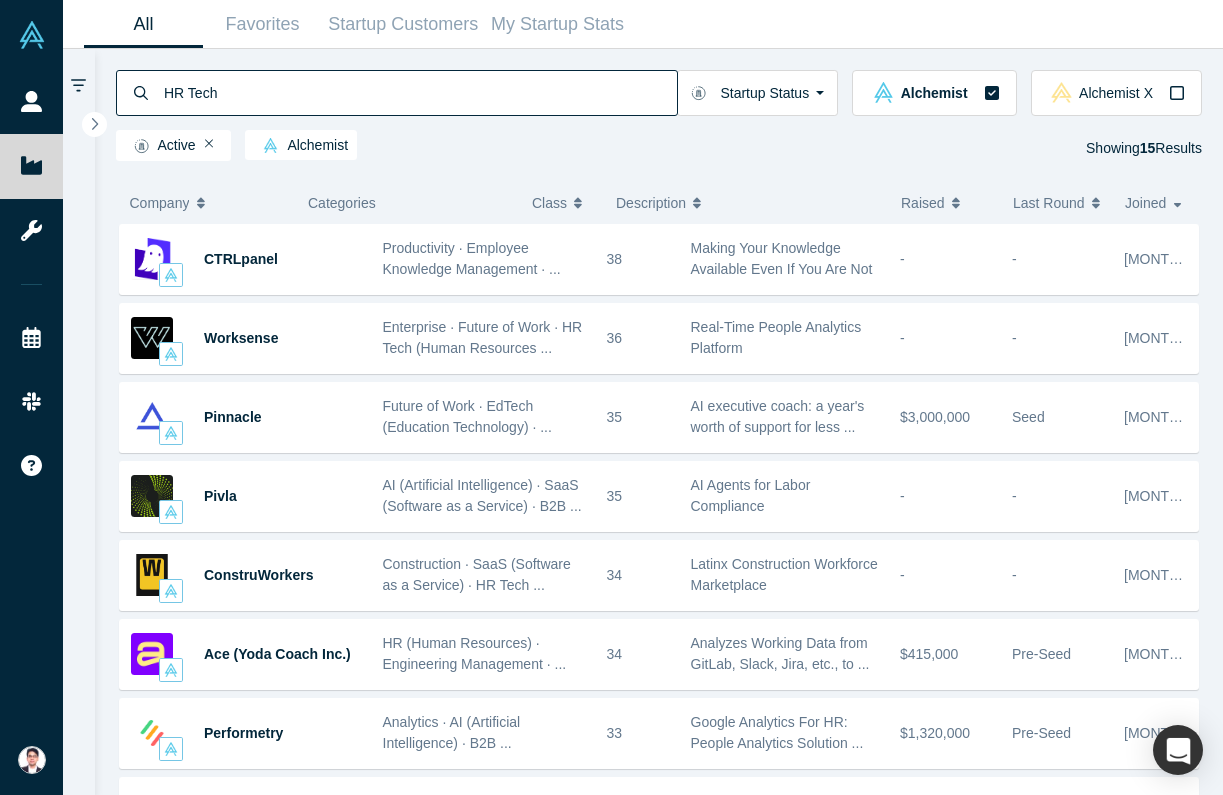 click on "HR Tech" at bounding box center [419, 92] 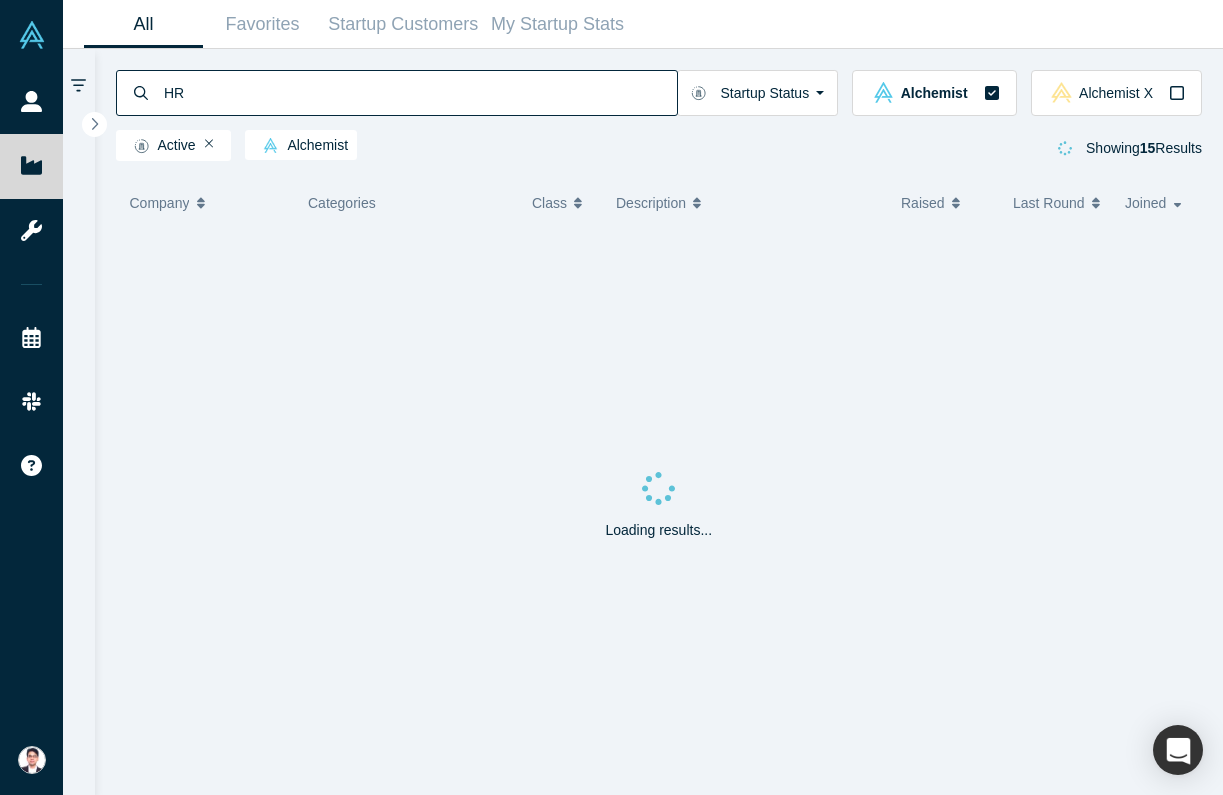 type on "HR" 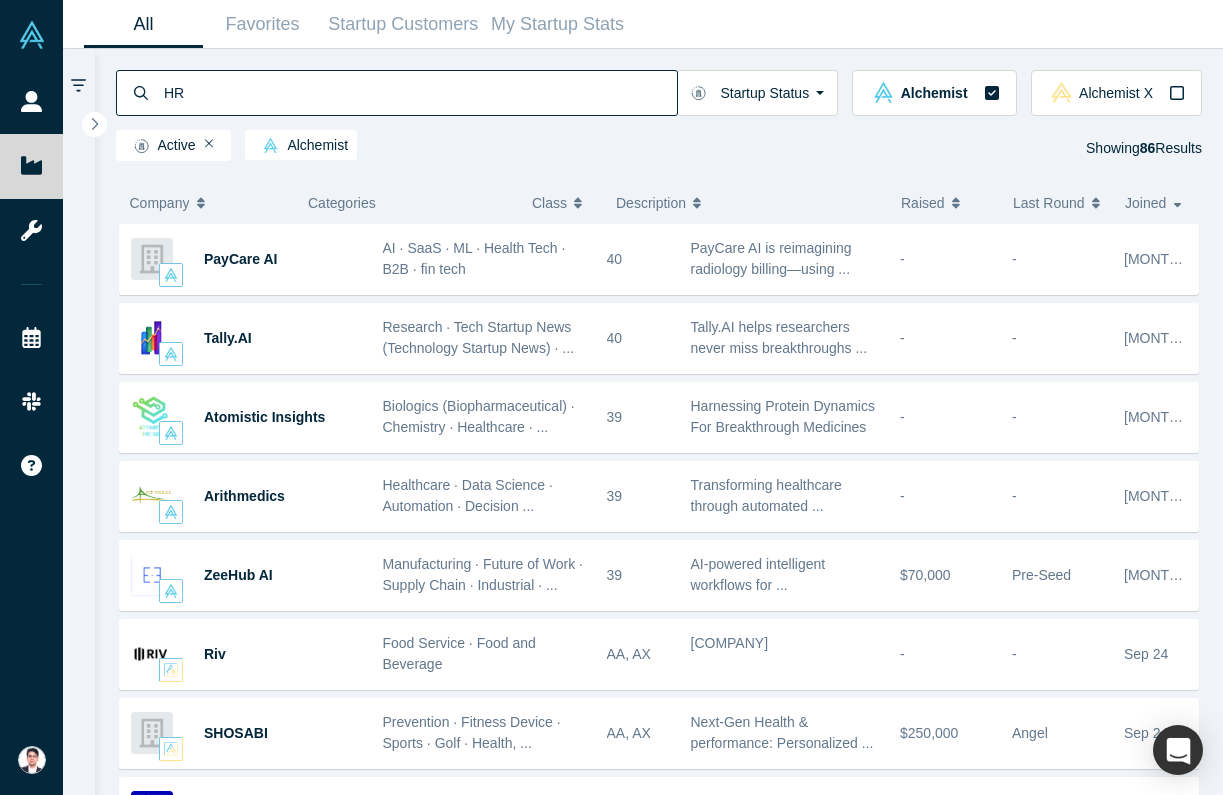 click on "Raised" at bounding box center [923, 203] 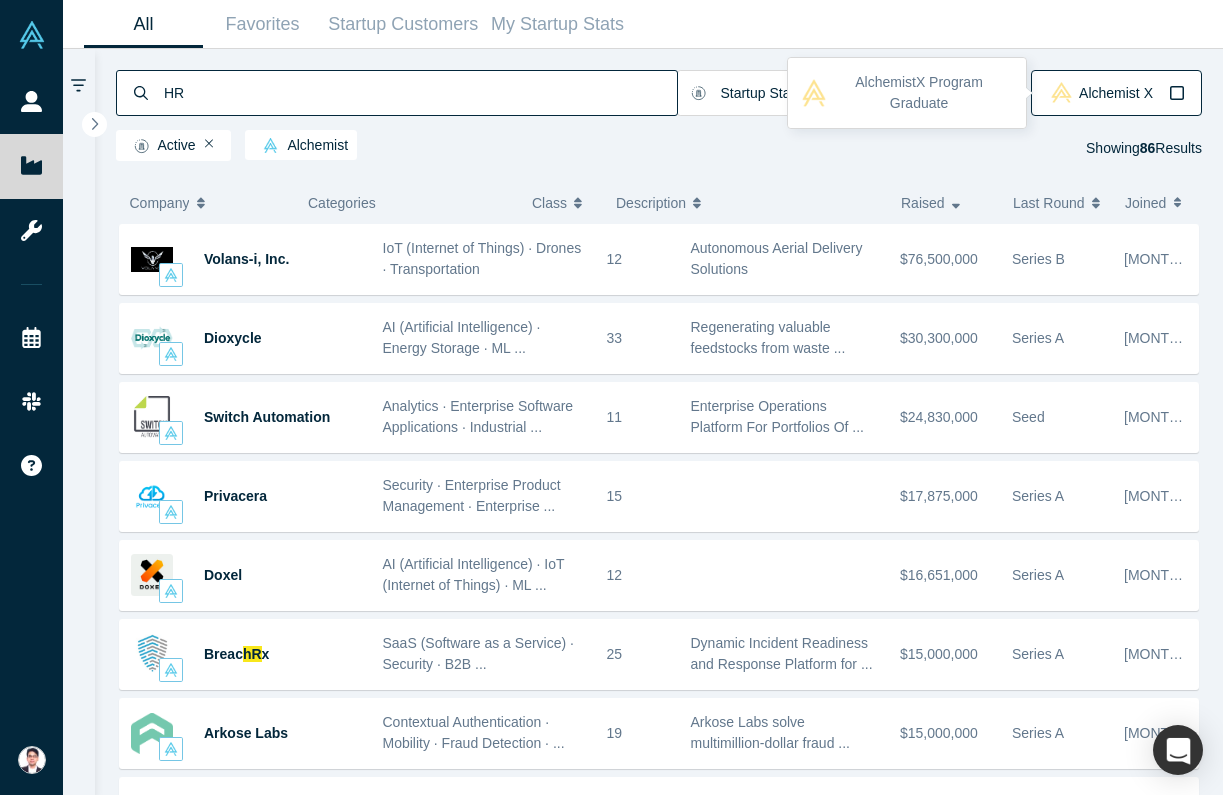 click 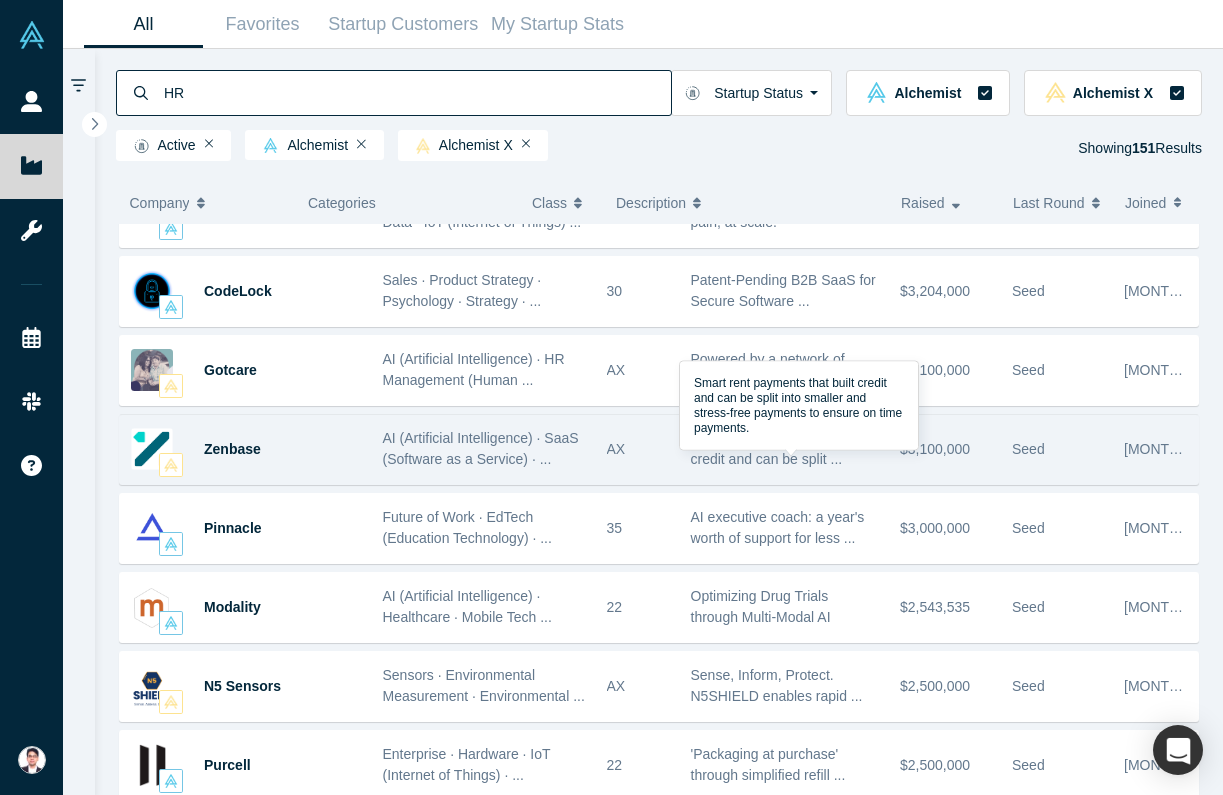 scroll, scrollTop: 2218, scrollLeft: 0, axis: vertical 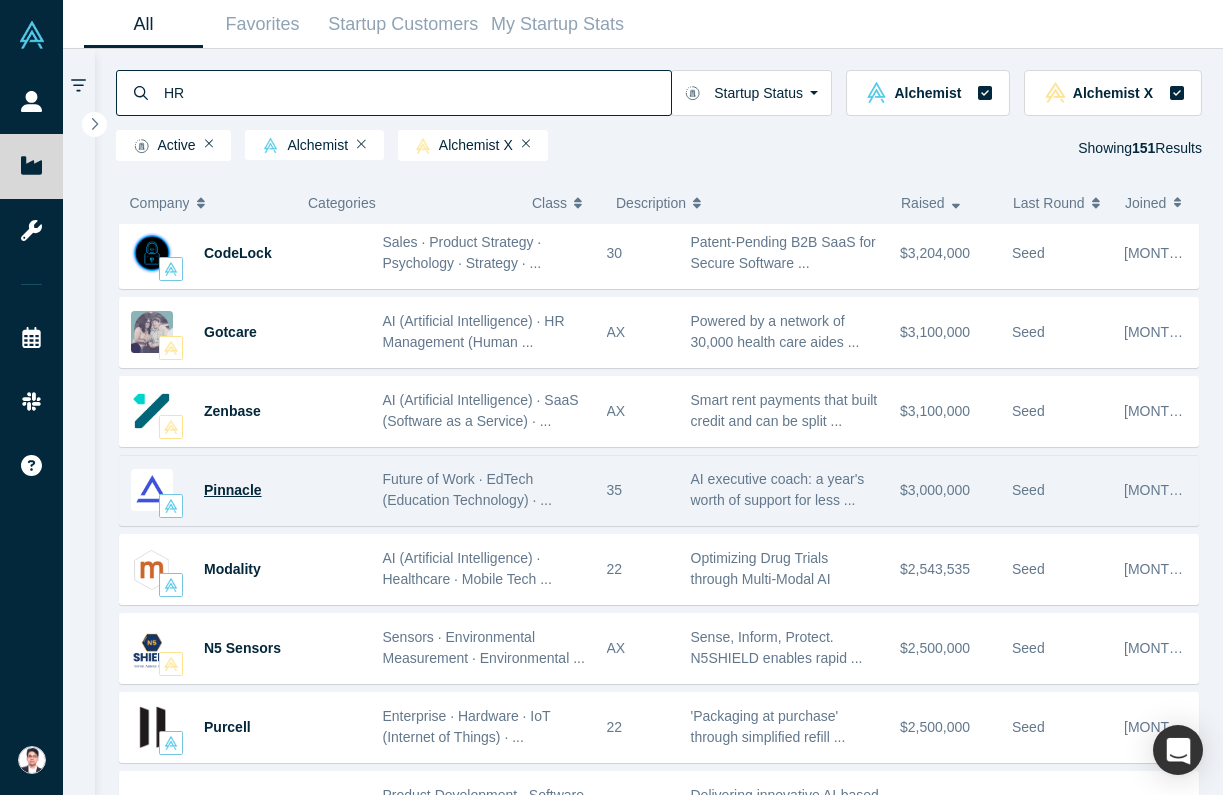 click on "Pinnacle" at bounding box center (233, 490) 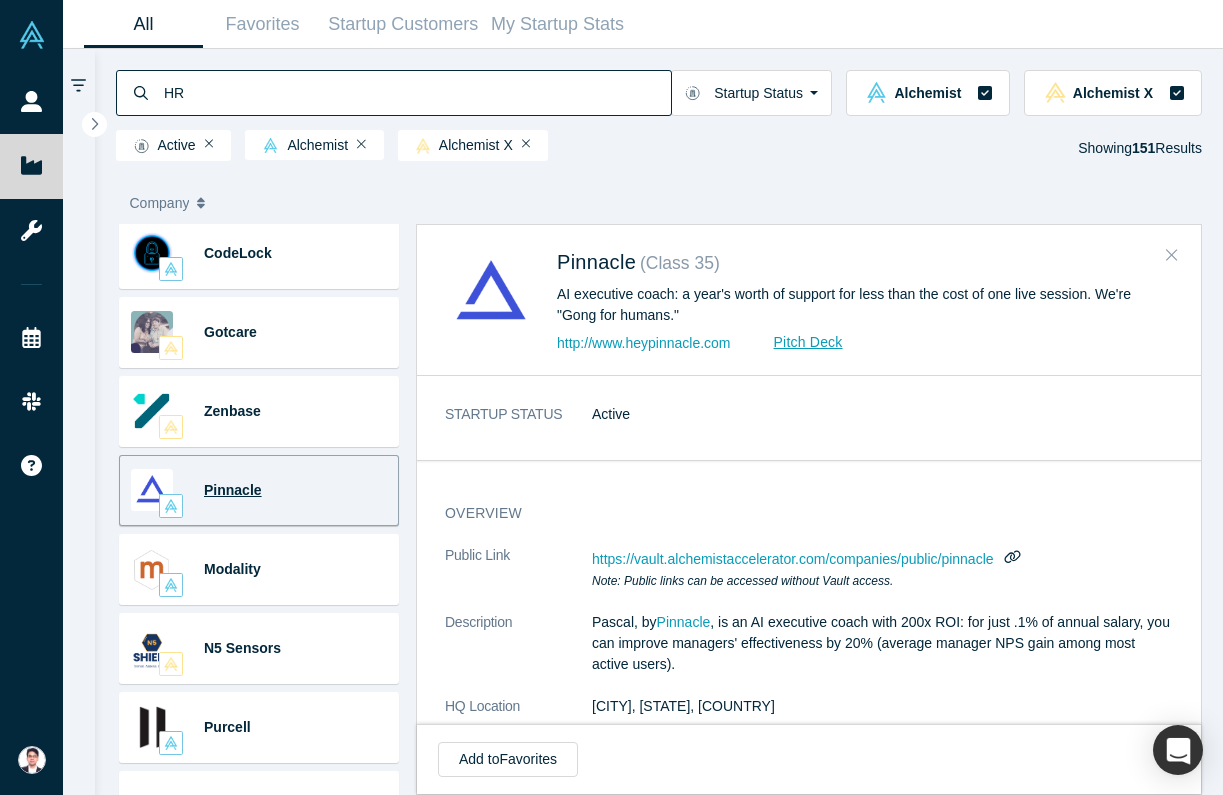 click 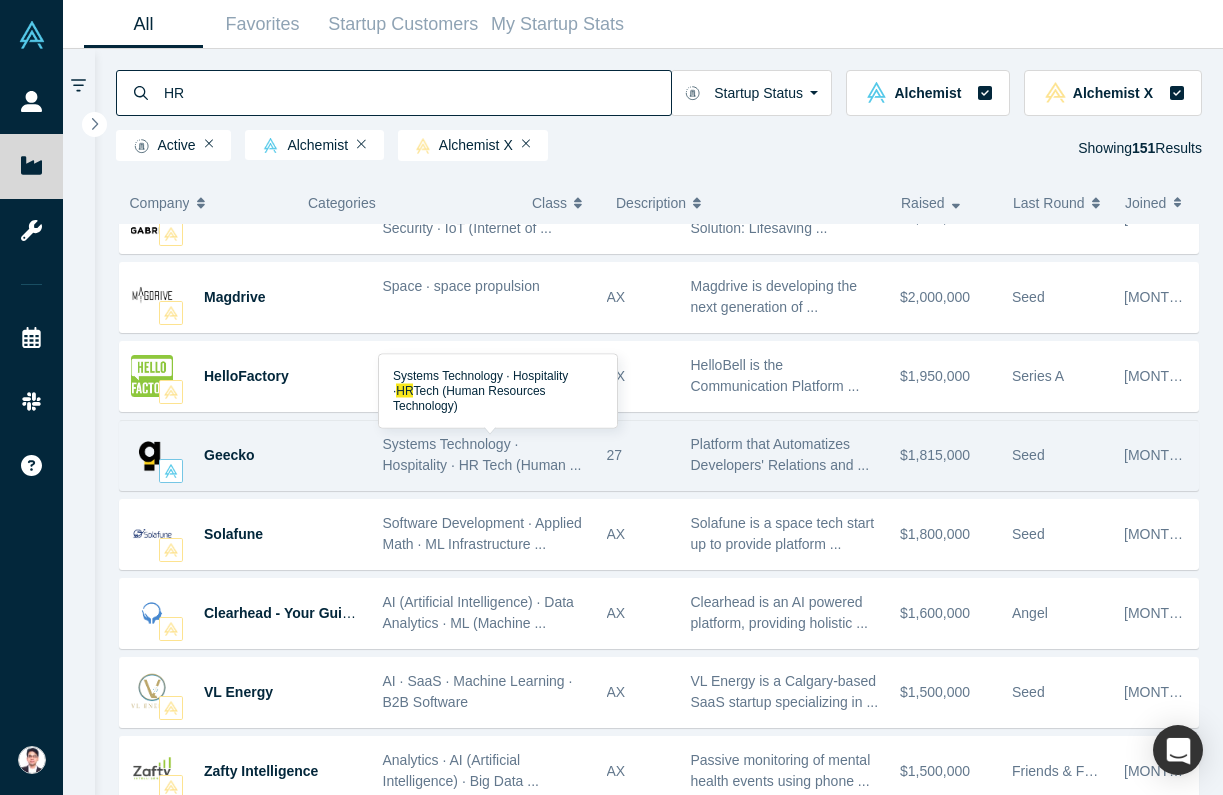 scroll, scrollTop: 2964, scrollLeft: 0, axis: vertical 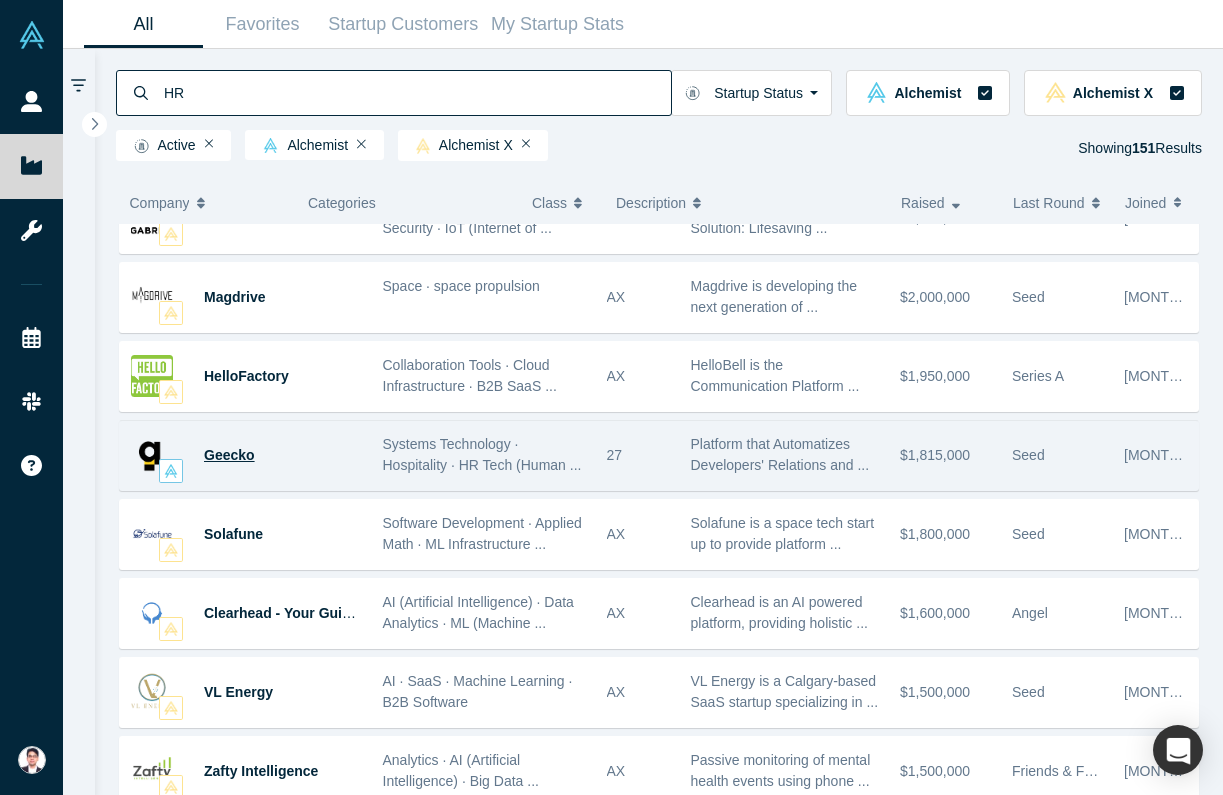 click on "Geecko" at bounding box center (229, 455) 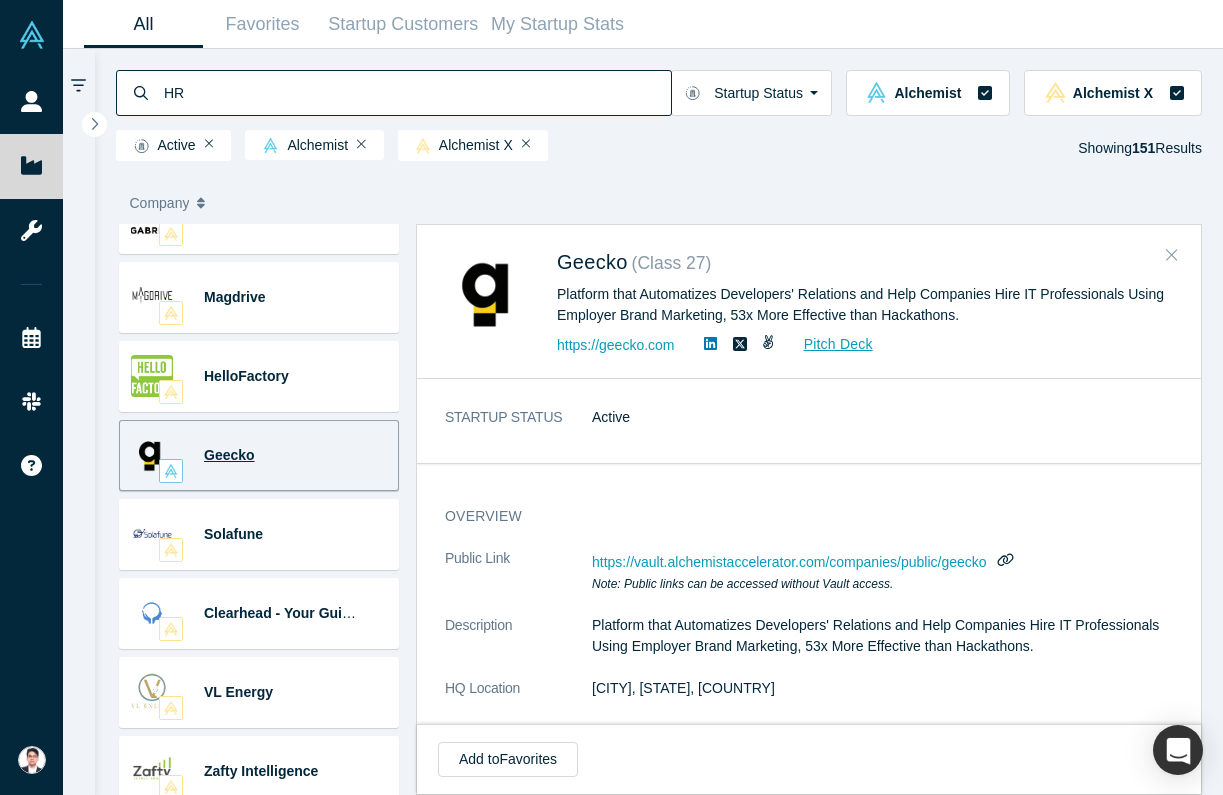 click 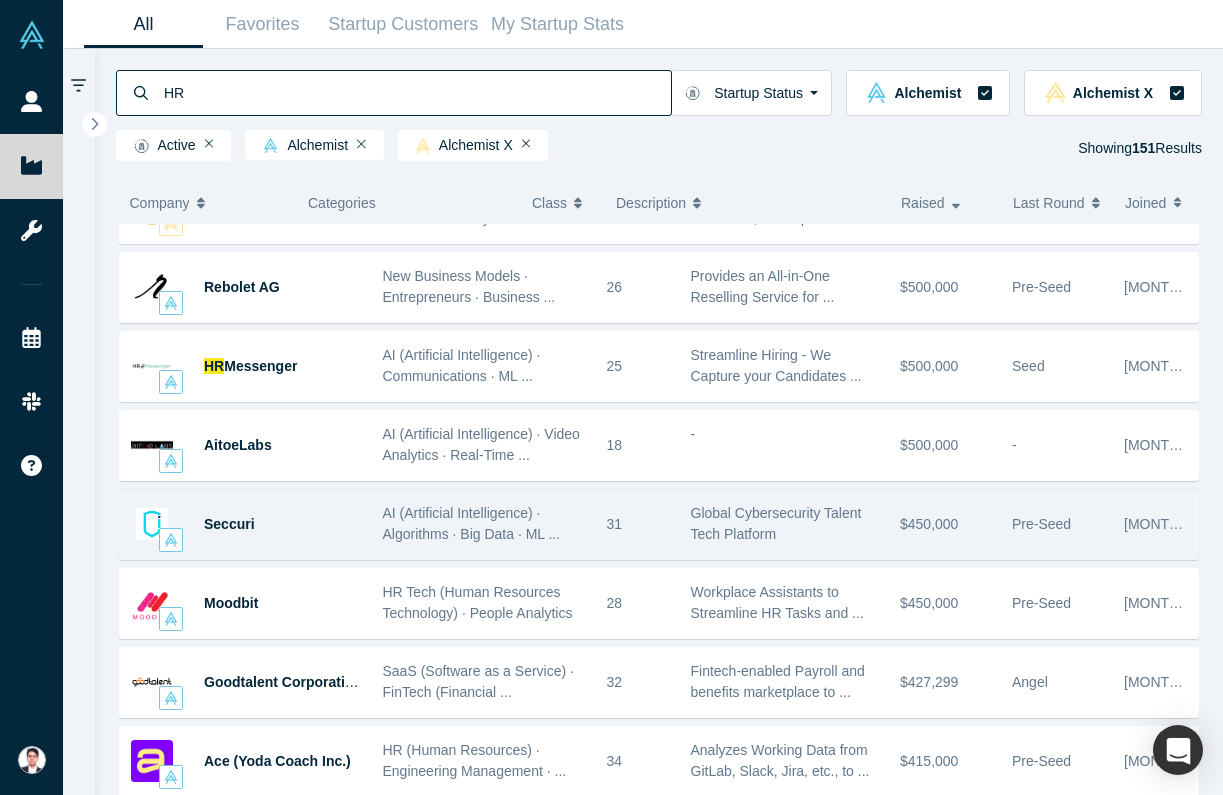 scroll, scrollTop: 4733, scrollLeft: 0, axis: vertical 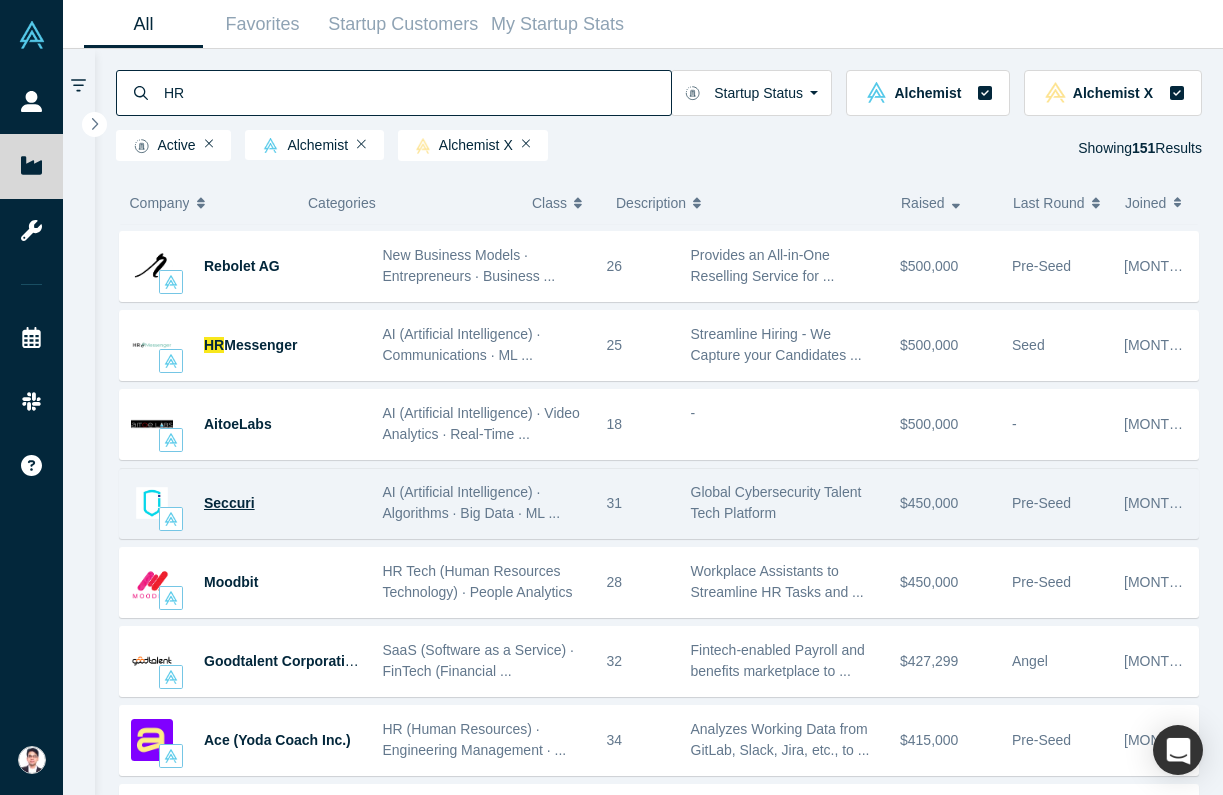 click on "Seccuri" at bounding box center [229, 503] 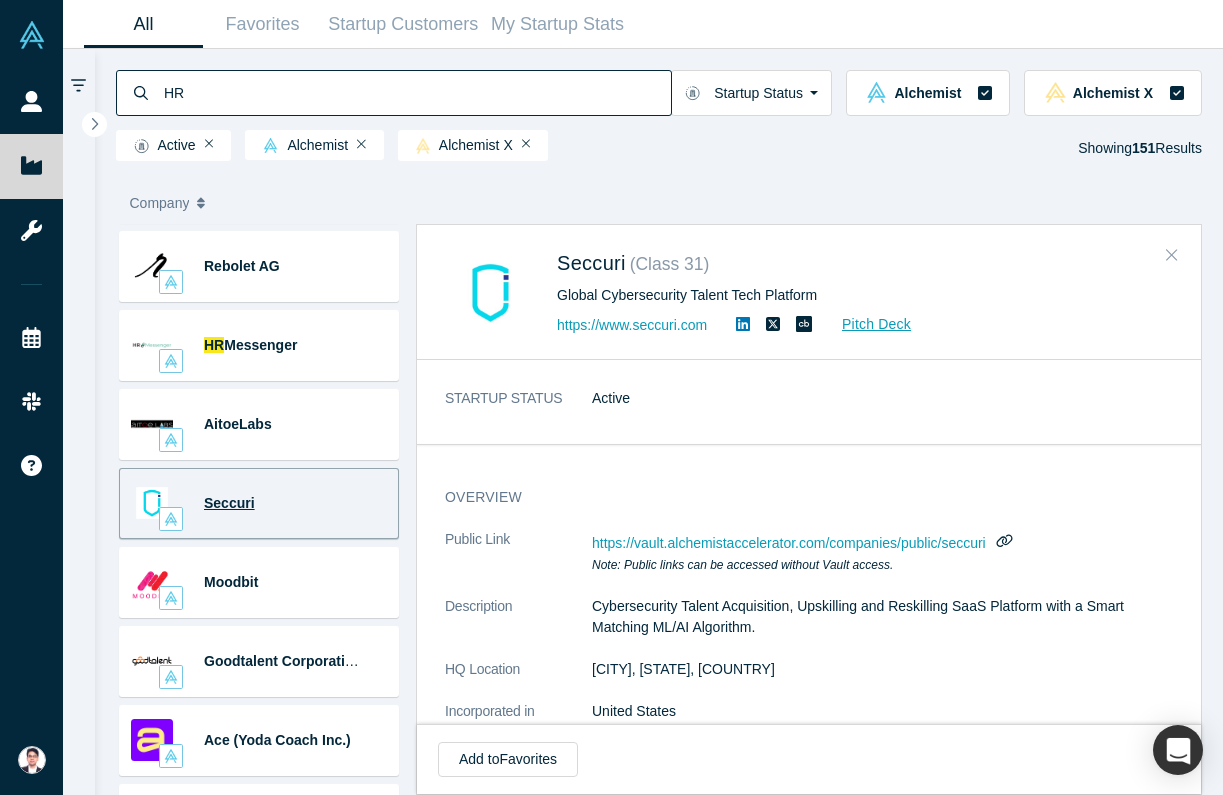 click 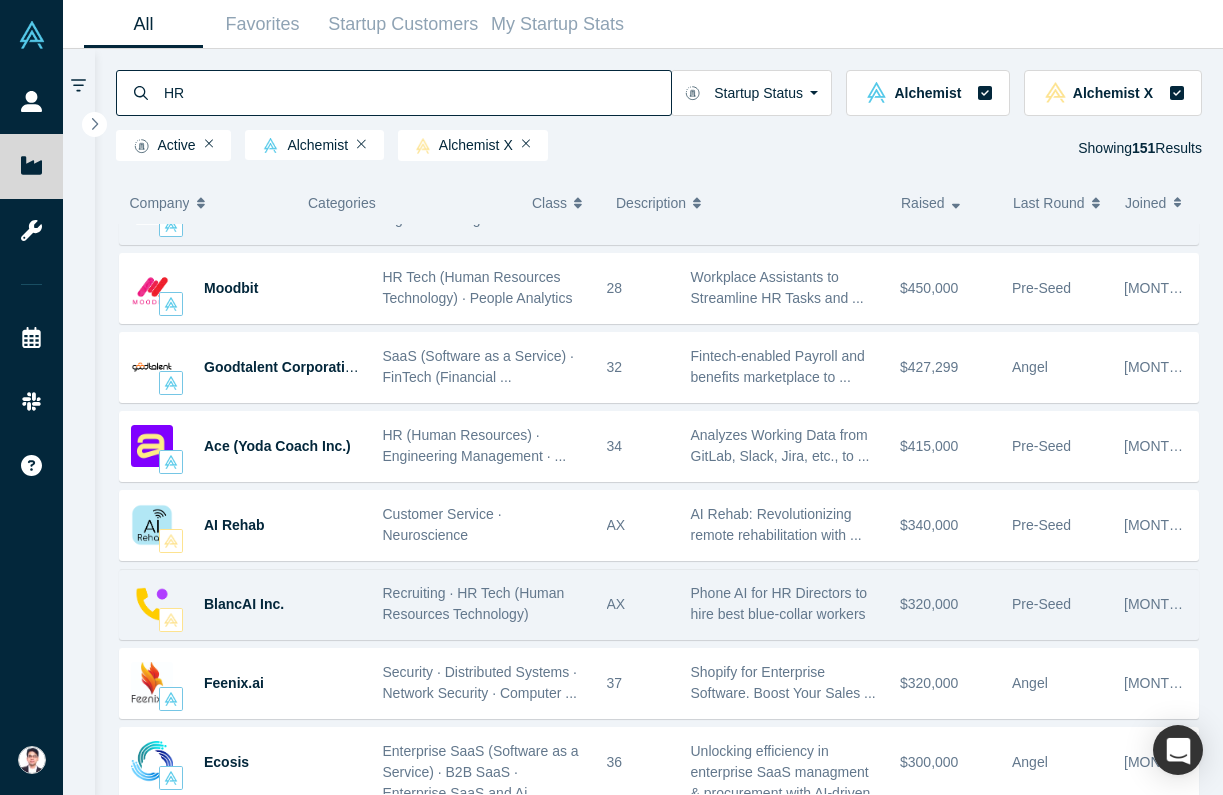 scroll, scrollTop: 5029, scrollLeft: 0, axis: vertical 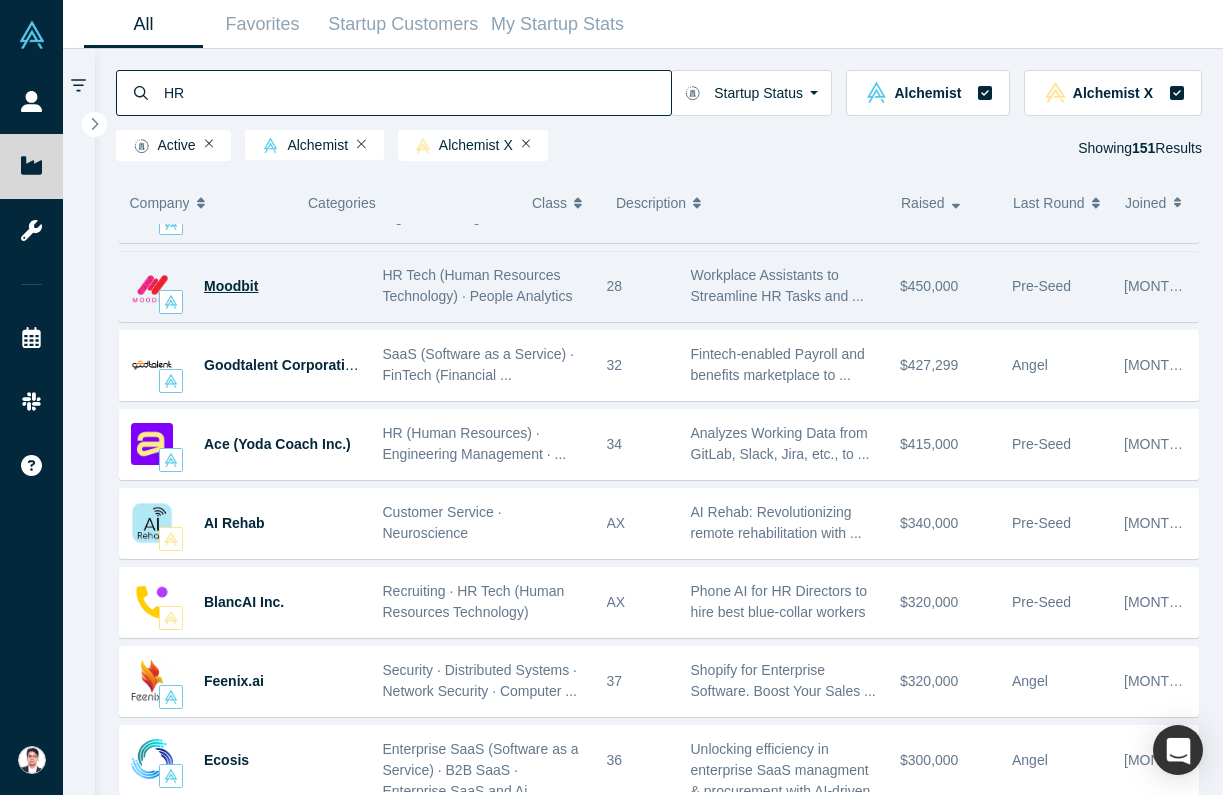 click on "Moodbit" at bounding box center [231, 286] 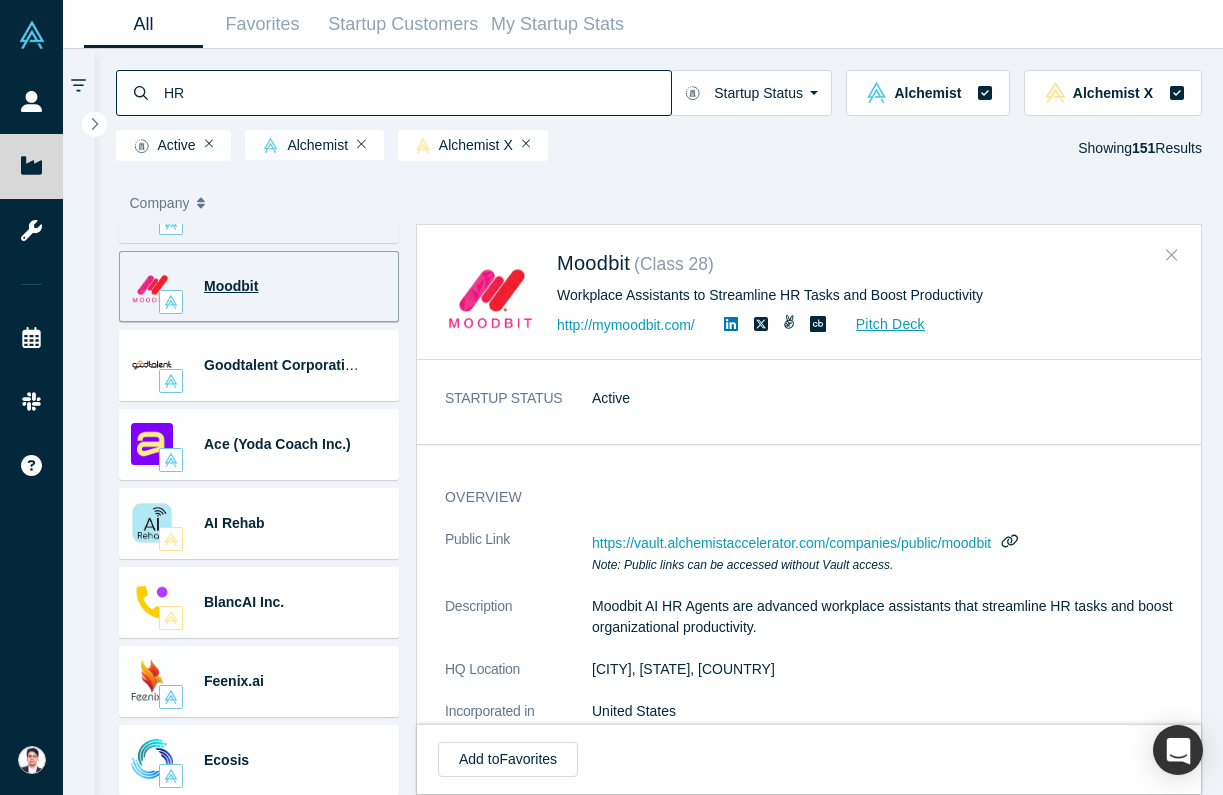 click 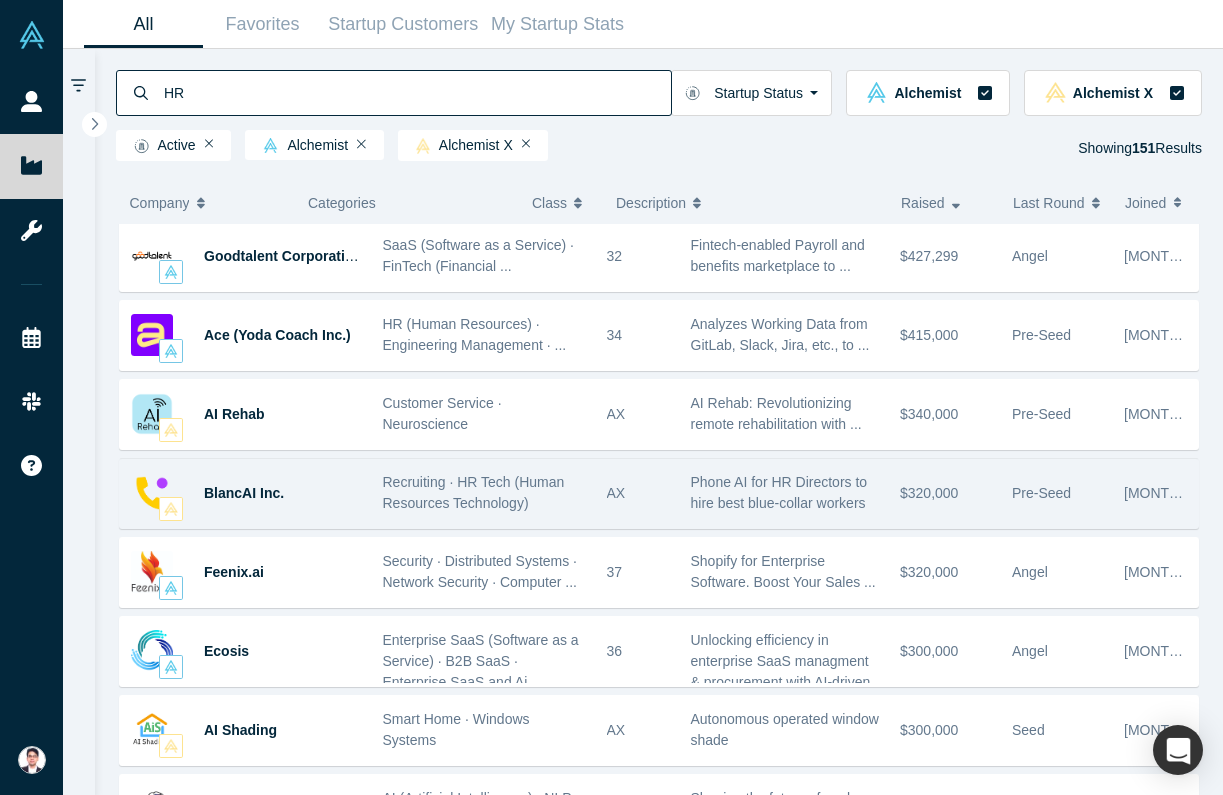 scroll, scrollTop: 5149, scrollLeft: 0, axis: vertical 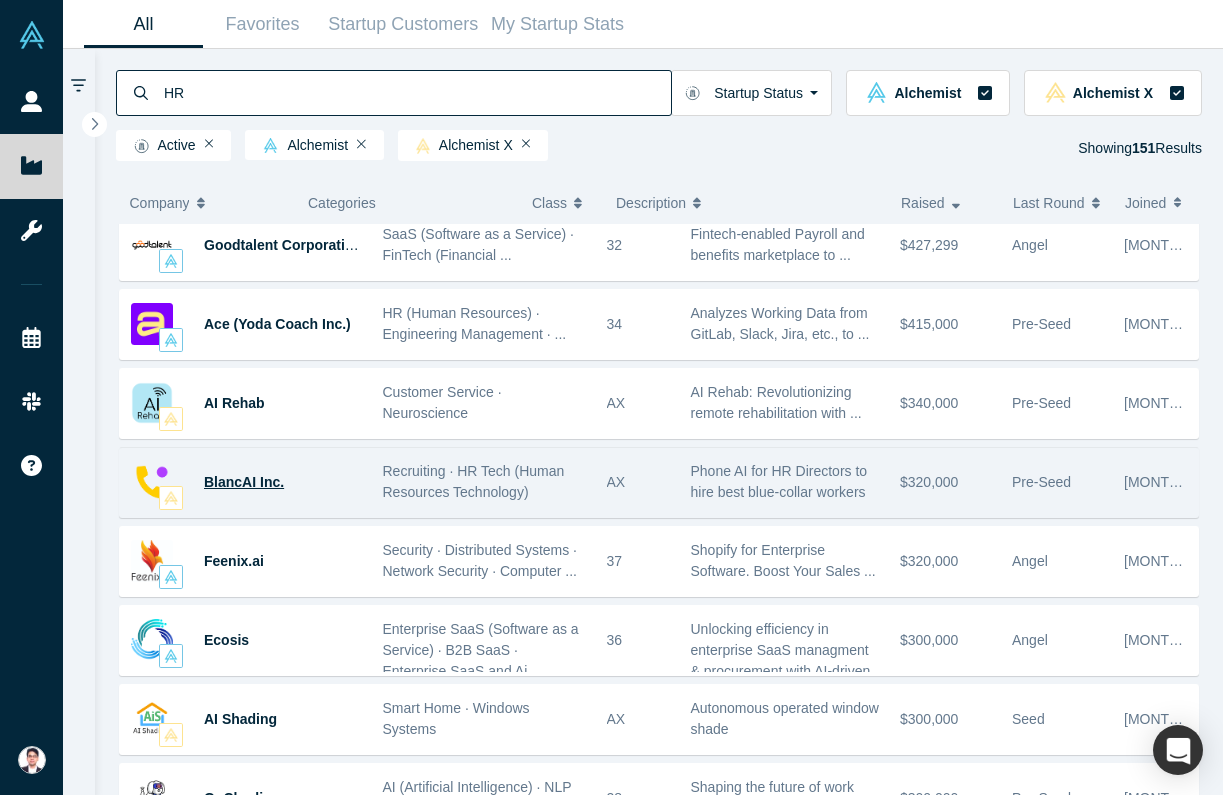 click on "BlancAI Inc." at bounding box center (244, 482) 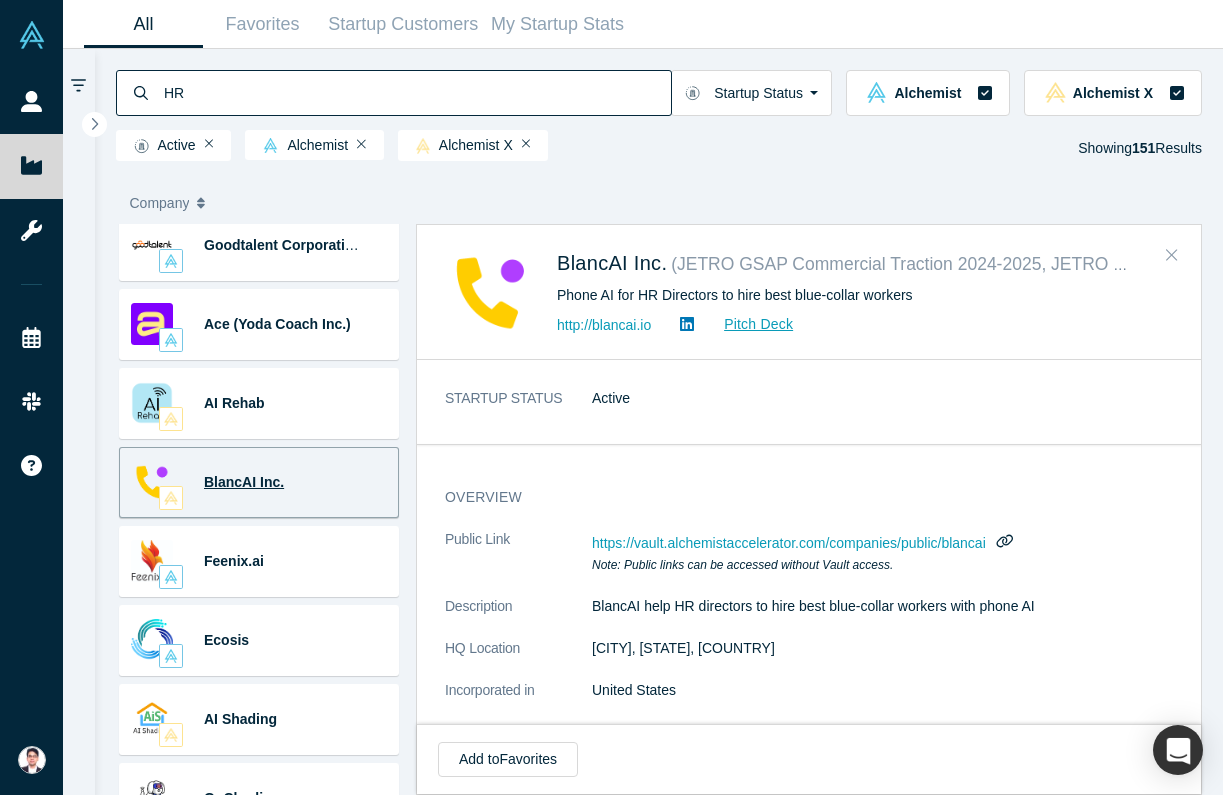 click 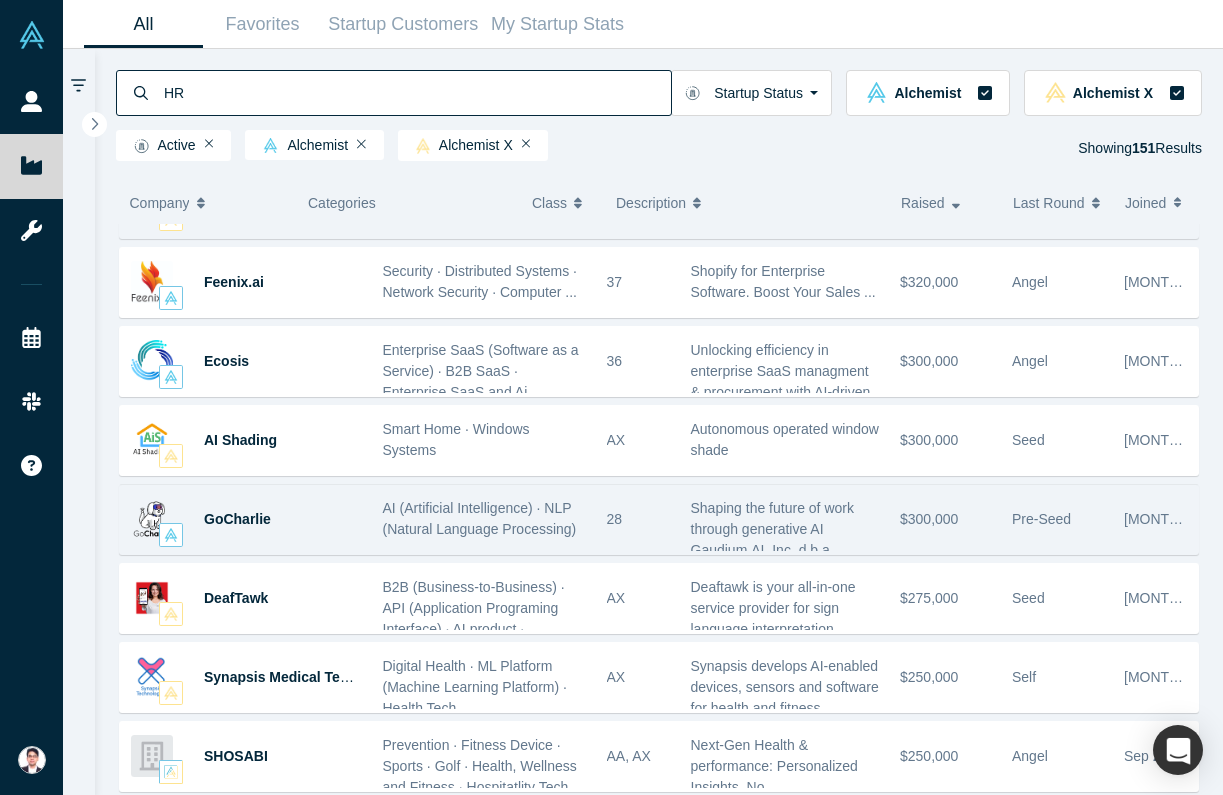 scroll, scrollTop: 5433, scrollLeft: 0, axis: vertical 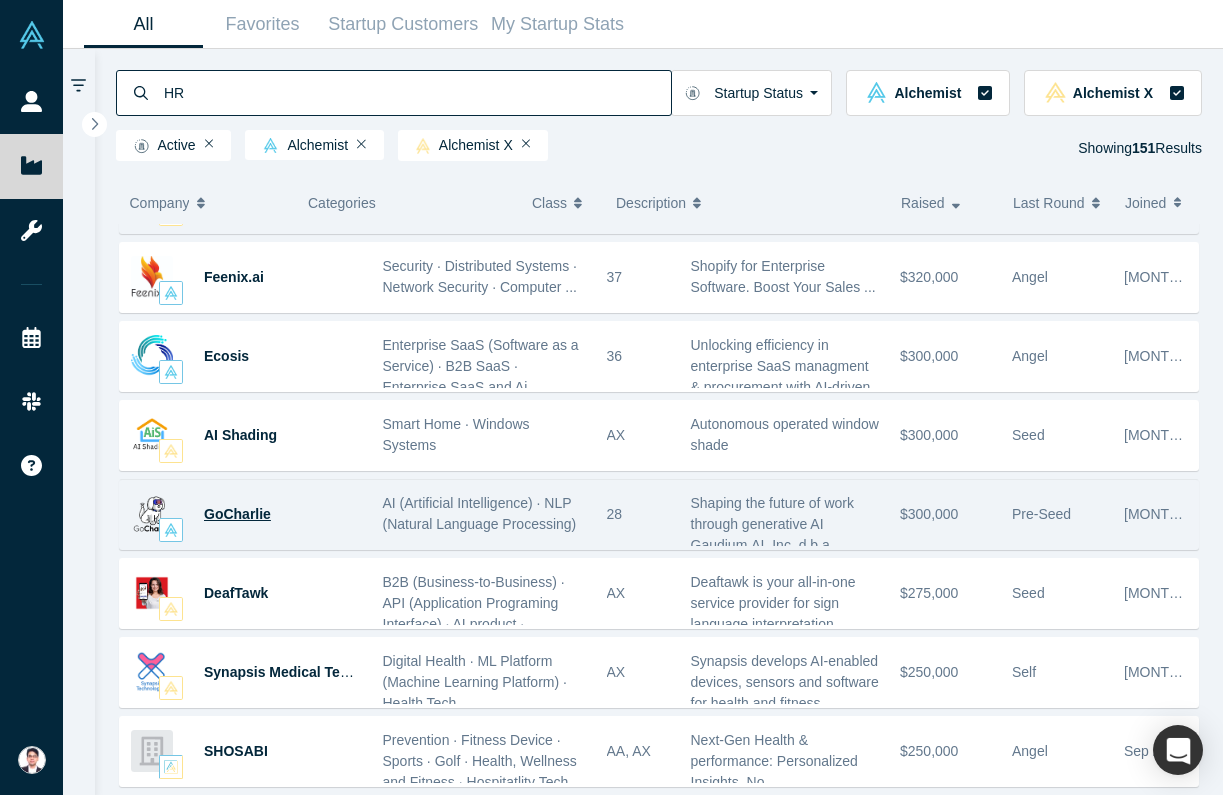 click on "GoCharlie" at bounding box center [237, 514] 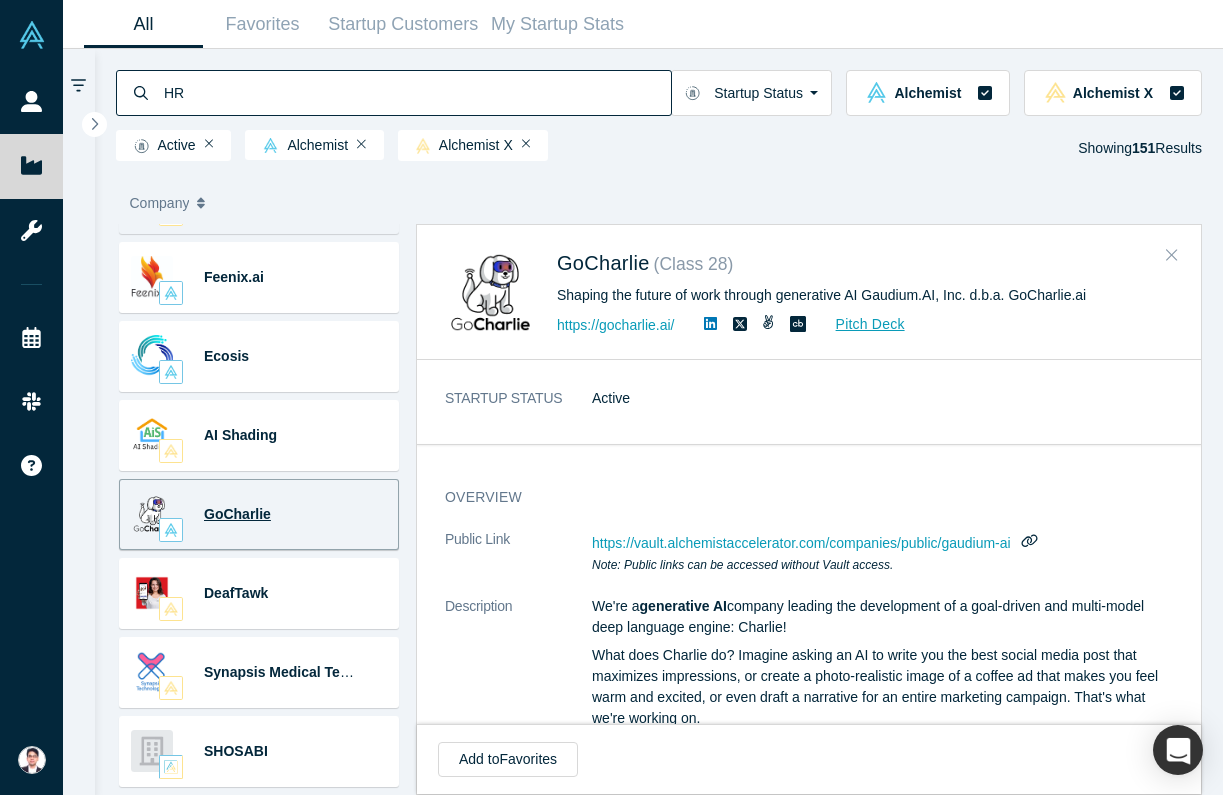 click 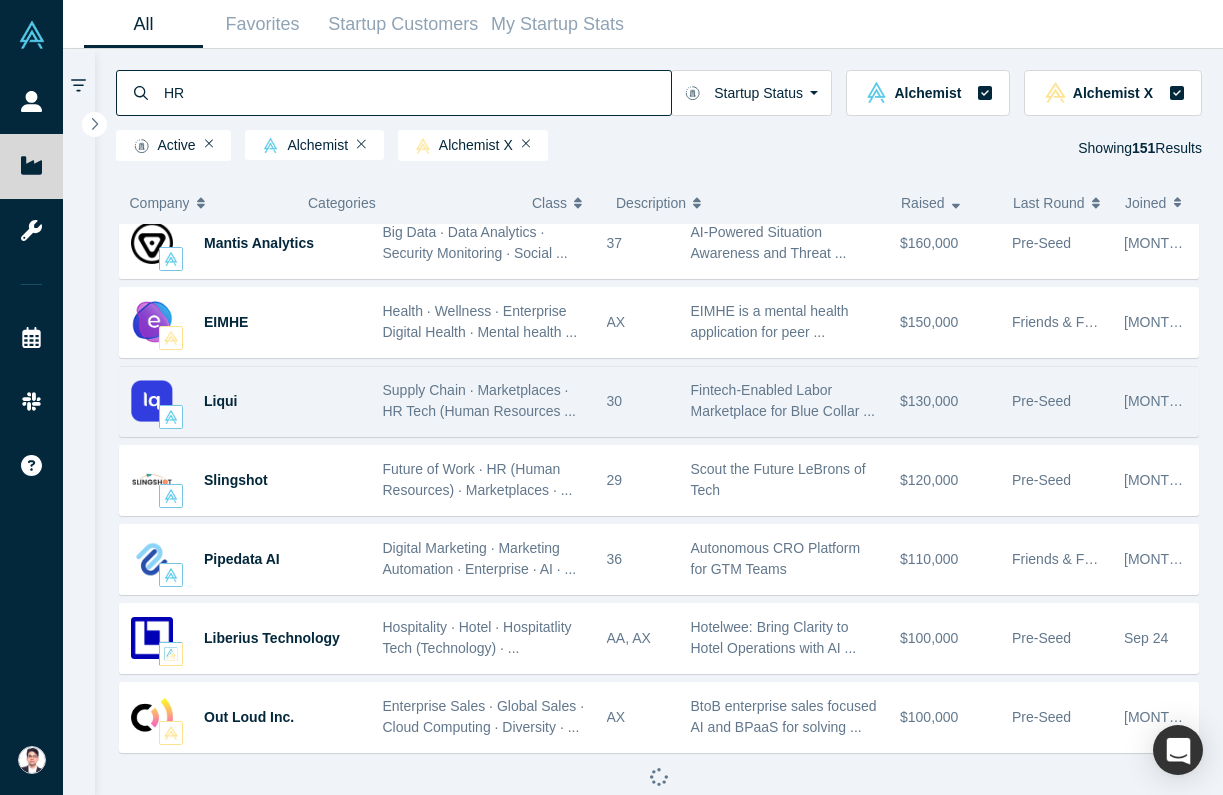 scroll, scrollTop: 6572, scrollLeft: 0, axis: vertical 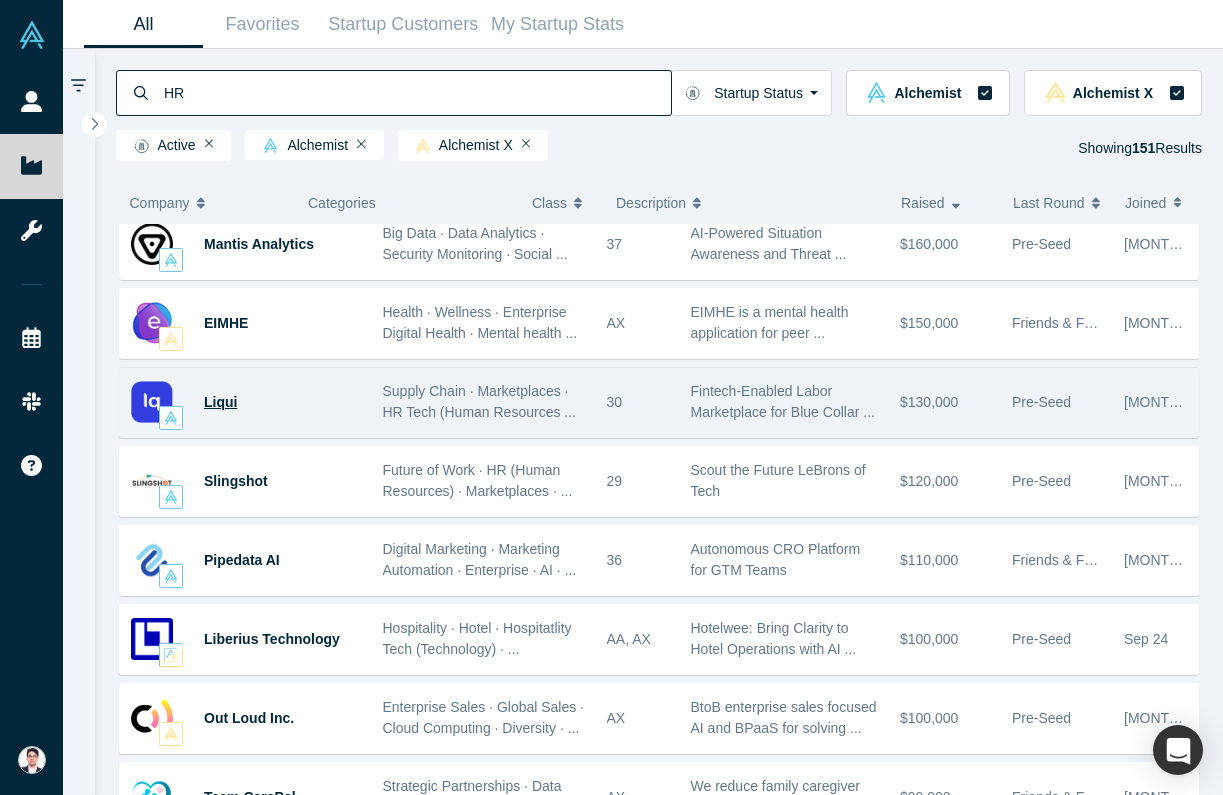 click on "Liqui" at bounding box center (220, 402) 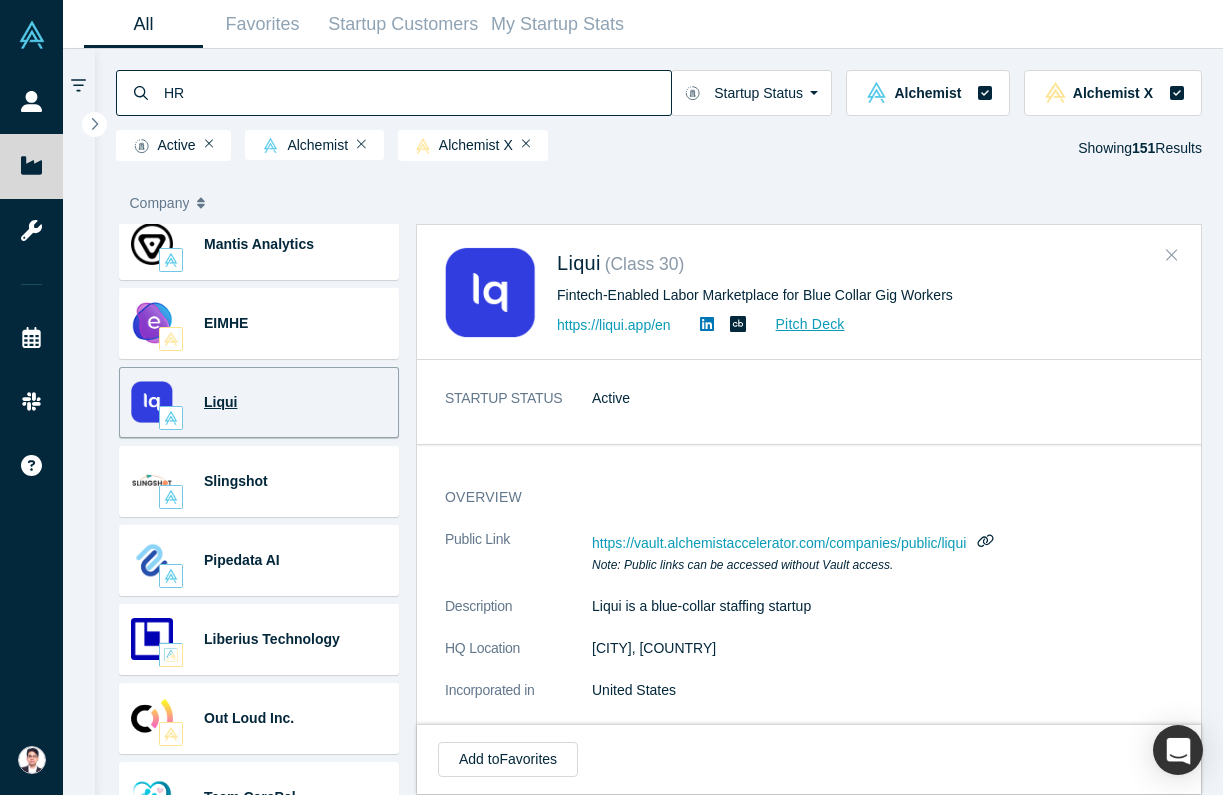 click 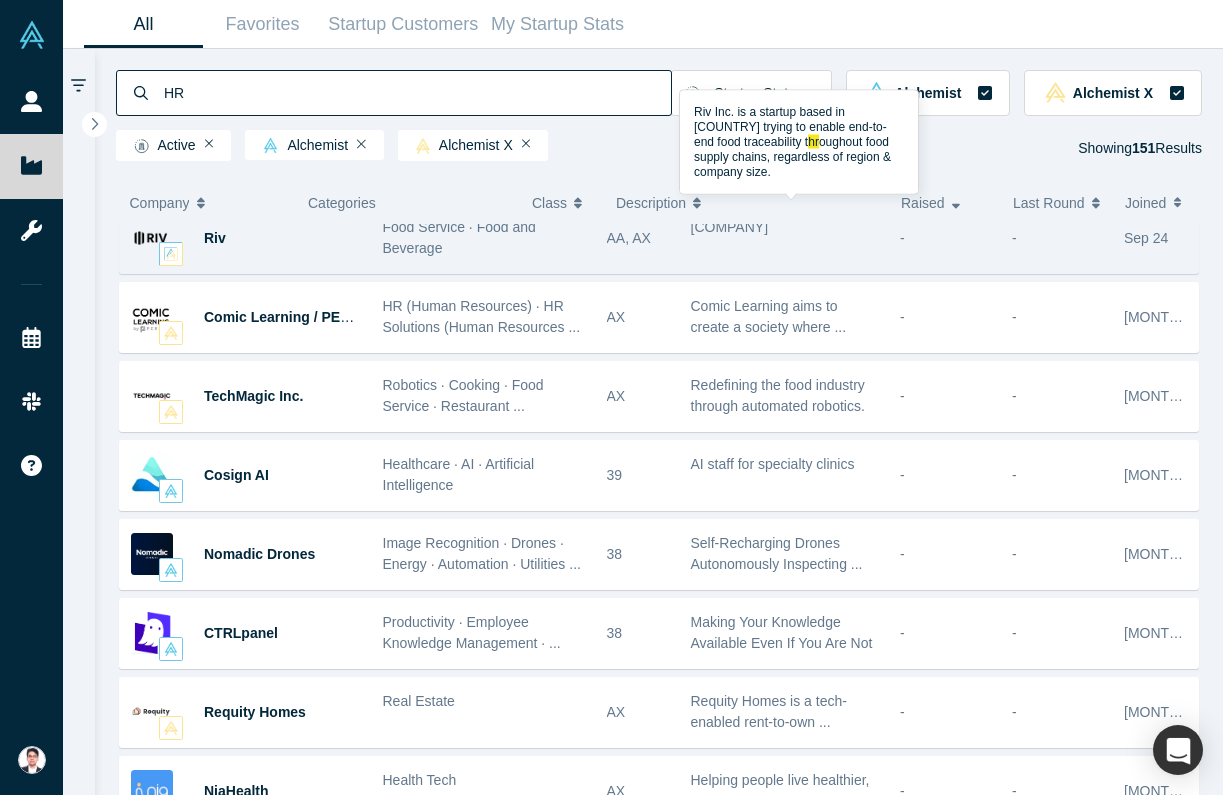 scroll, scrollTop: 8112, scrollLeft: 0, axis: vertical 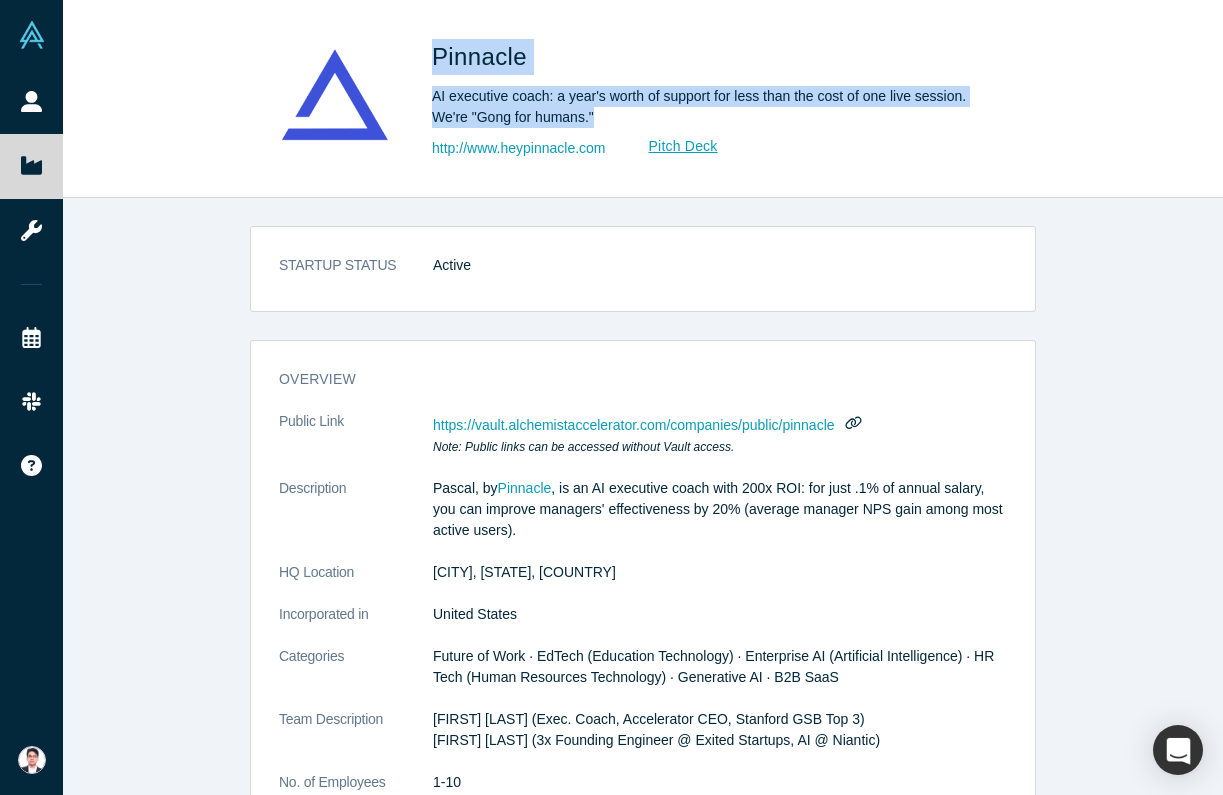 drag, startPoint x: 605, startPoint y: 115, endPoint x: 433, endPoint y: 56, distance: 181.83784 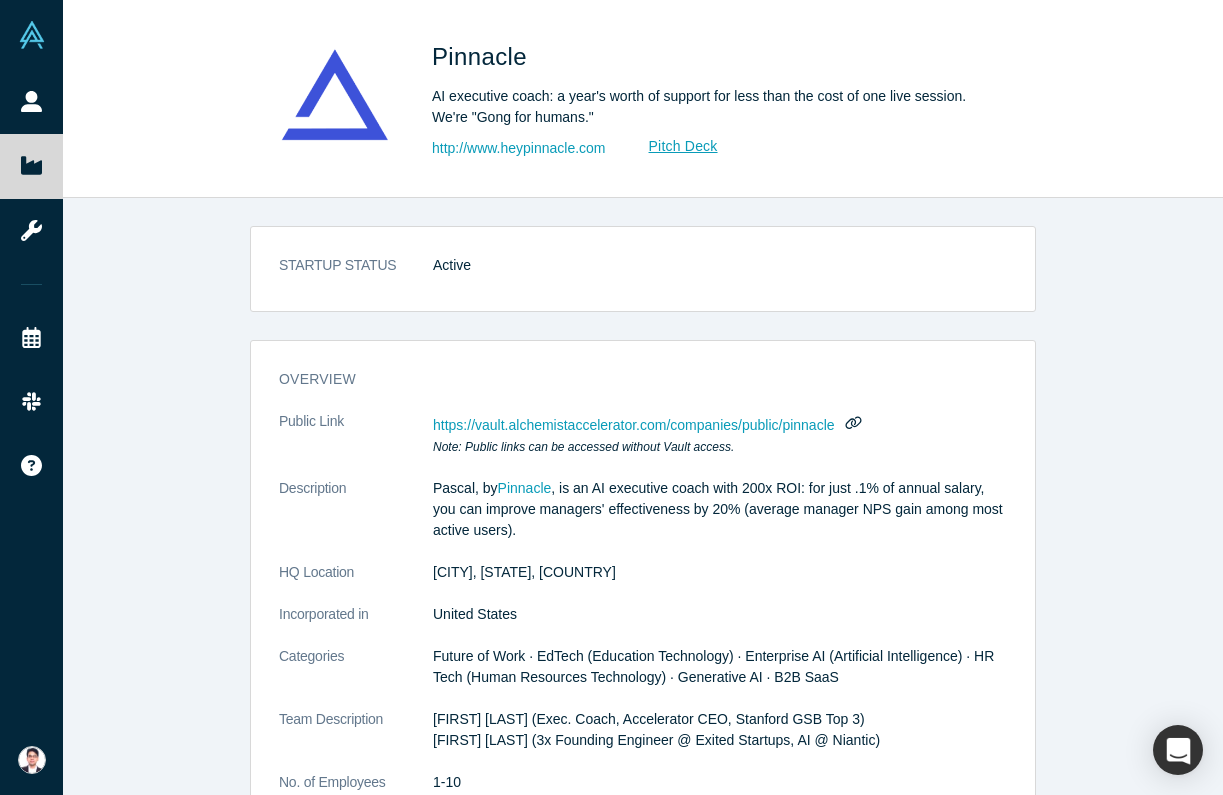 click on "AI executive coach: a year's worth of support for less than the cost of one live session. We're "Gong for humans."" at bounding box center (712, 107) 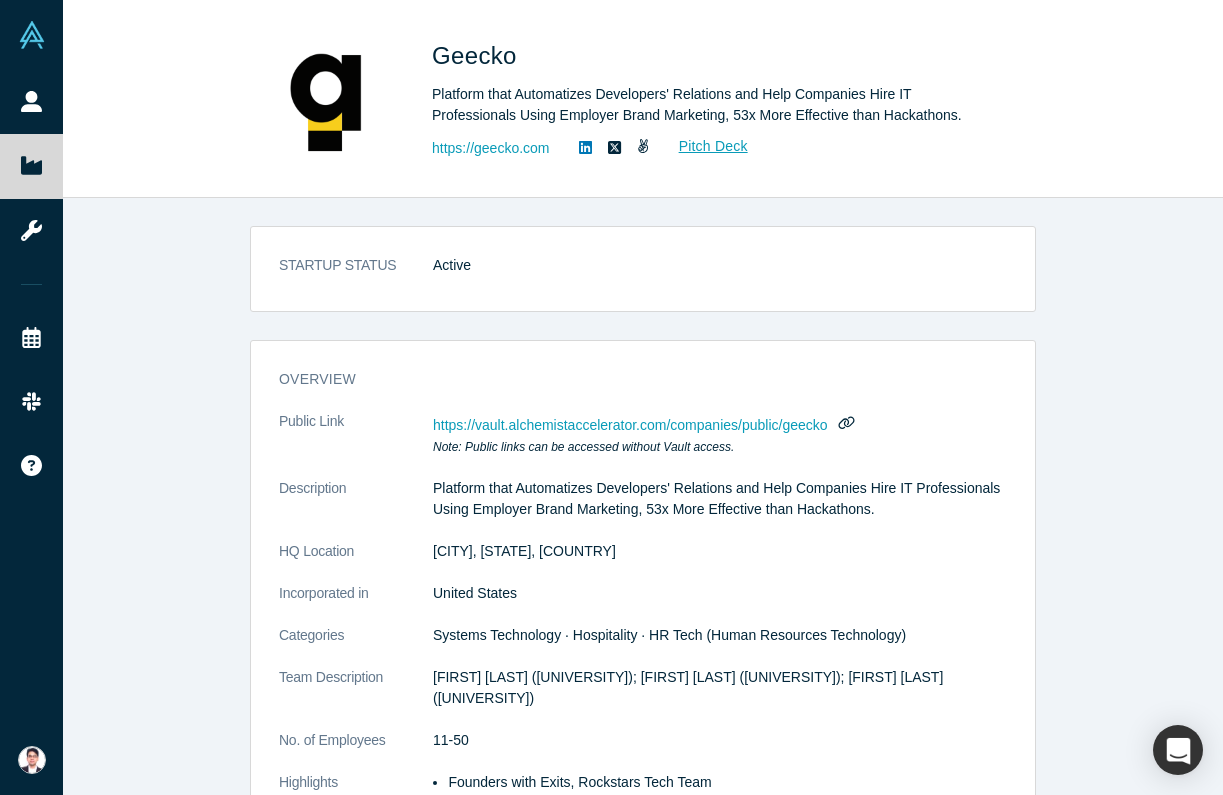 scroll, scrollTop: 0, scrollLeft: 0, axis: both 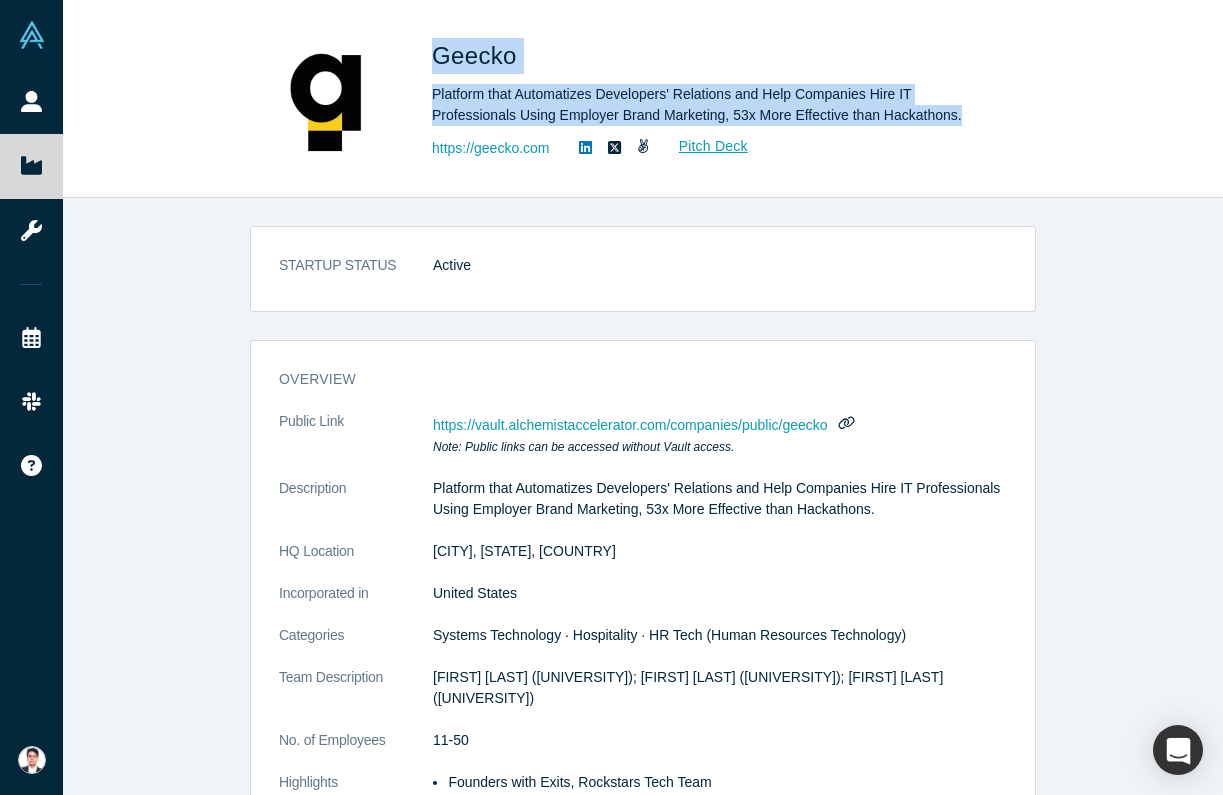 drag, startPoint x: 1013, startPoint y: 109, endPoint x: 432, endPoint y: 55, distance: 583.5041 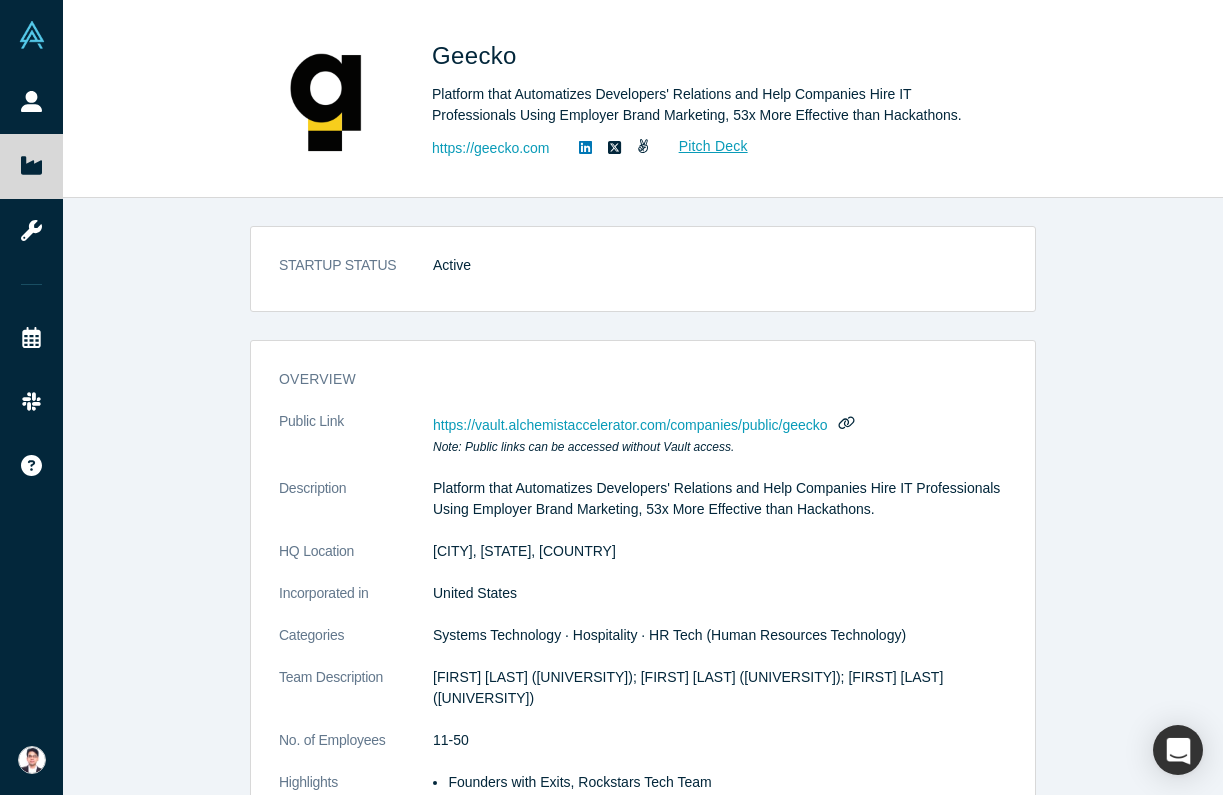 click on "Geecko" at bounding box center (478, 55) 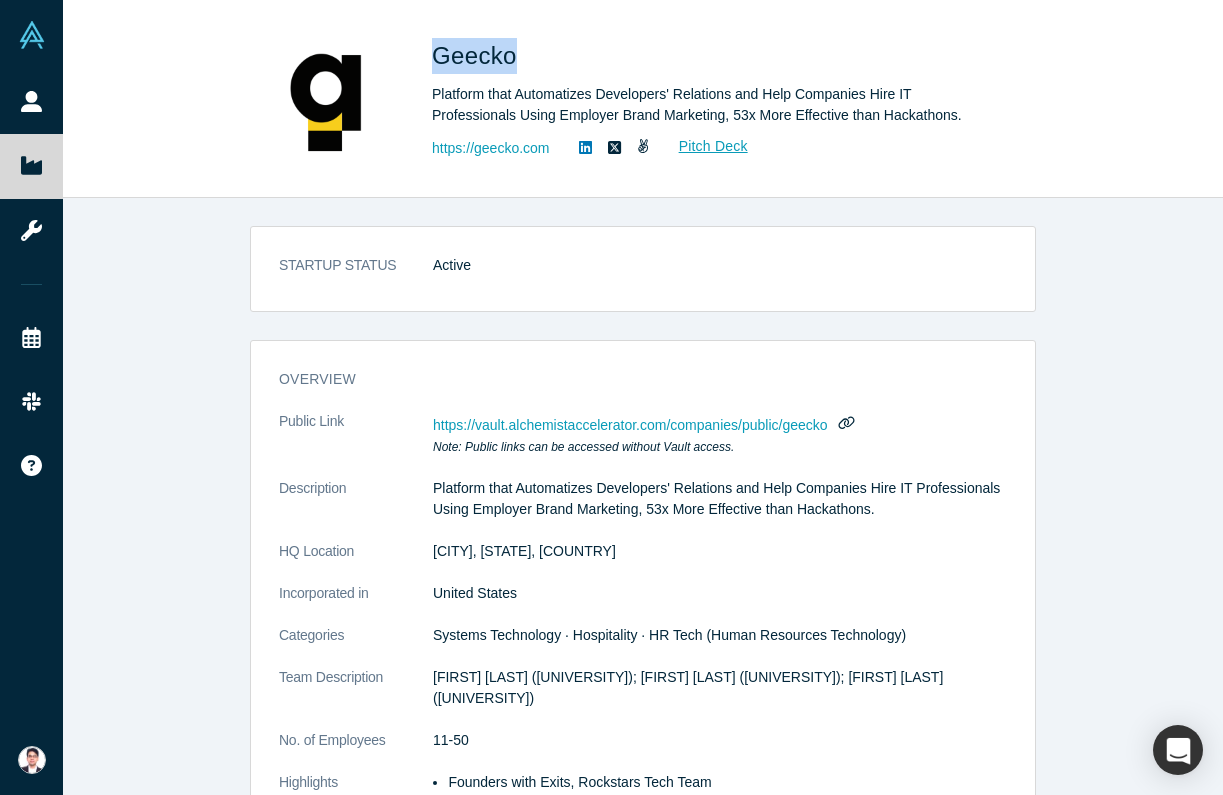 click on "Geecko" at bounding box center [478, 55] 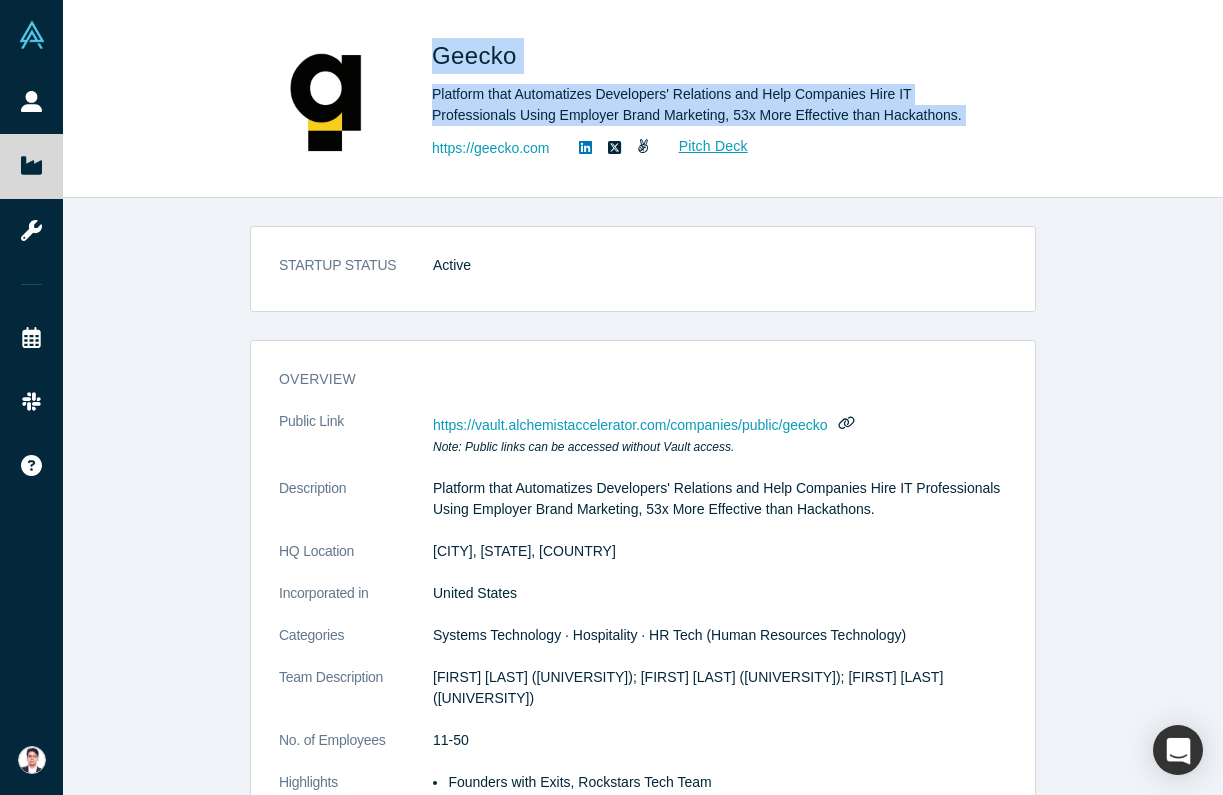 click on "Geecko" at bounding box center [478, 55] 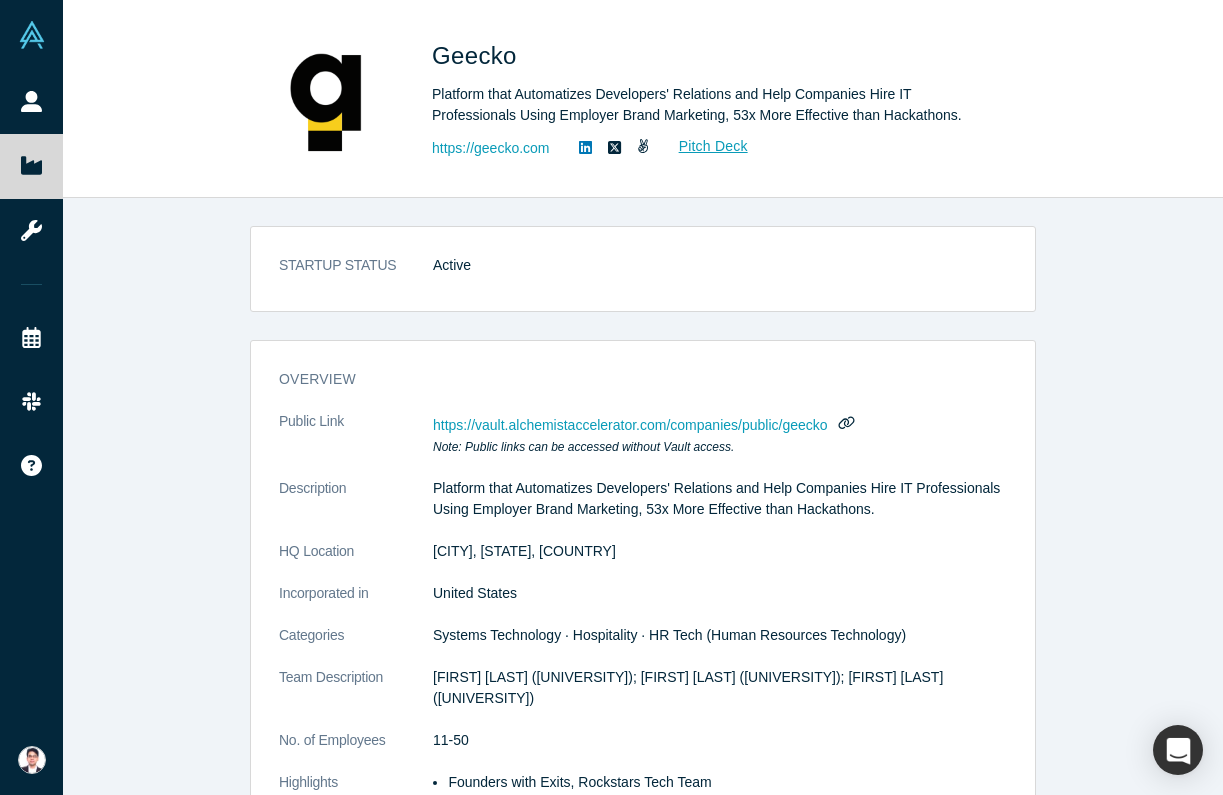 click on "Geecko" at bounding box center (478, 55) 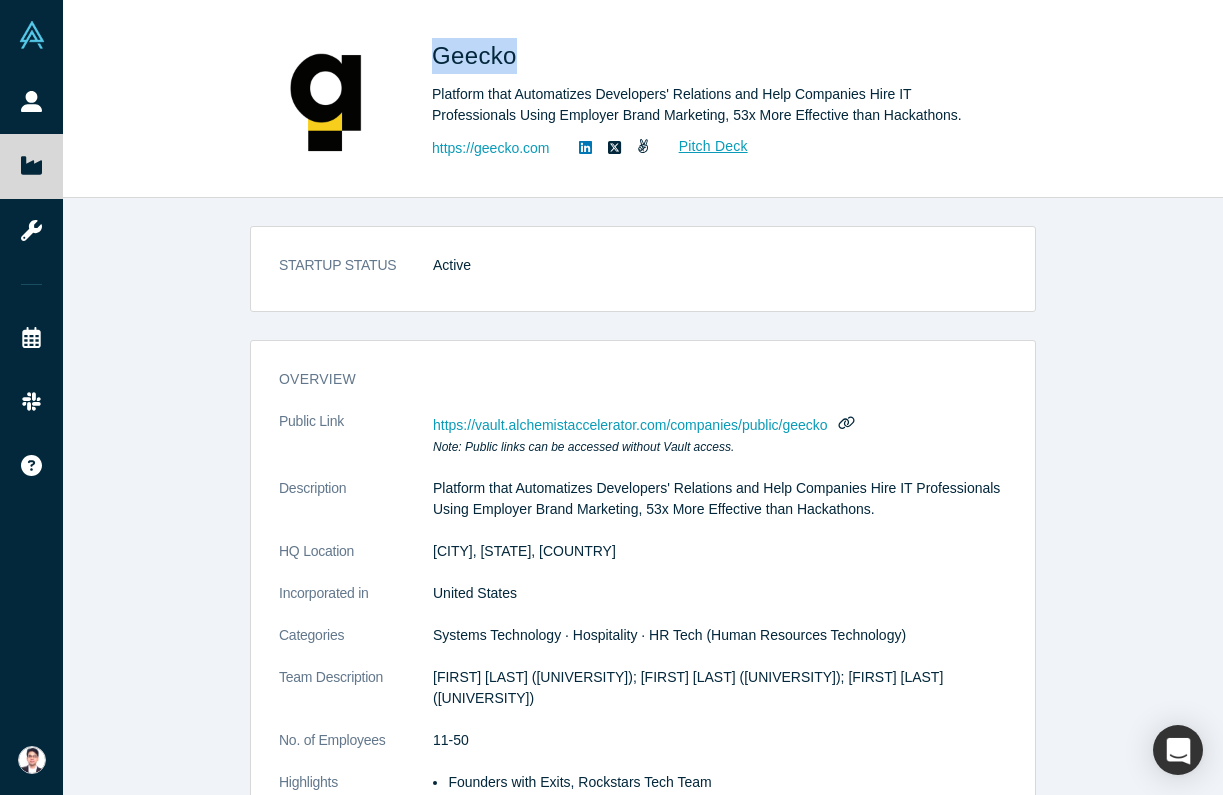 click on "Geecko" at bounding box center [478, 55] 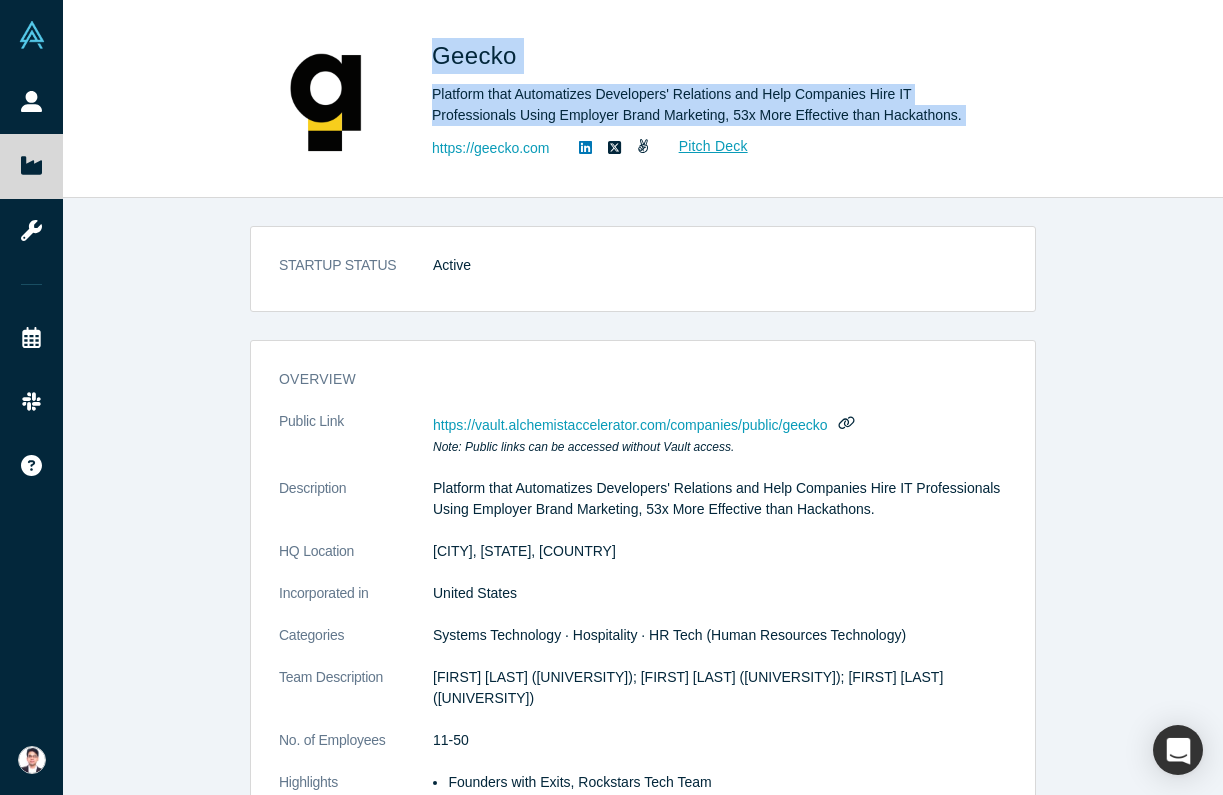 click on "Geecko" at bounding box center [478, 55] 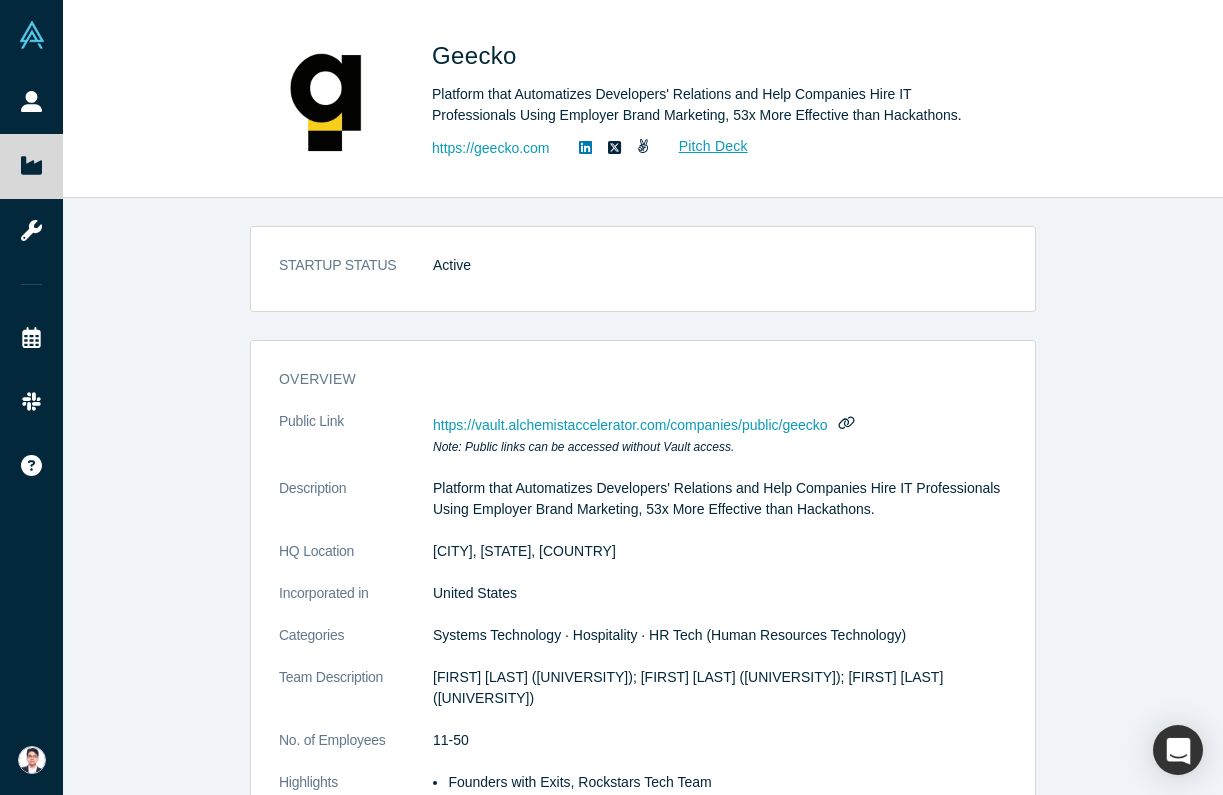 click on "Geecko" at bounding box center (478, 55) 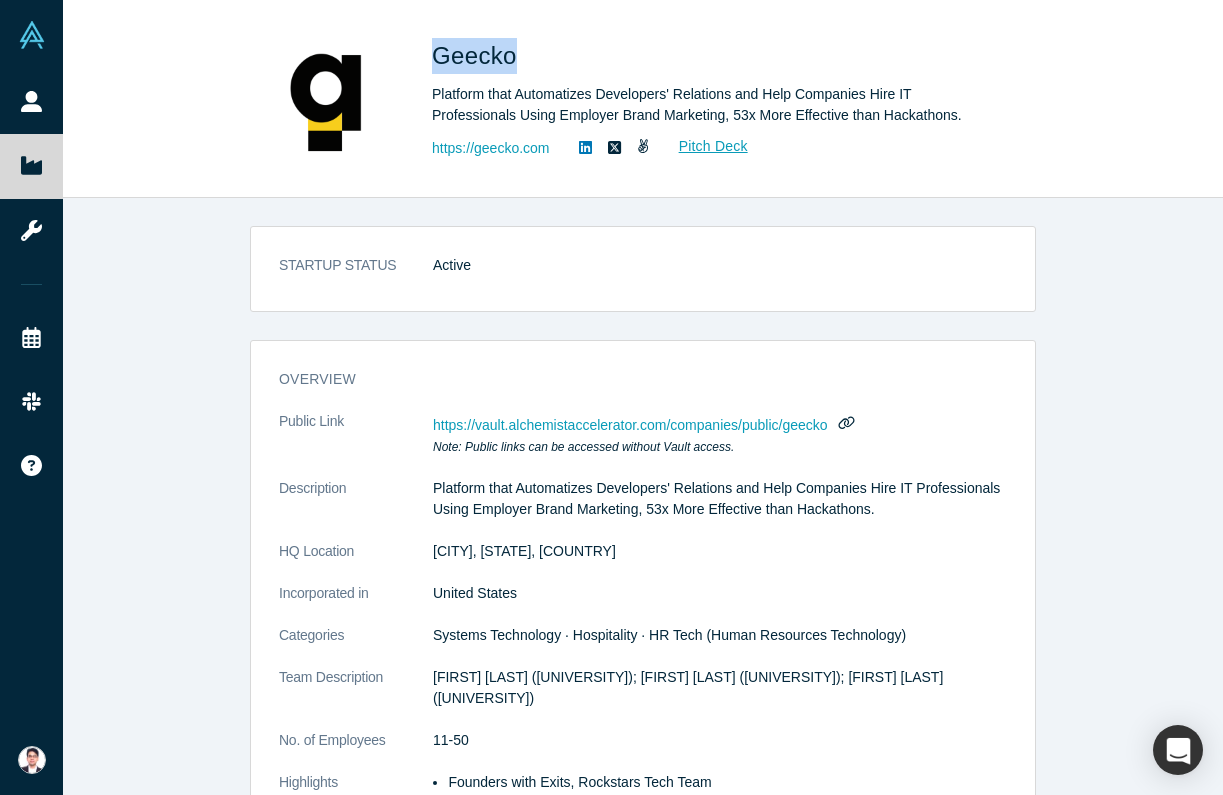 click on "Geecko" at bounding box center (478, 55) 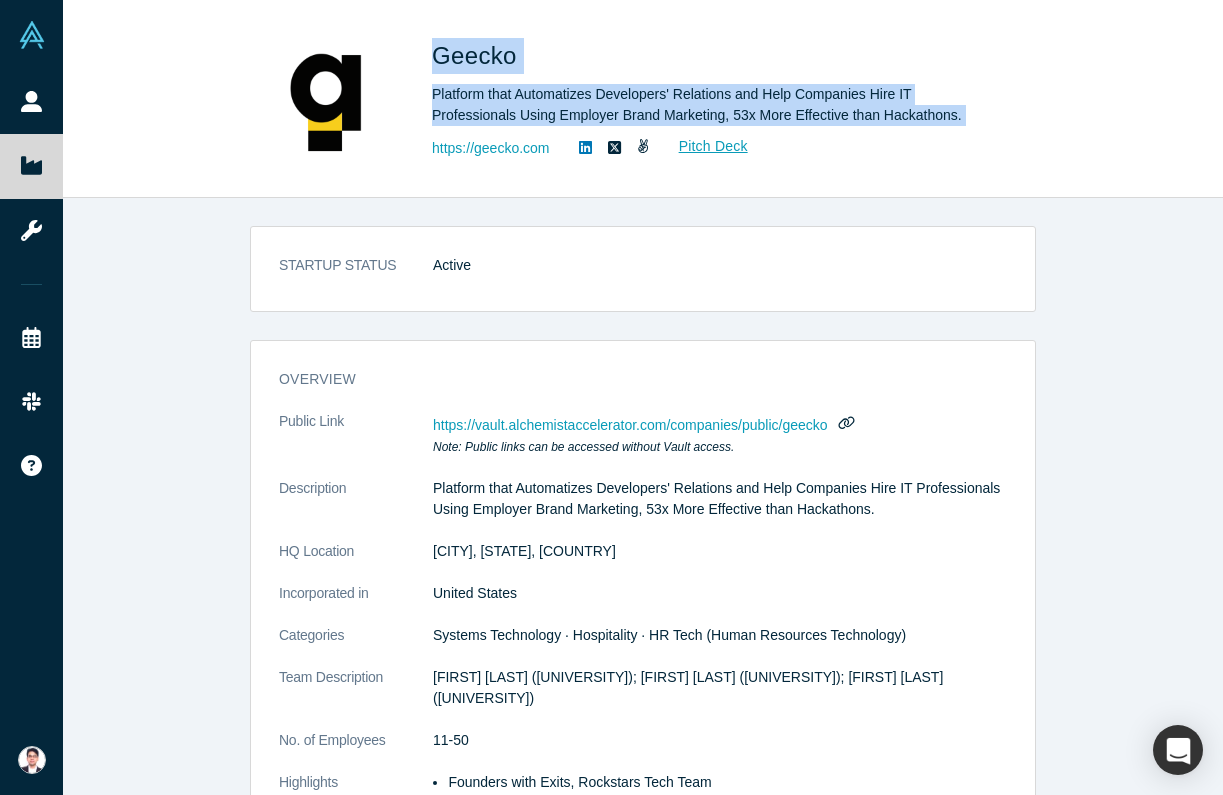 click on "Geecko" at bounding box center (478, 55) 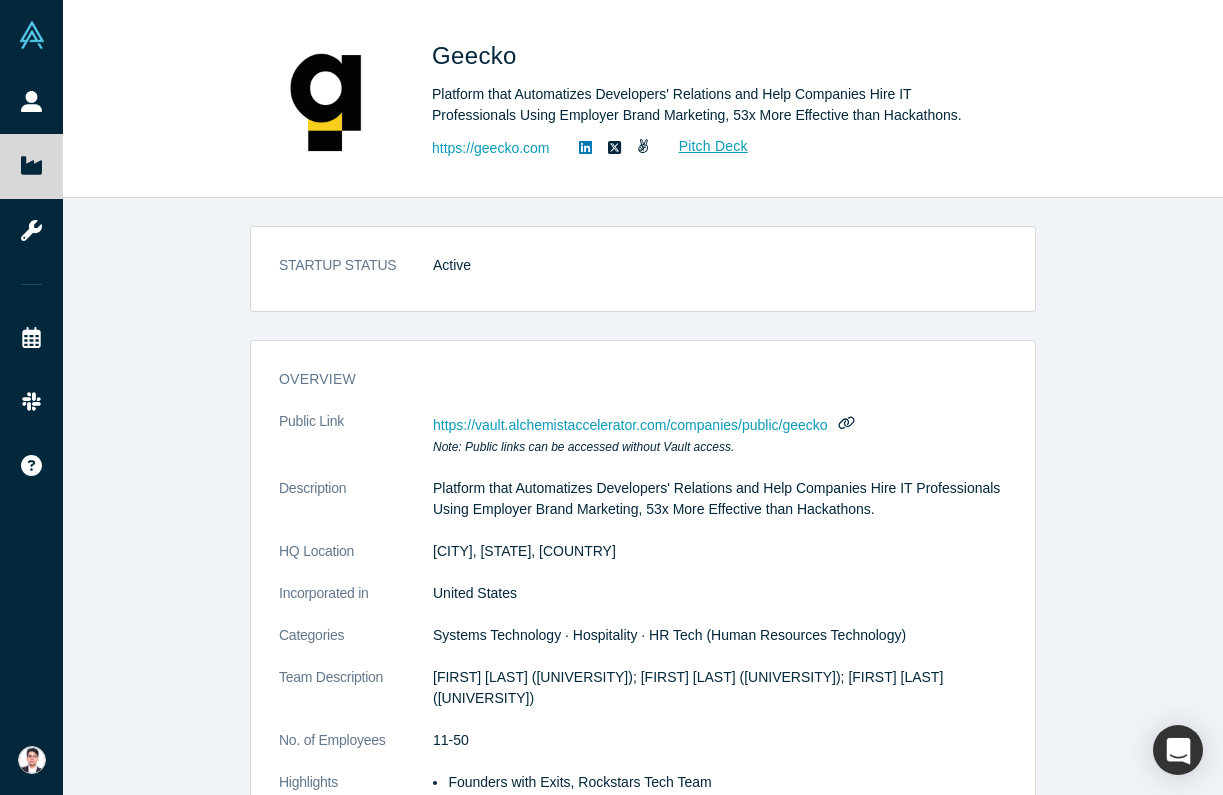 click on "Geecko" at bounding box center (478, 55) 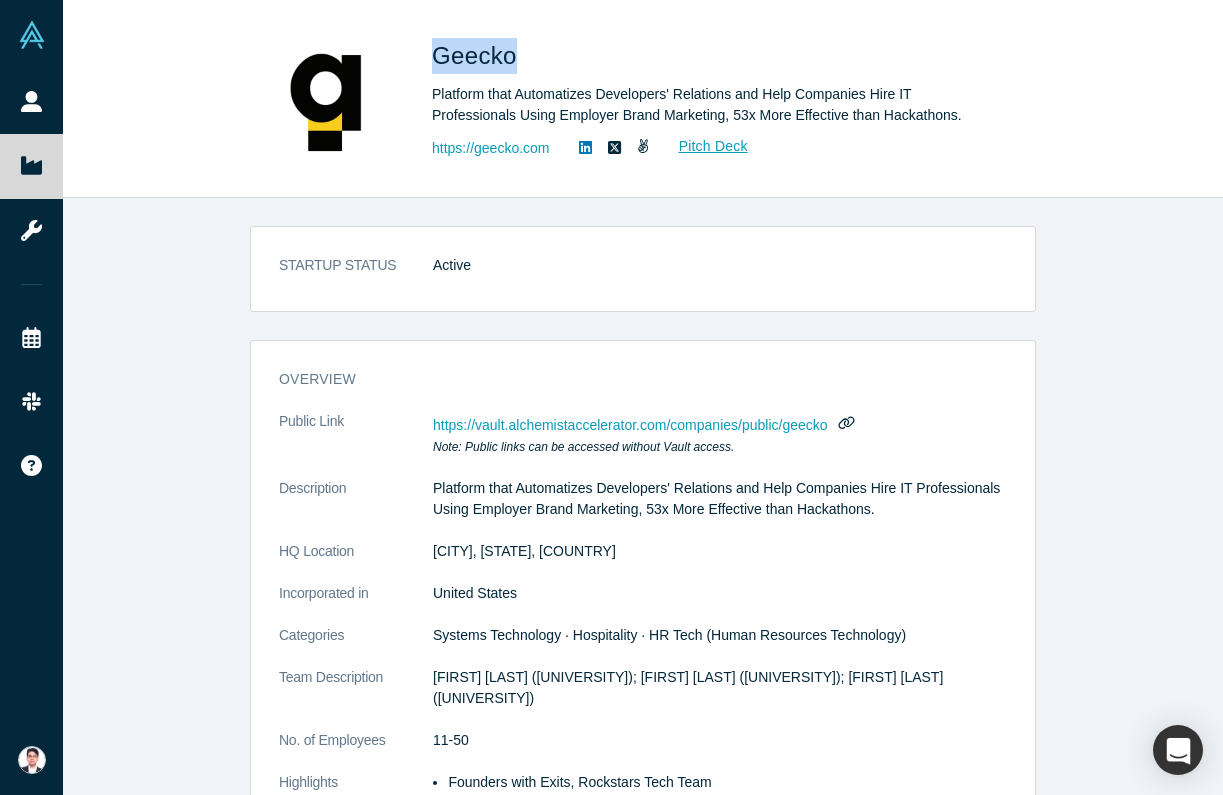 click on "Geecko" at bounding box center (478, 55) 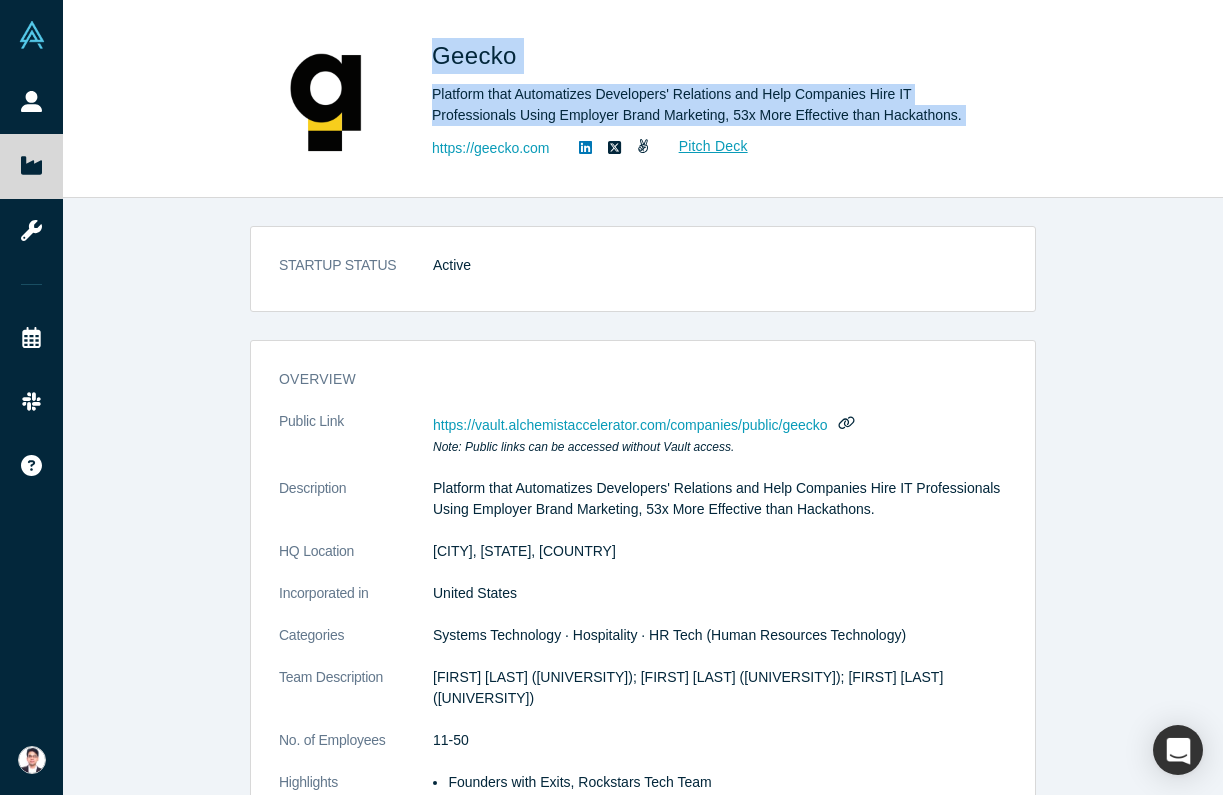 click on "Geecko" at bounding box center (478, 55) 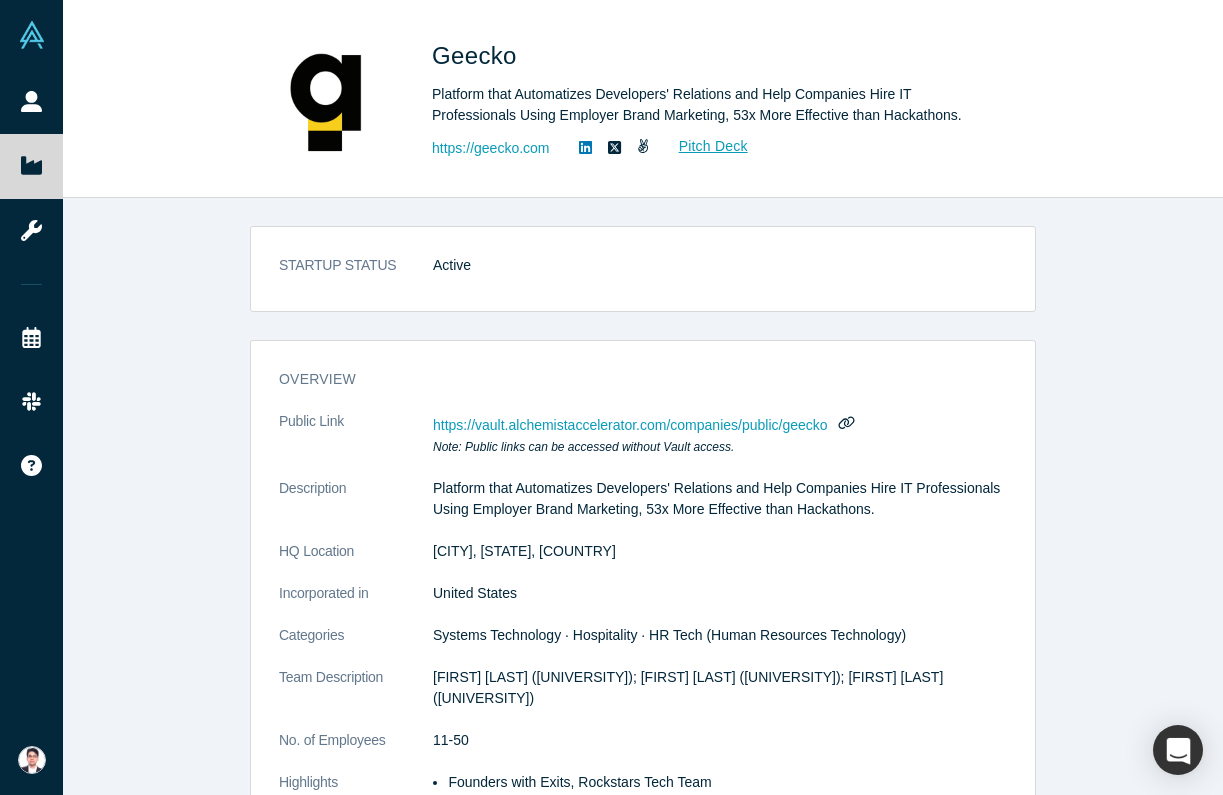click on "Geecko" at bounding box center (478, 55) 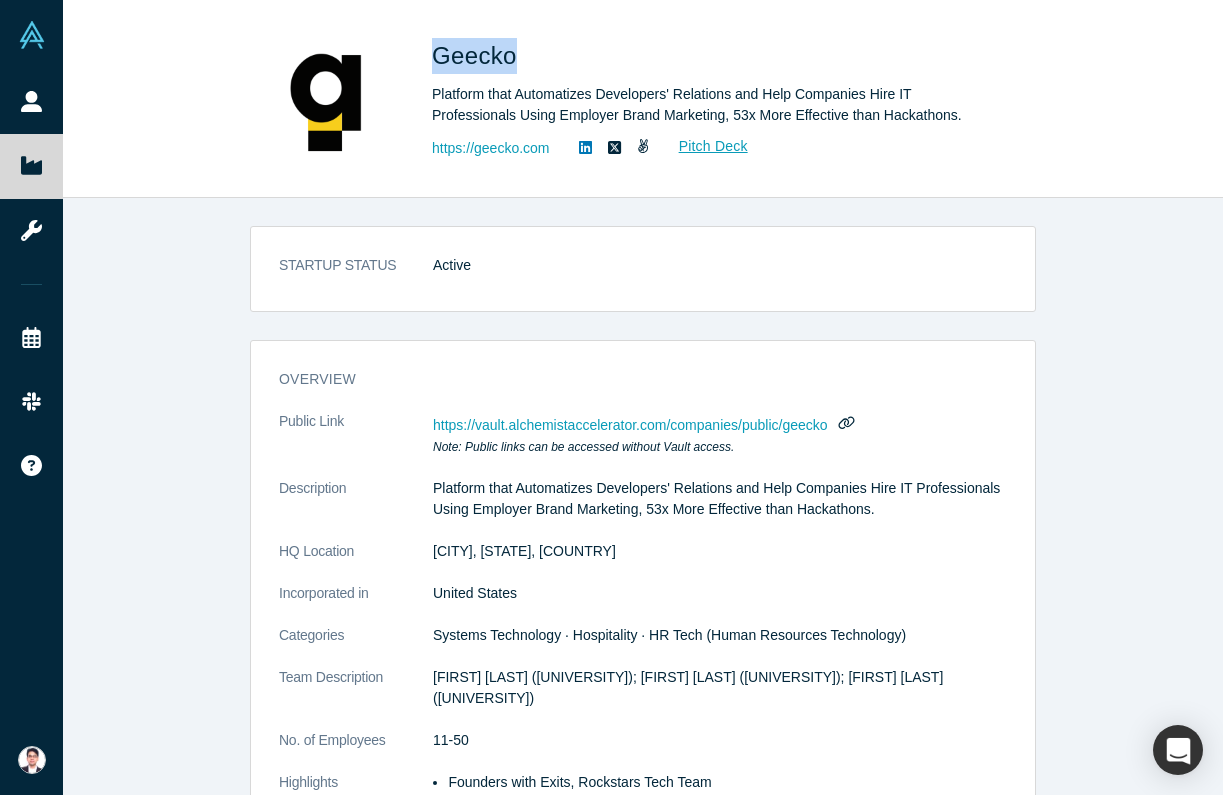 click on "Geecko" at bounding box center [478, 55] 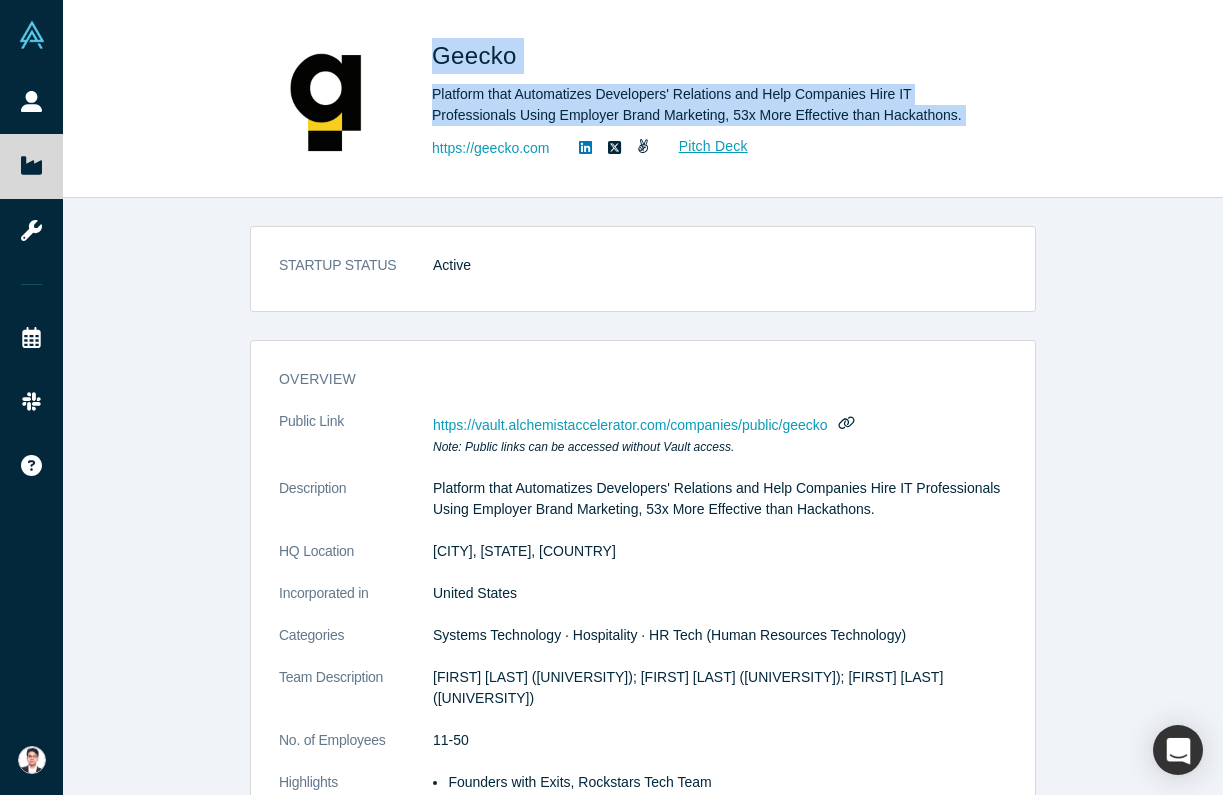 click on "Geecko" at bounding box center (478, 55) 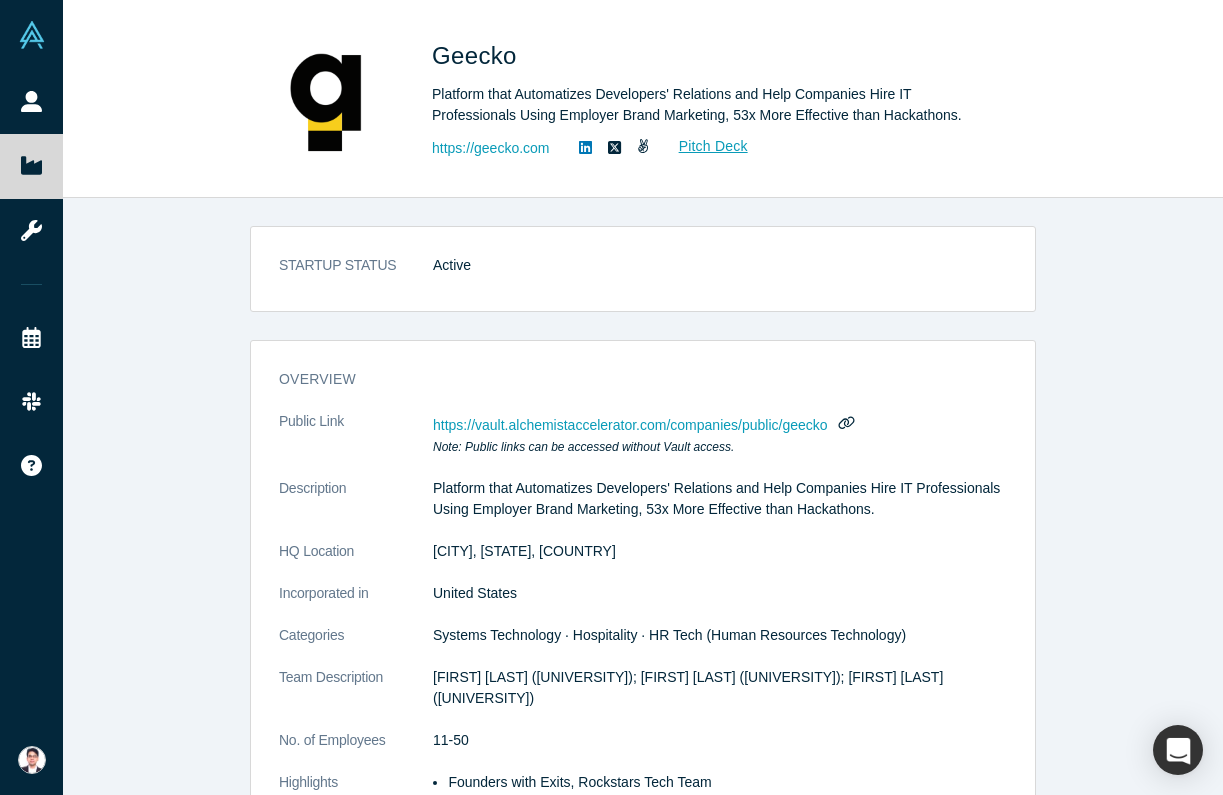 click on "Geecko" at bounding box center [478, 55] 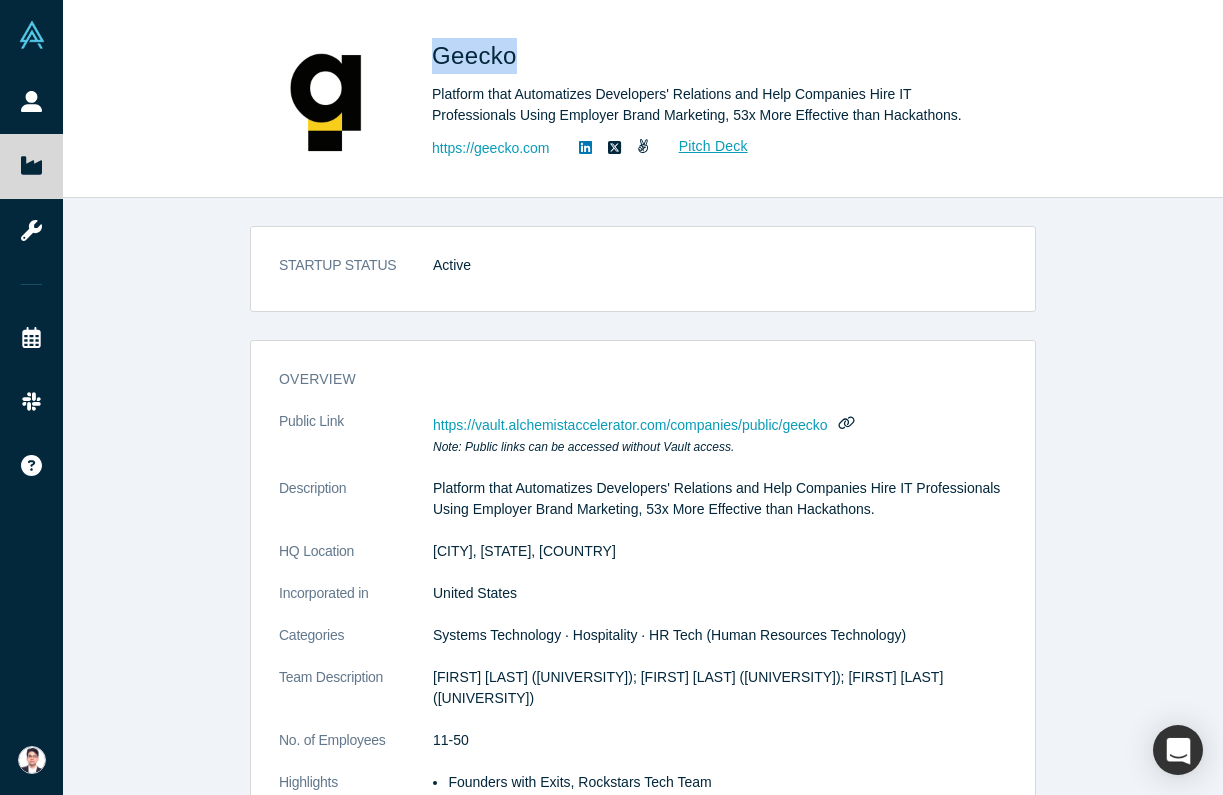 click on "Geecko" at bounding box center [478, 55] 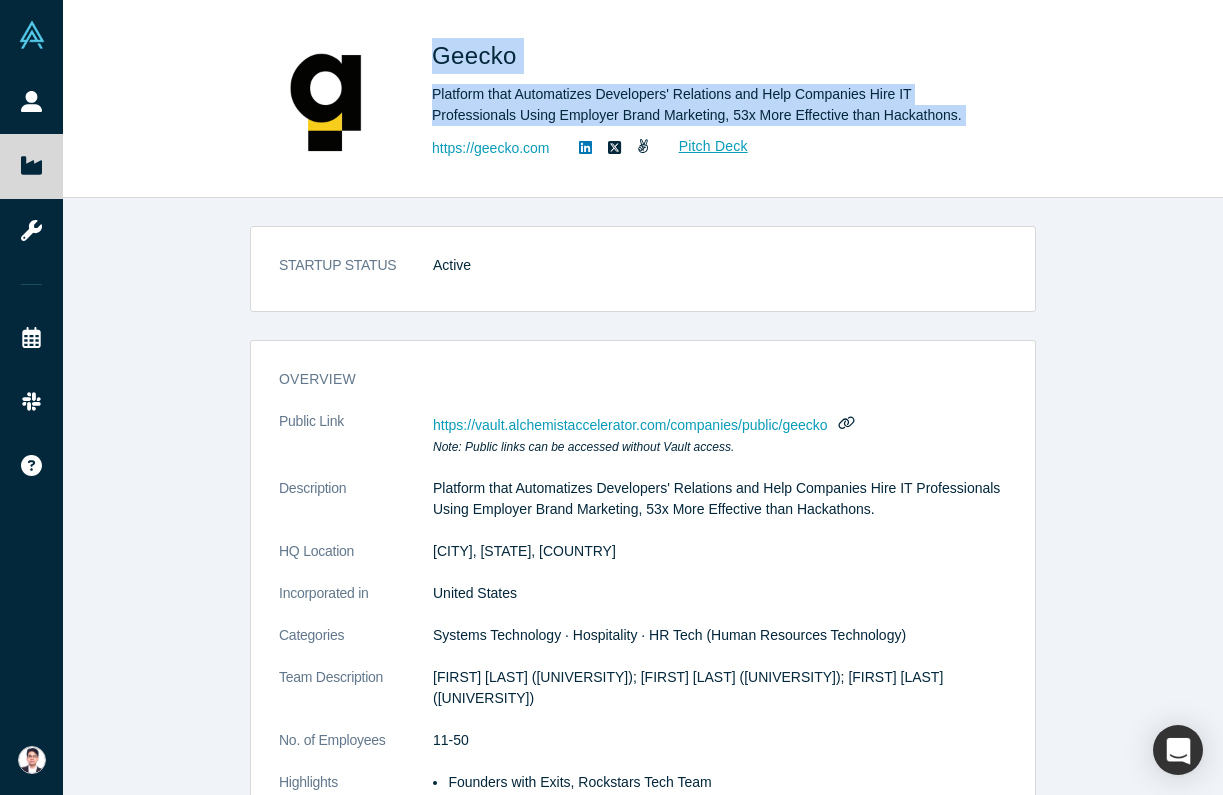 click on "Geecko" at bounding box center (478, 55) 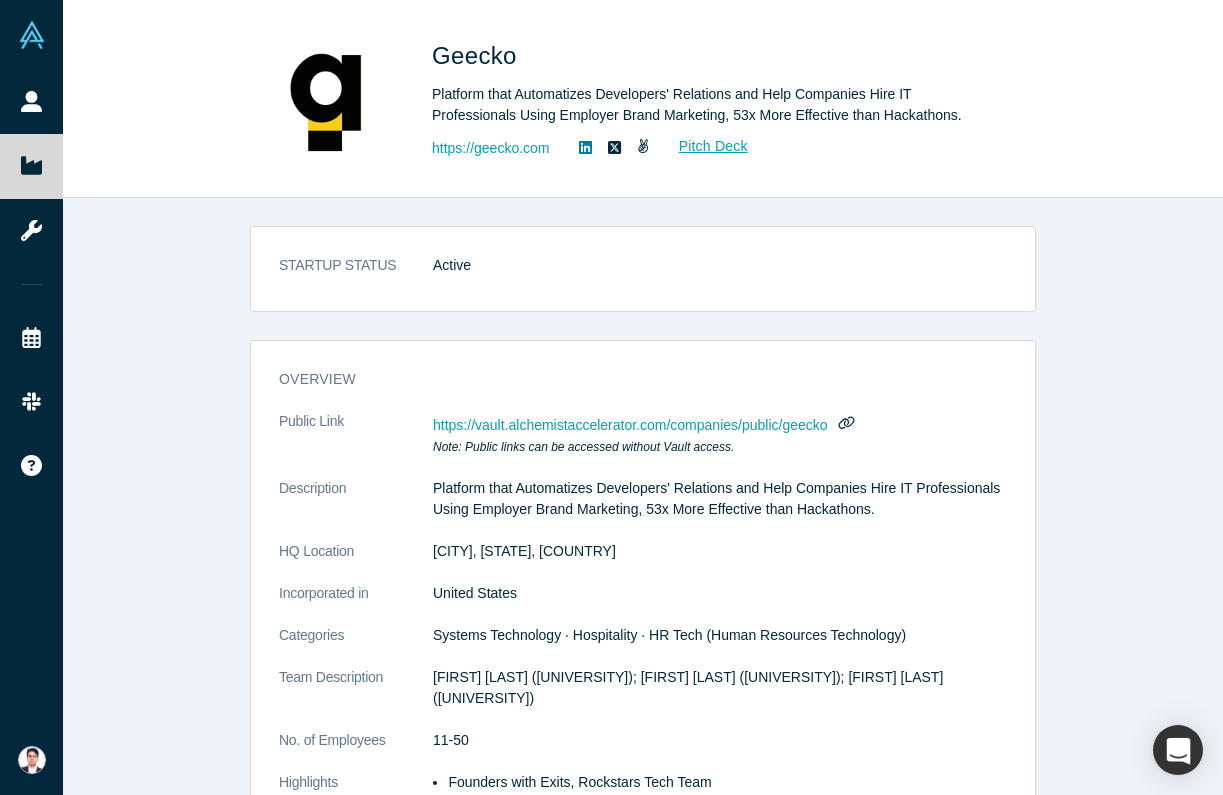 click on "Geecko" at bounding box center [478, 55] 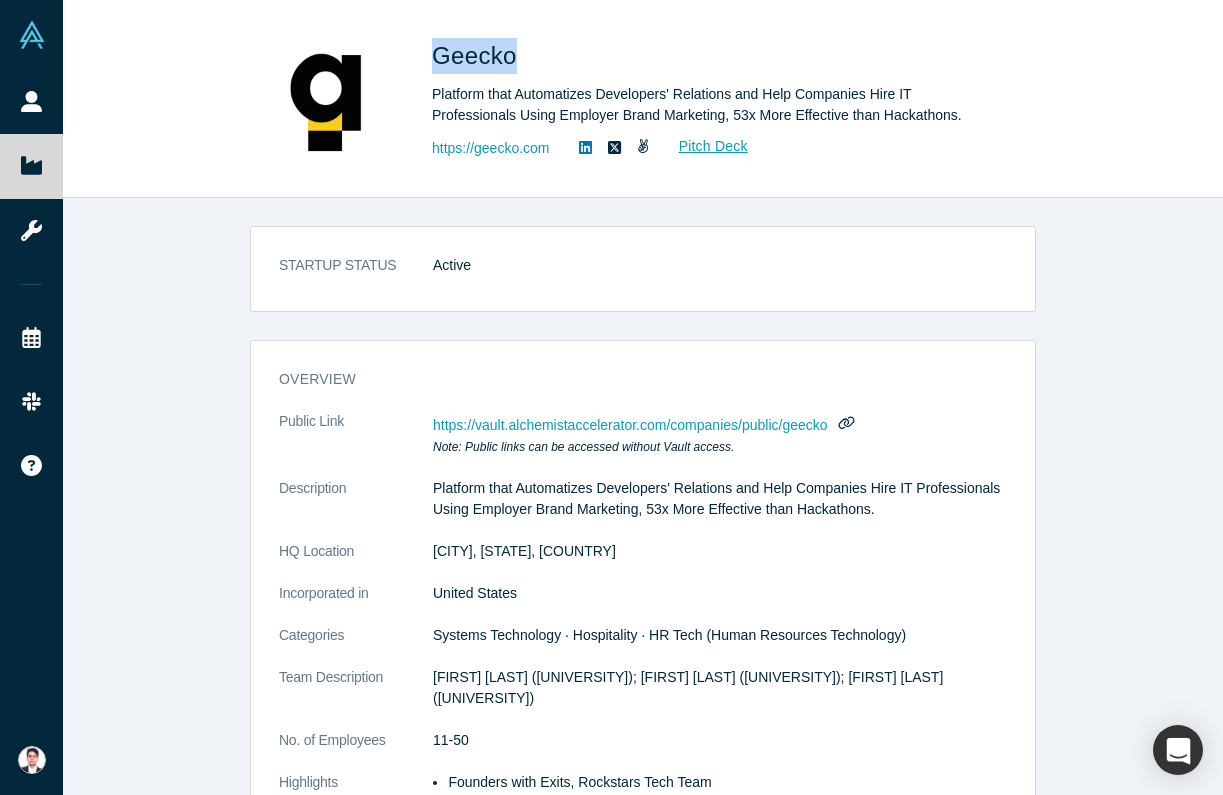 click on "Geecko" at bounding box center [478, 55] 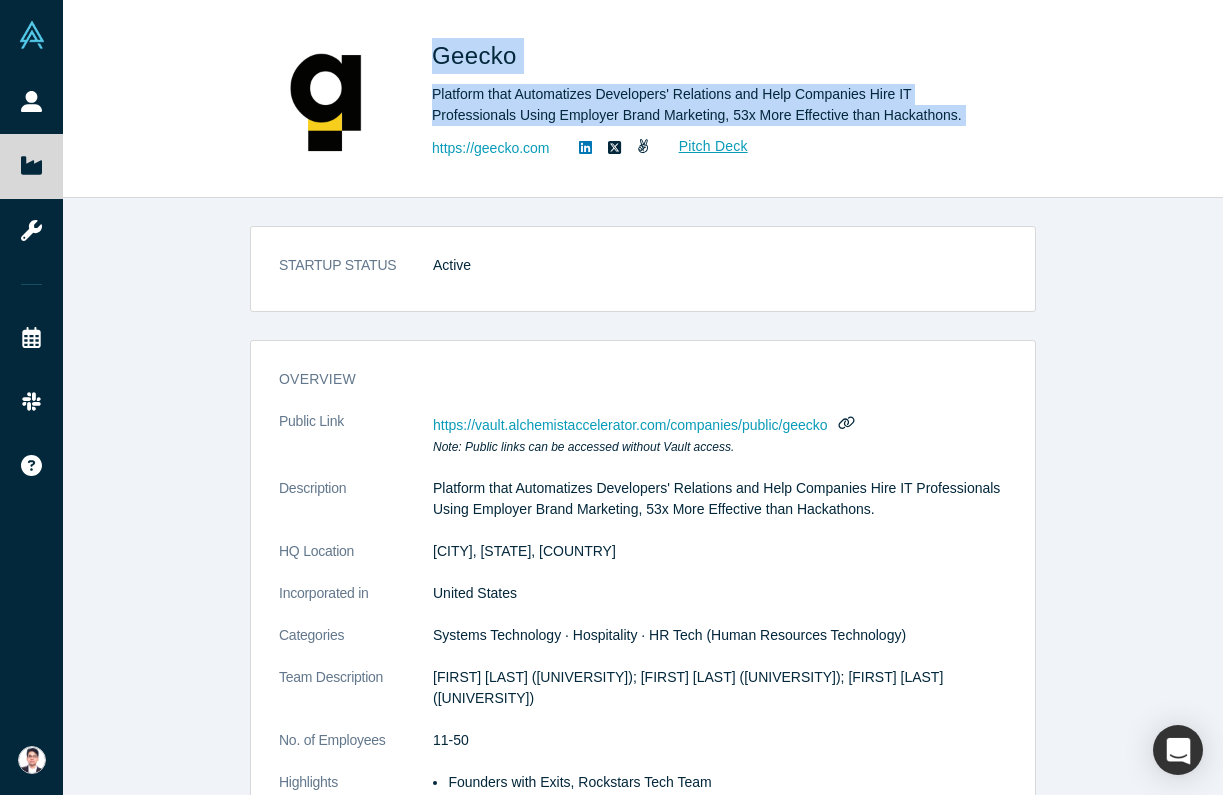 click on "Geecko" at bounding box center [478, 55] 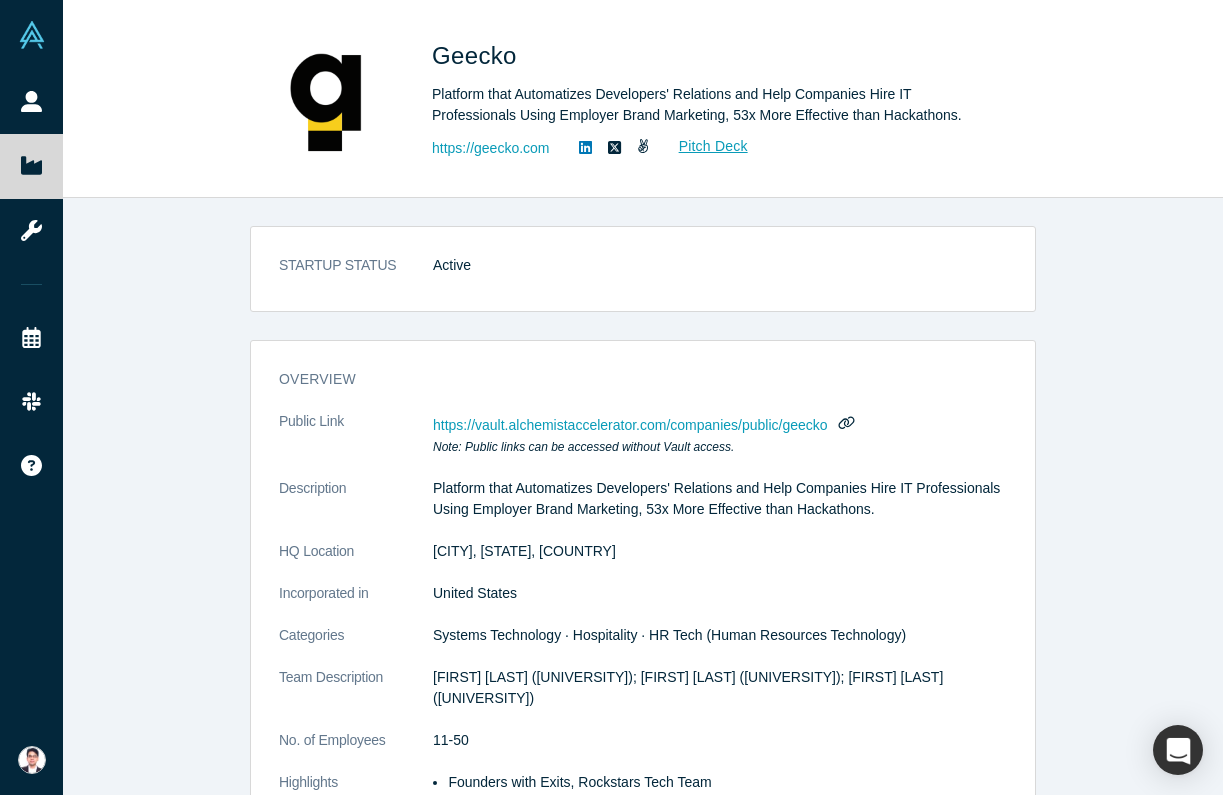 click on "Geecko" at bounding box center (478, 55) 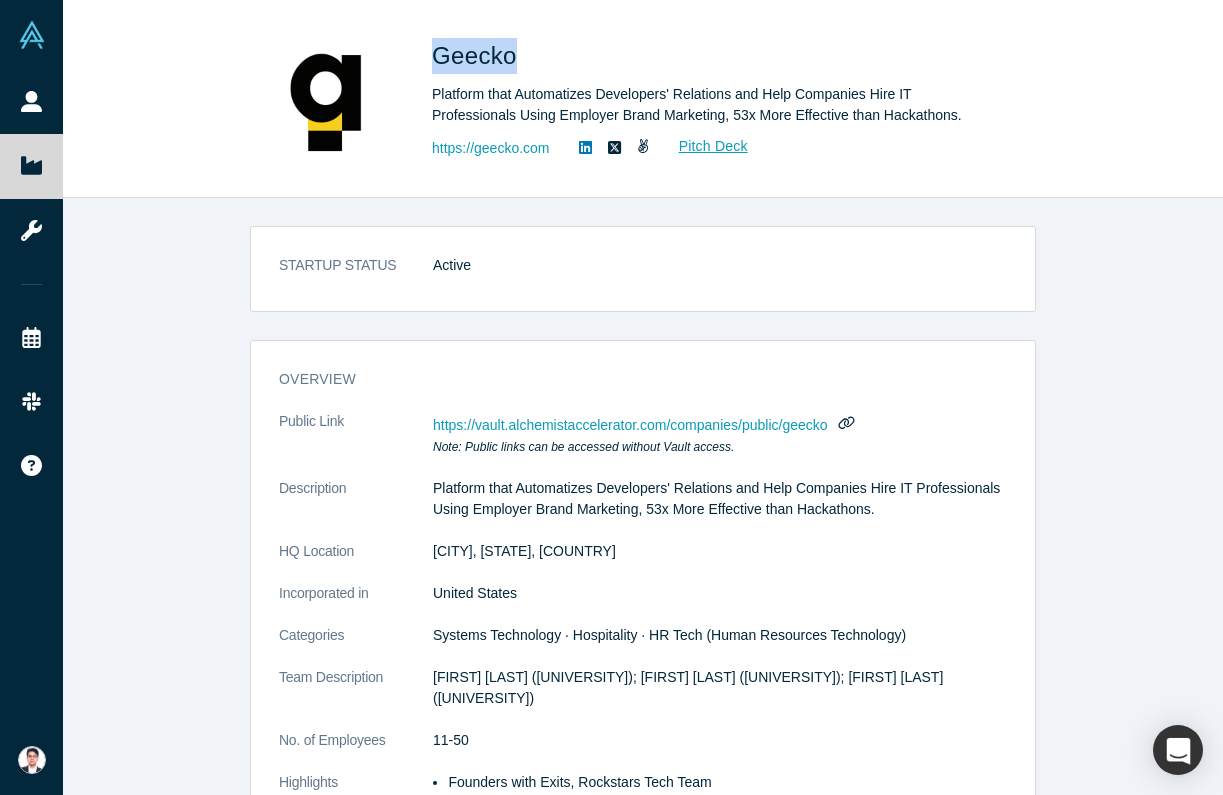 click on "Geecko" at bounding box center (478, 55) 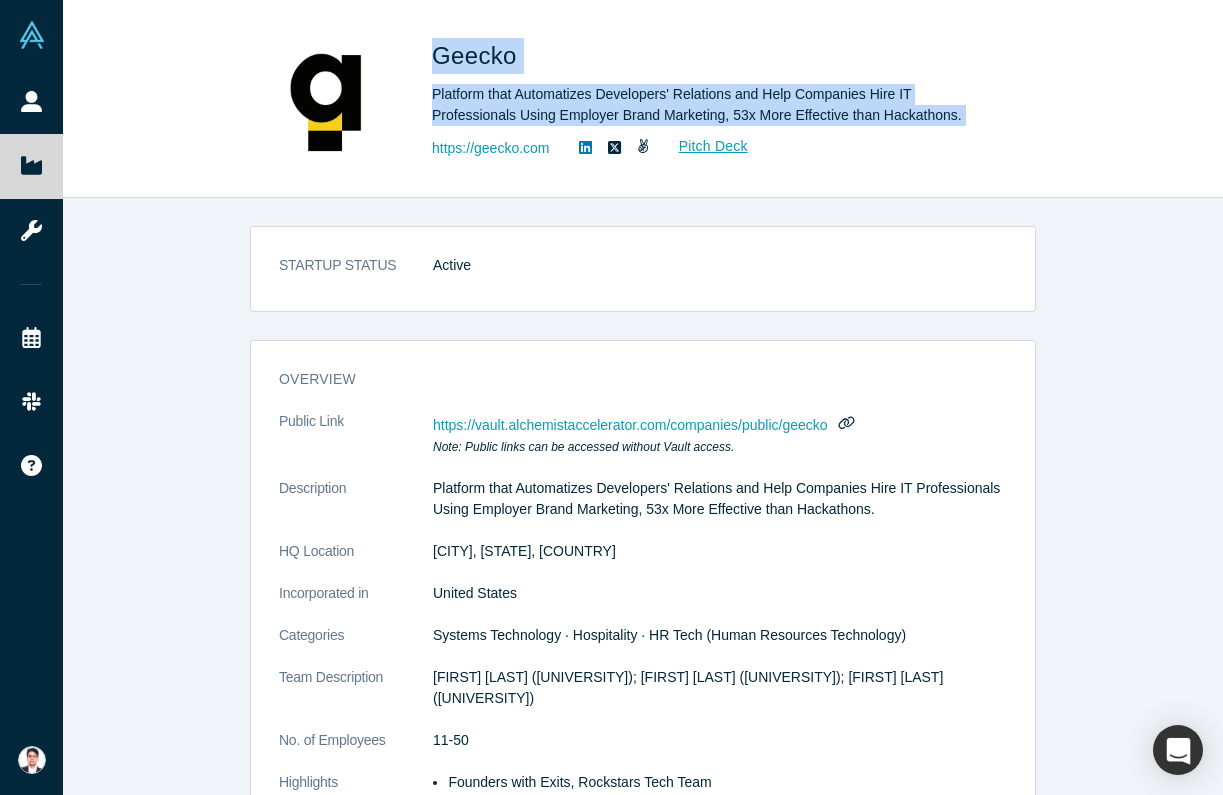 click on "Geecko" at bounding box center (478, 55) 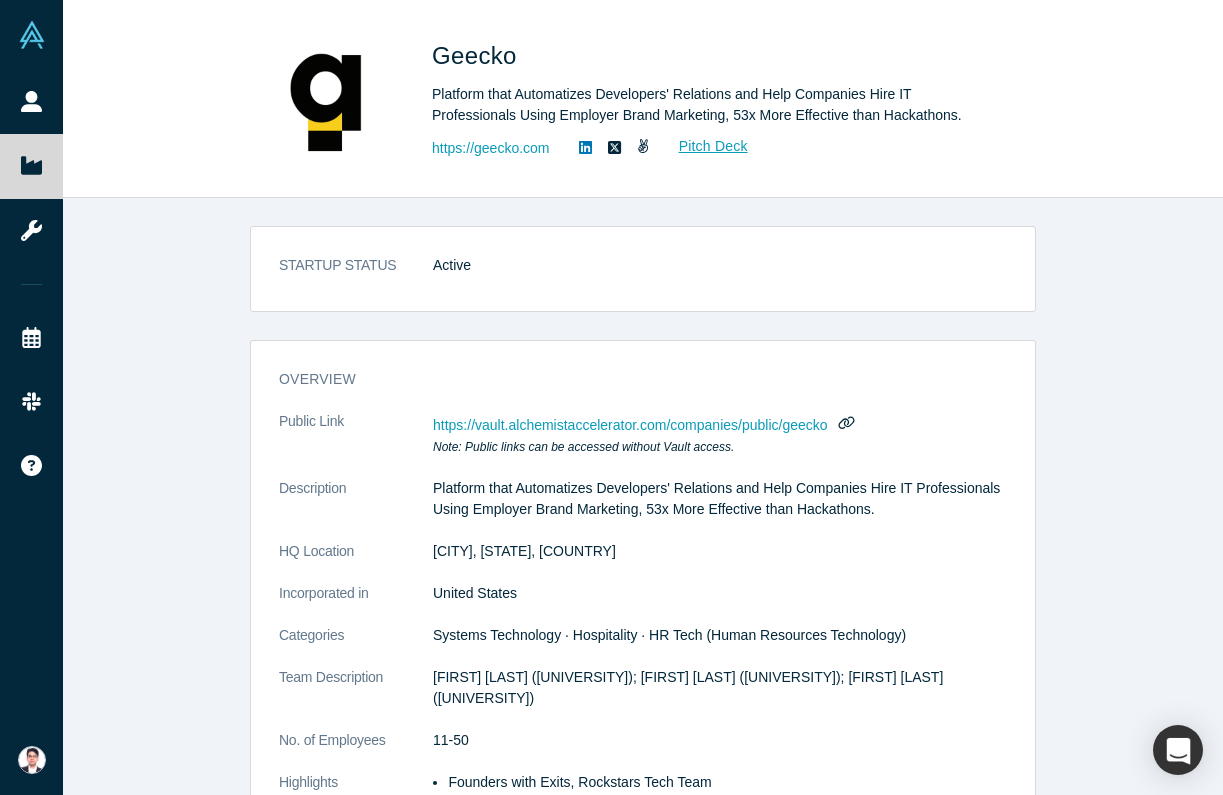 click on "Geecko" at bounding box center (478, 55) 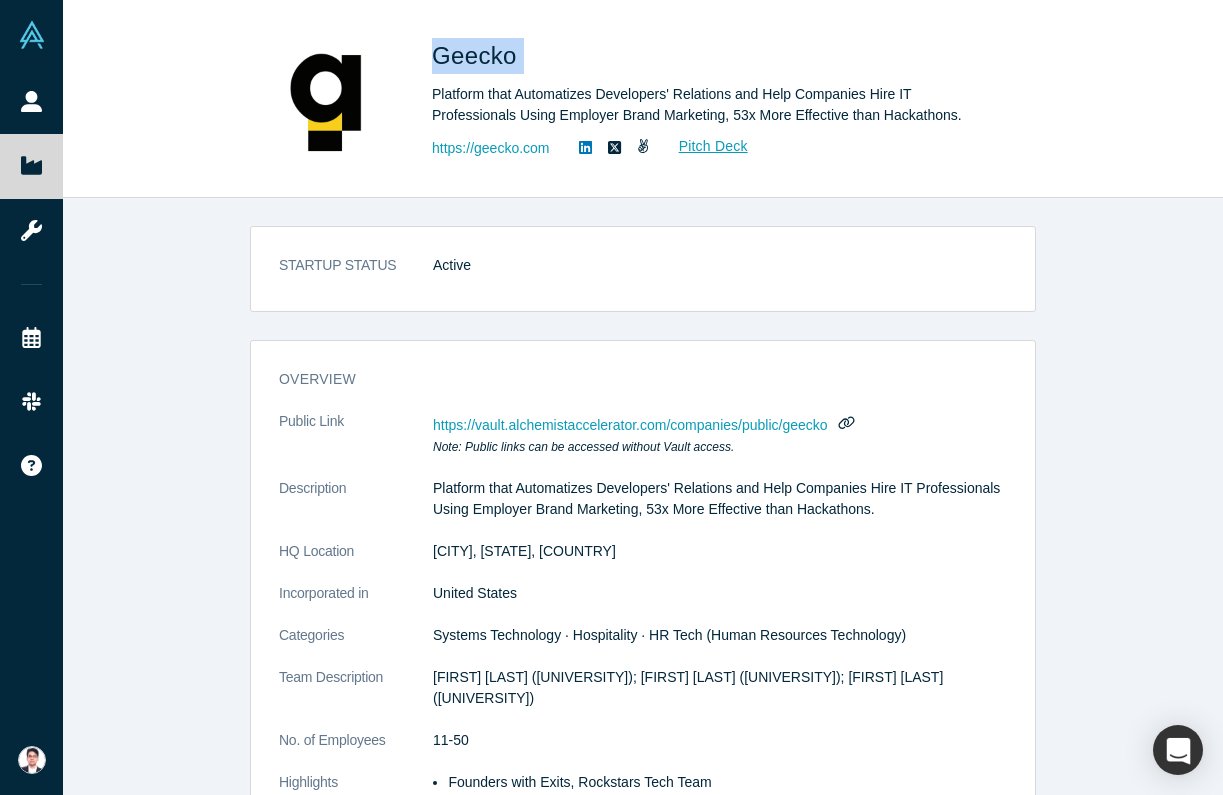 click on "Geecko" at bounding box center (478, 55) 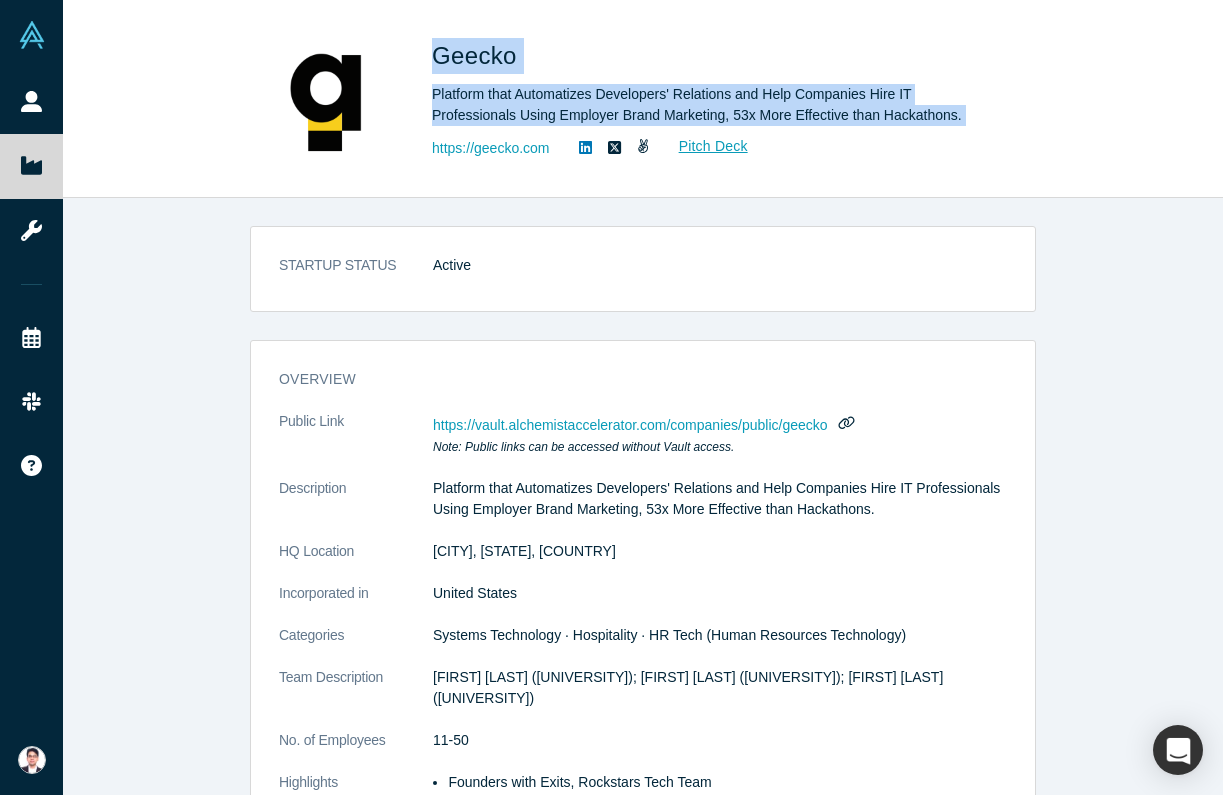 click on "Platform that Automatizes Developers' Relations and Help Companies Hire IT Professionals Using Employer Brand Marketing, 53x More Effective than Hackathons." at bounding box center (712, 105) 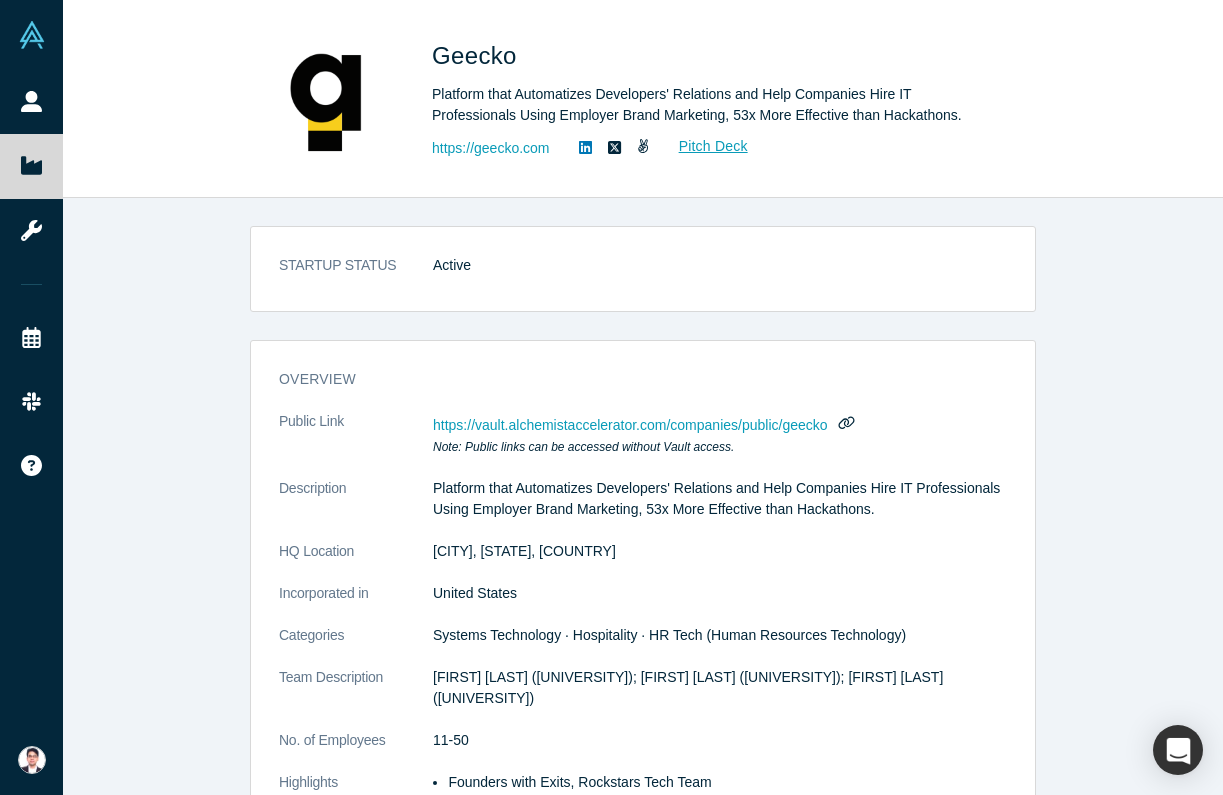 click on "Platform that Automatizes Developers' Relations and Help Companies Hire IT Professionals Using Employer Brand Marketing, 53x More Effective than Hackathons." at bounding box center [712, 105] 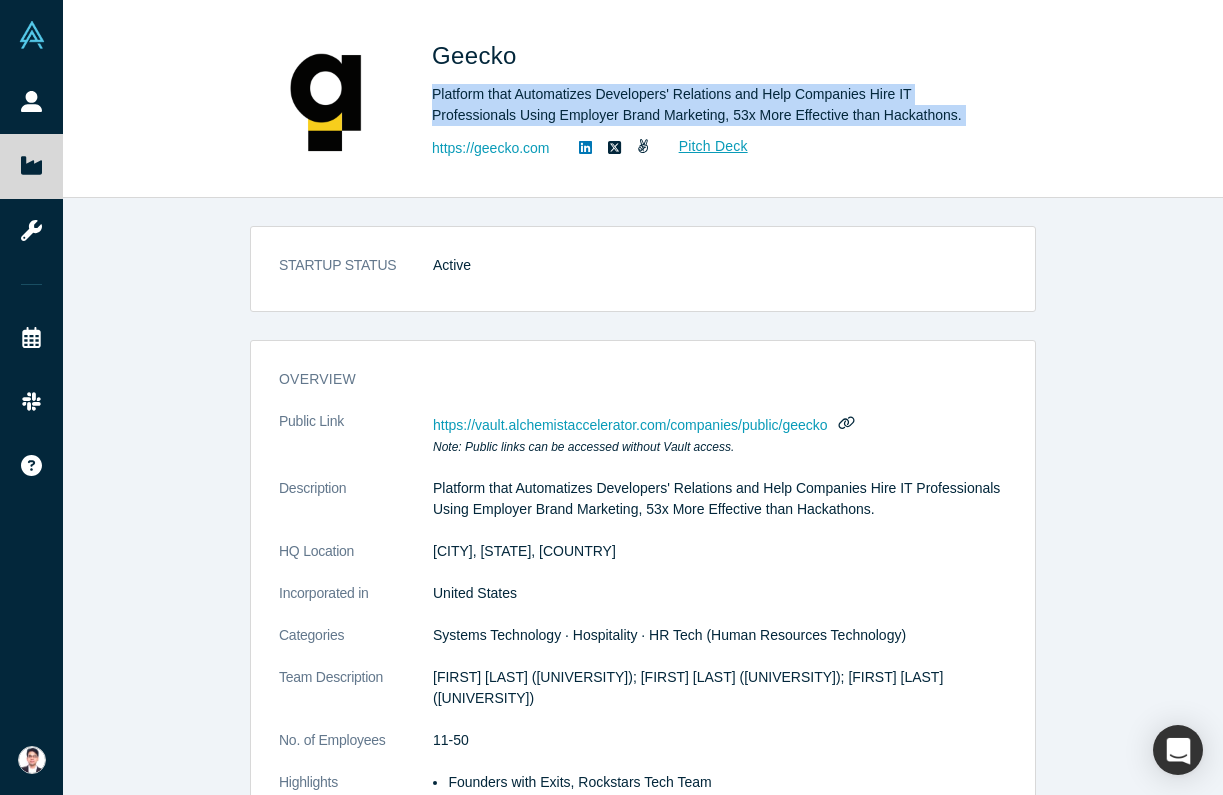 click on "Platform that Automatizes Developers' Relations and Help Companies Hire IT Professionals Using Employer Brand Marketing, 53x More Effective than Hackathons." at bounding box center (712, 105) 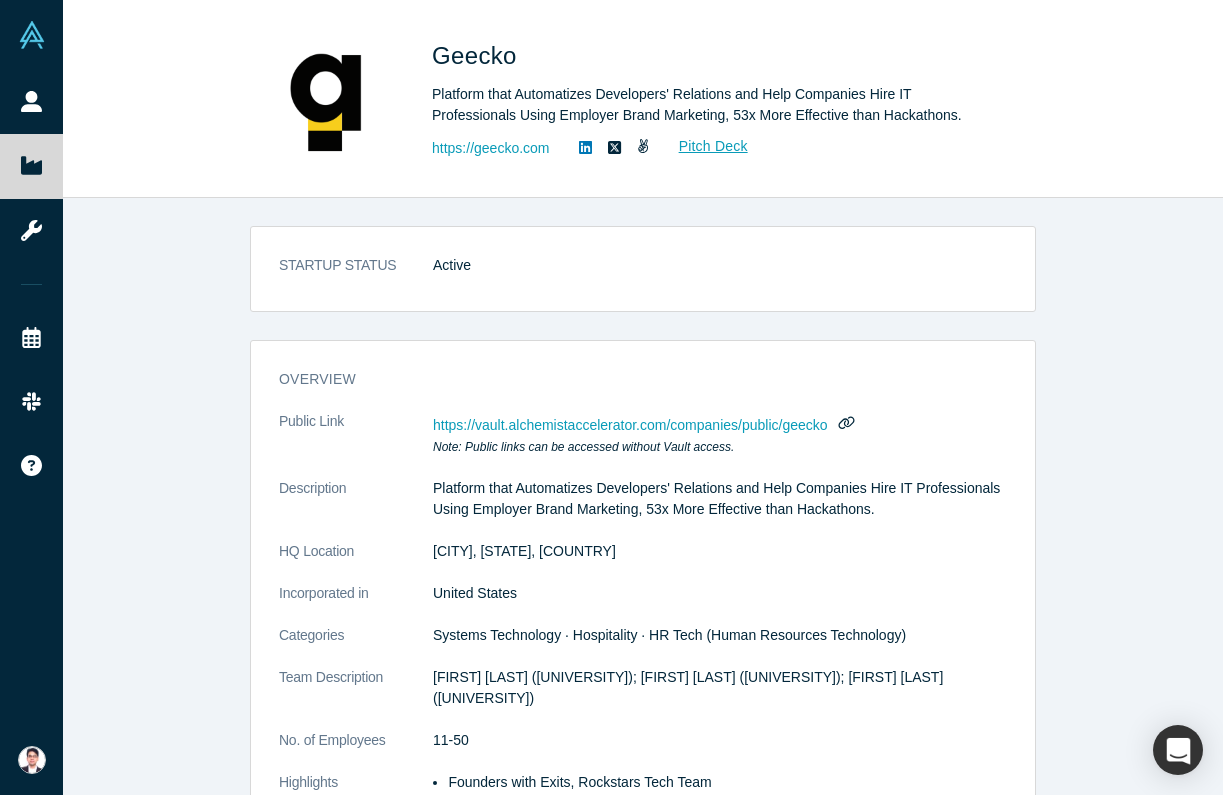 click on "Geecko" at bounding box center [478, 55] 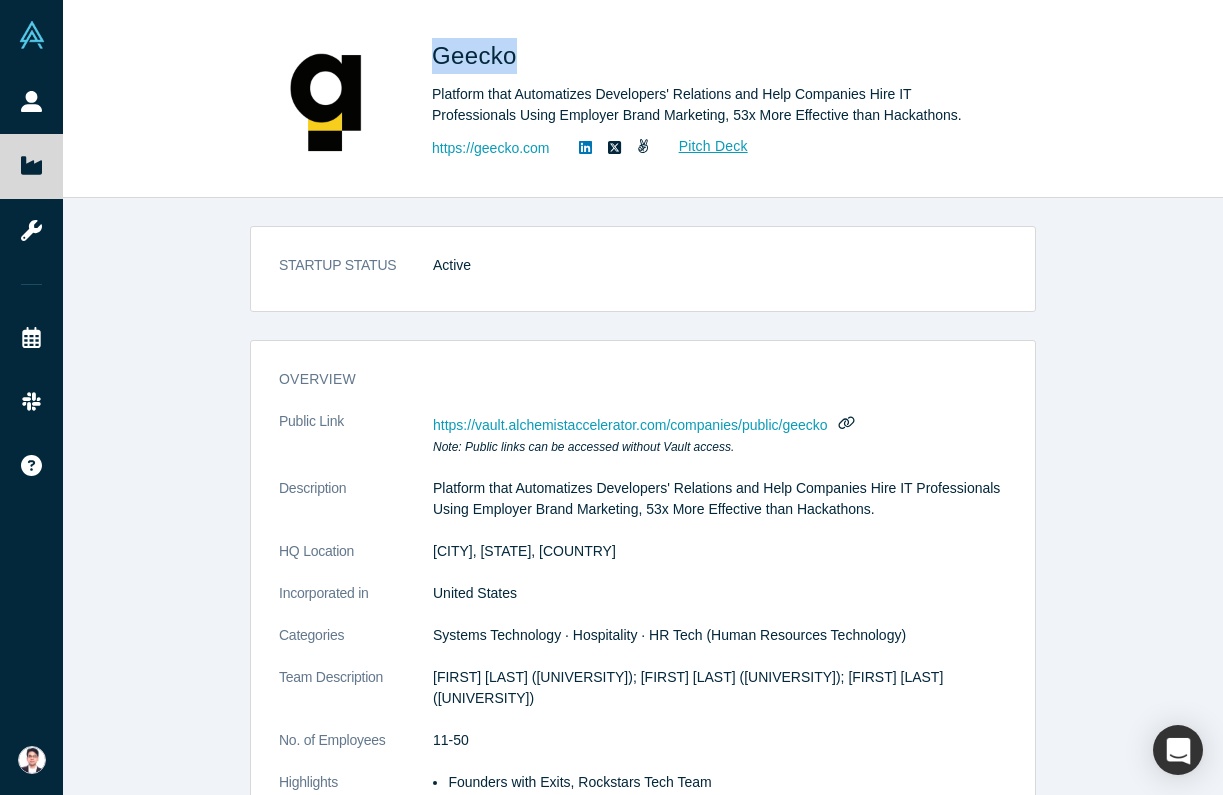 click on "Geecko" at bounding box center (478, 55) 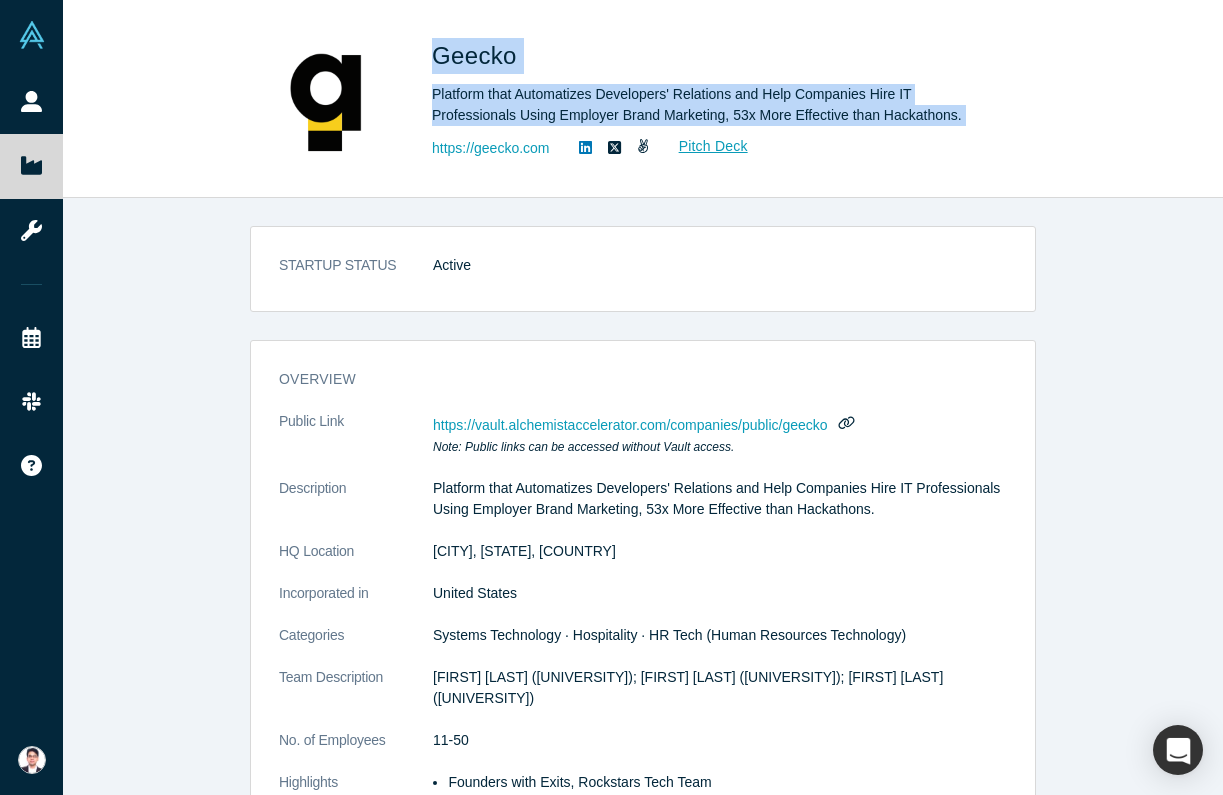 click on "Geecko" at bounding box center (478, 55) 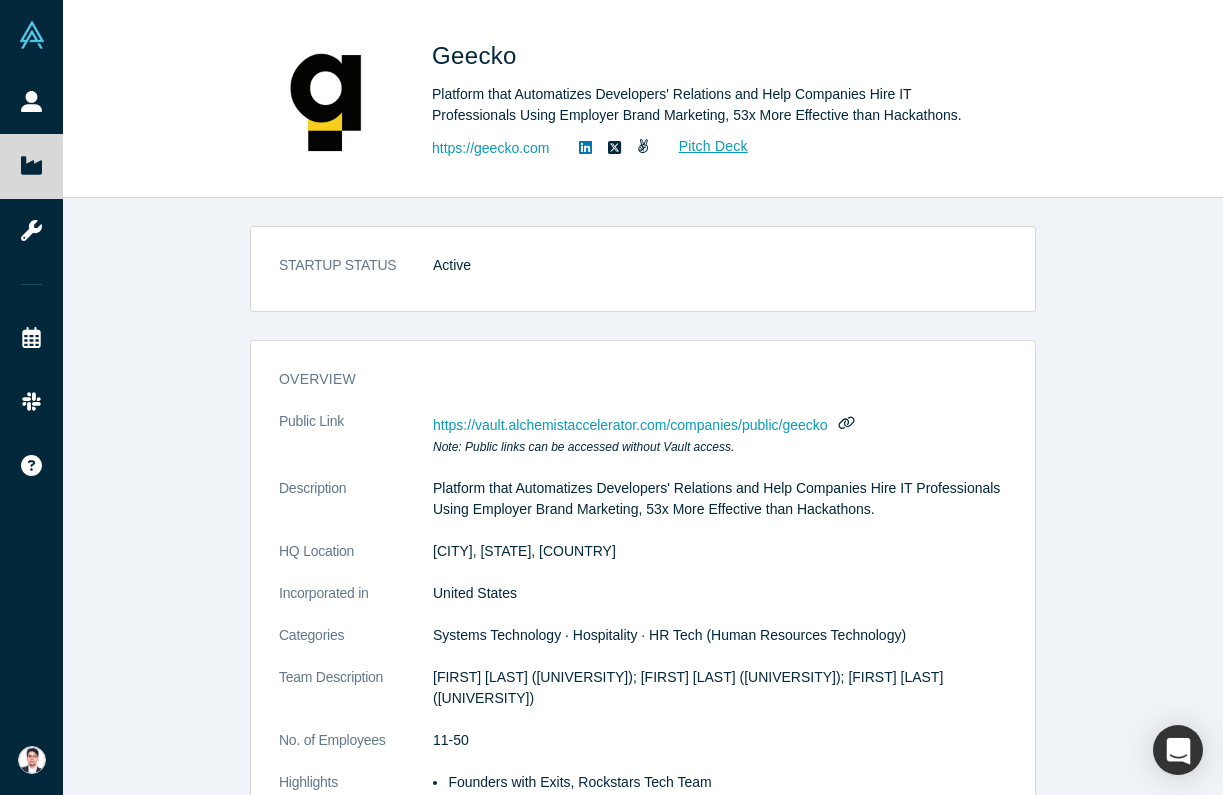 click on "Geecko" at bounding box center [478, 55] 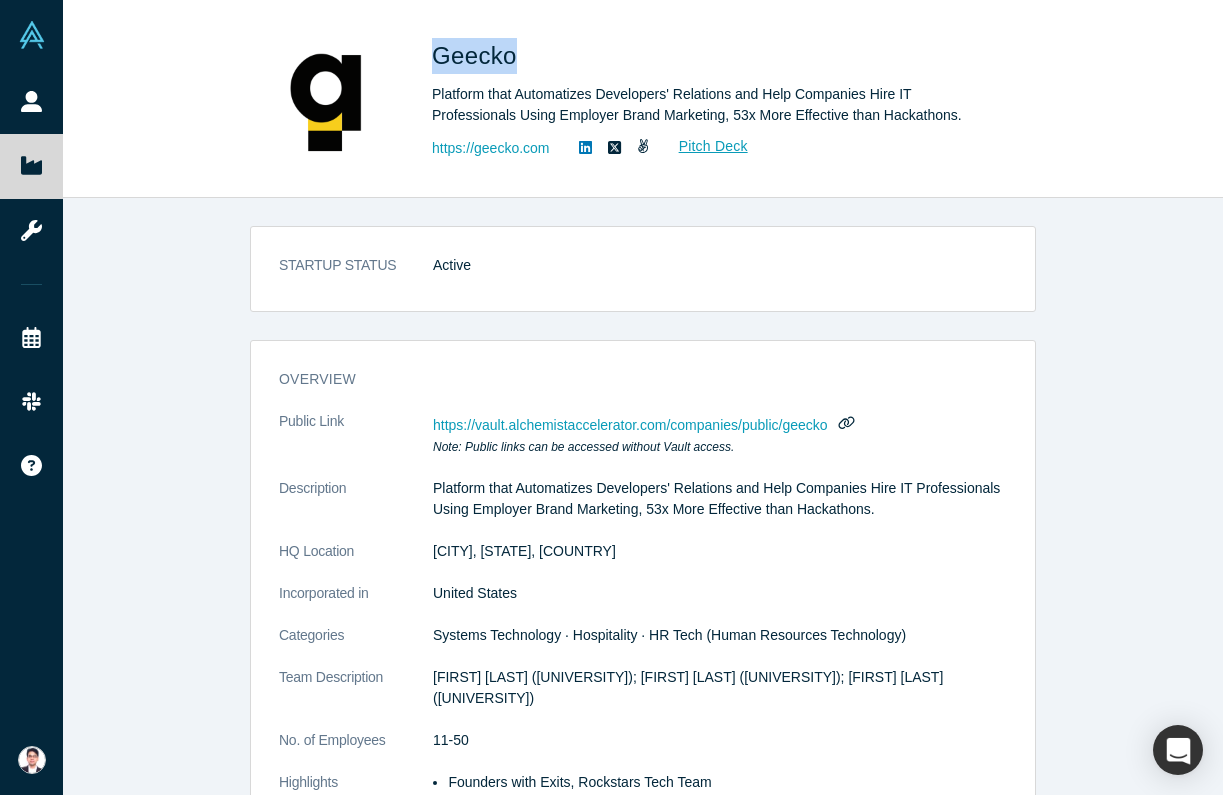 click on "Geecko" at bounding box center (478, 55) 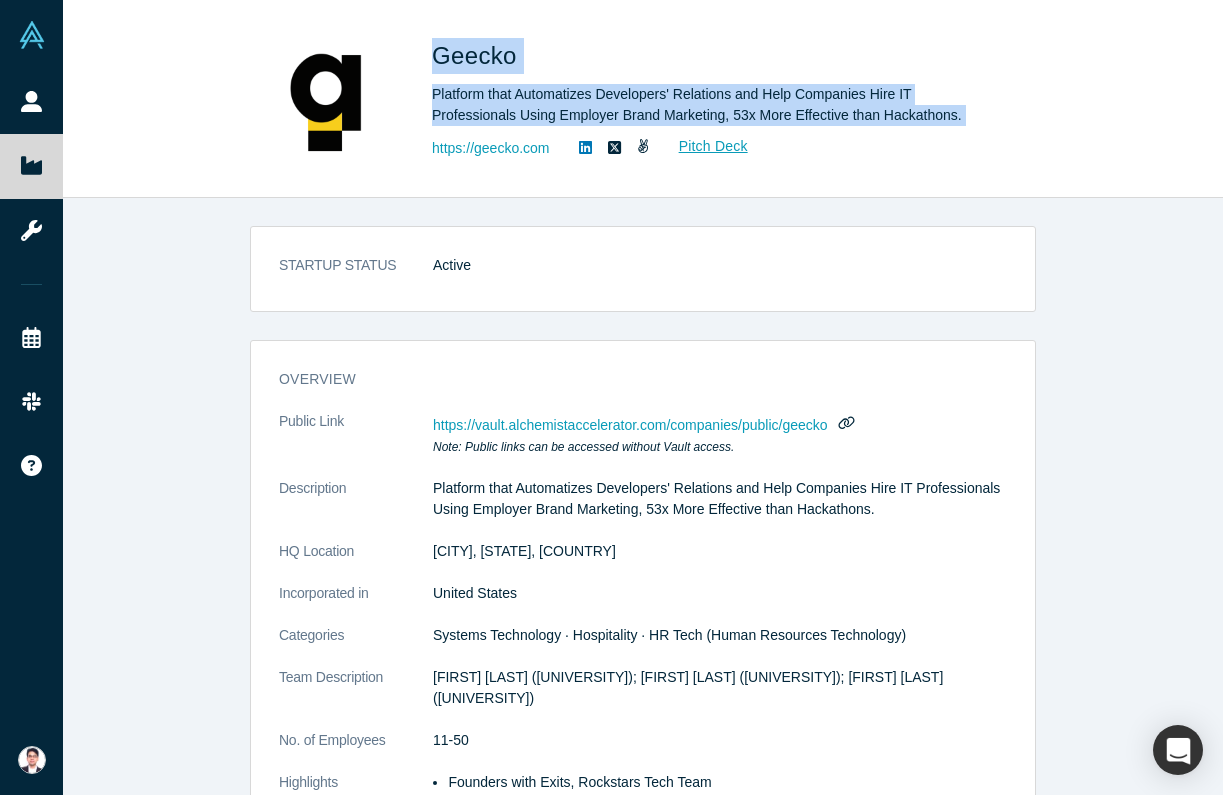 click on "Geecko" at bounding box center (478, 55) 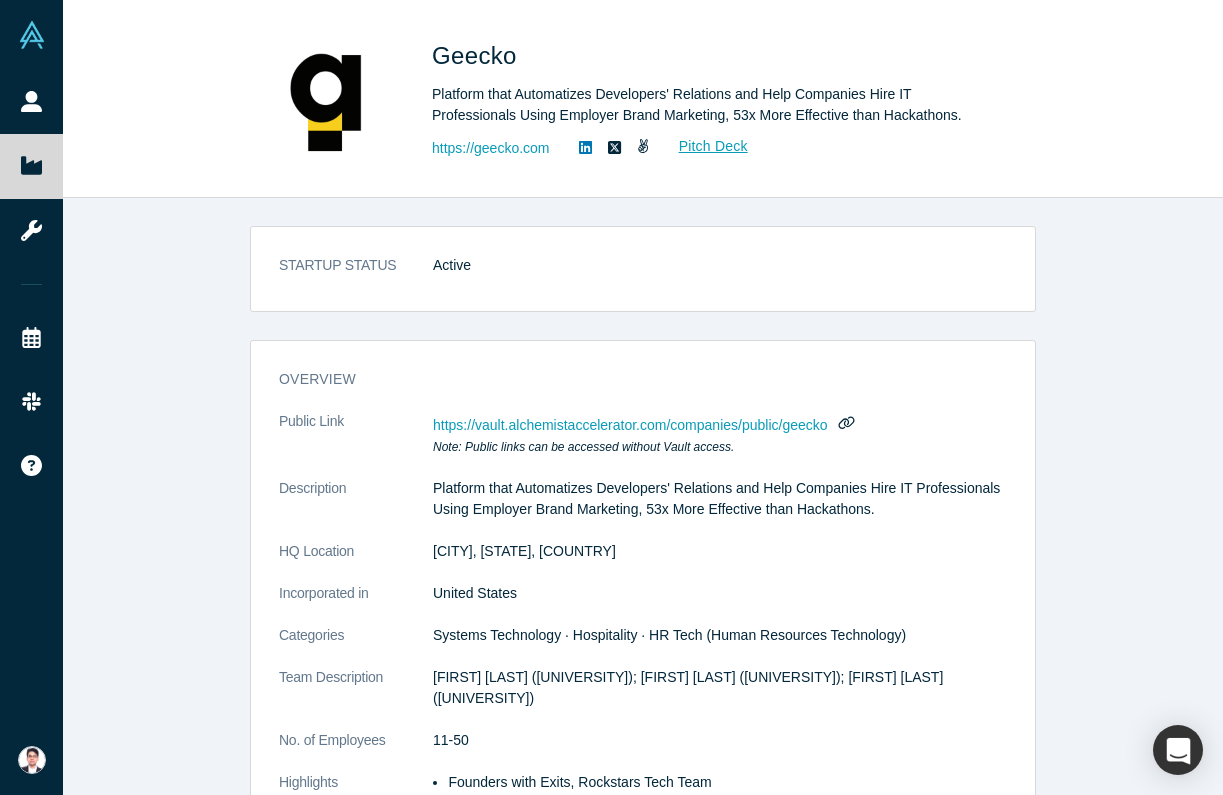 click on "Geecko" at bounding box center (478, 55) 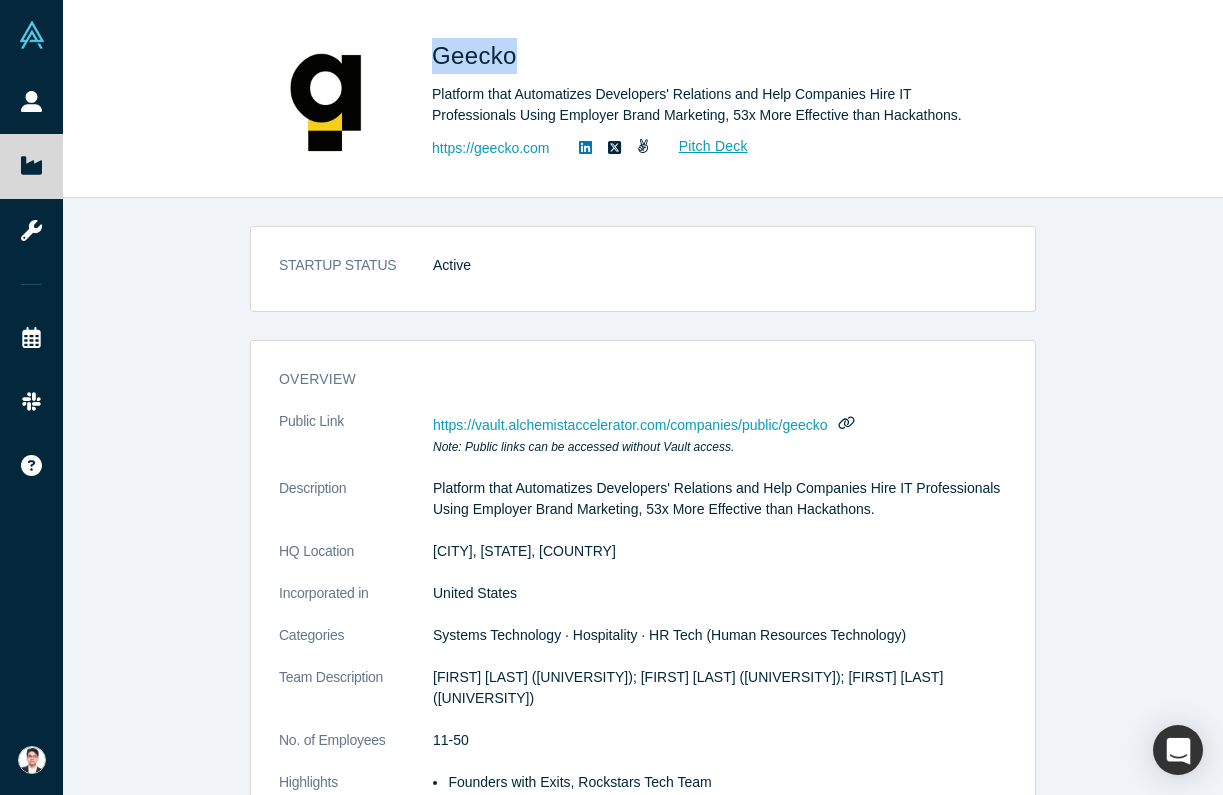 click on "Geecko" at bounding box center (478, 55) 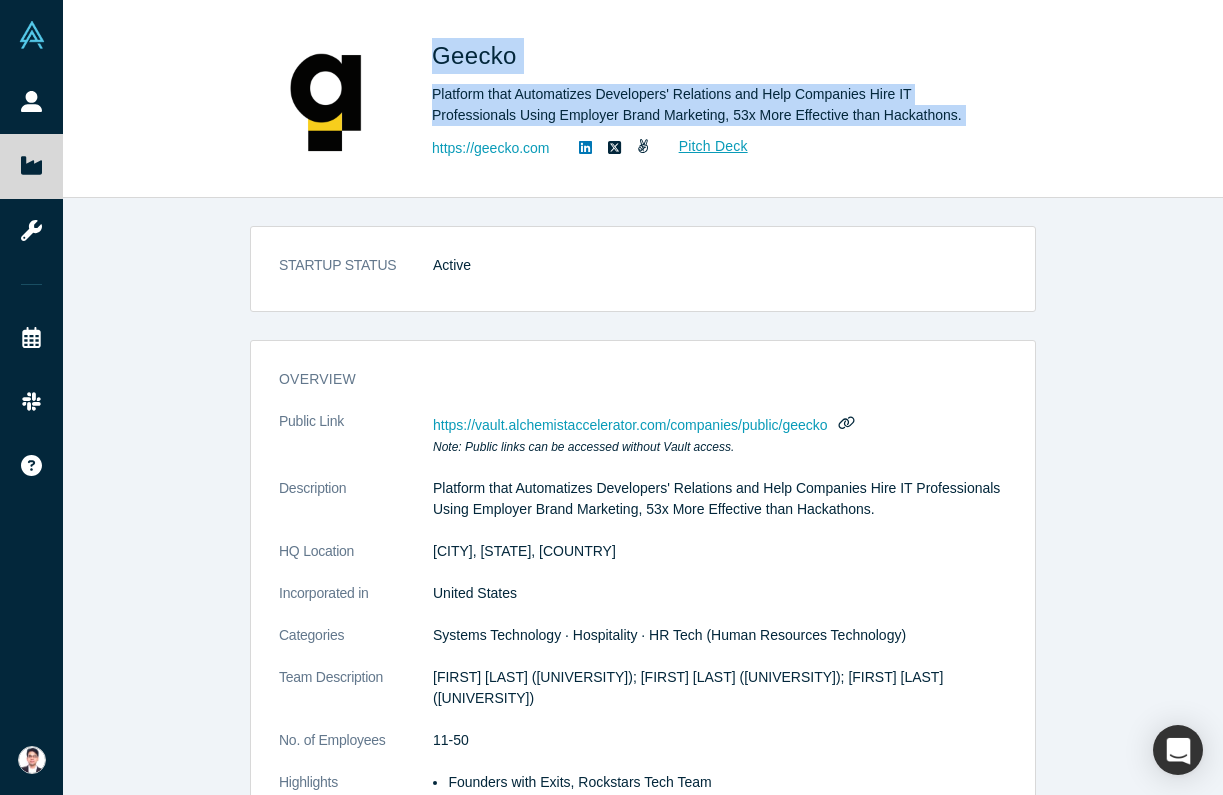 click on "Geecko" at bounding box center (478, 55) 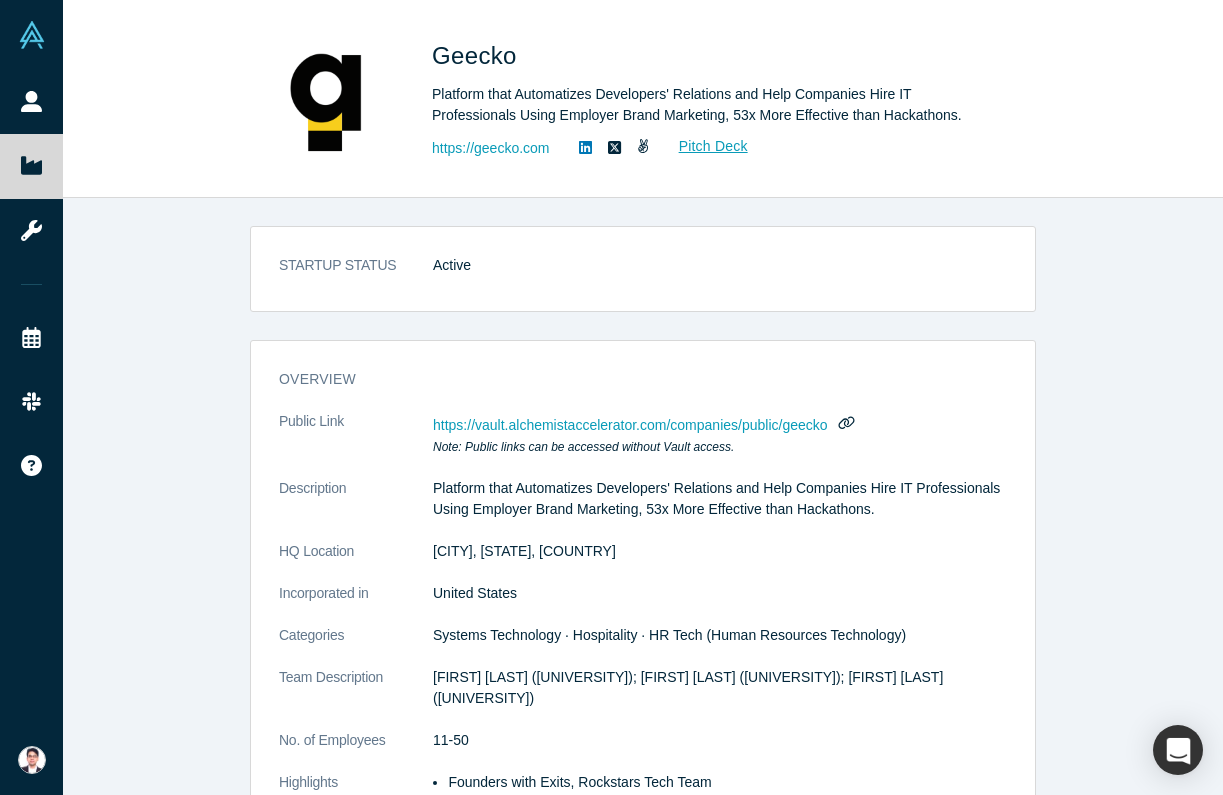click on "Geecko" at bounding box center (478, 55) 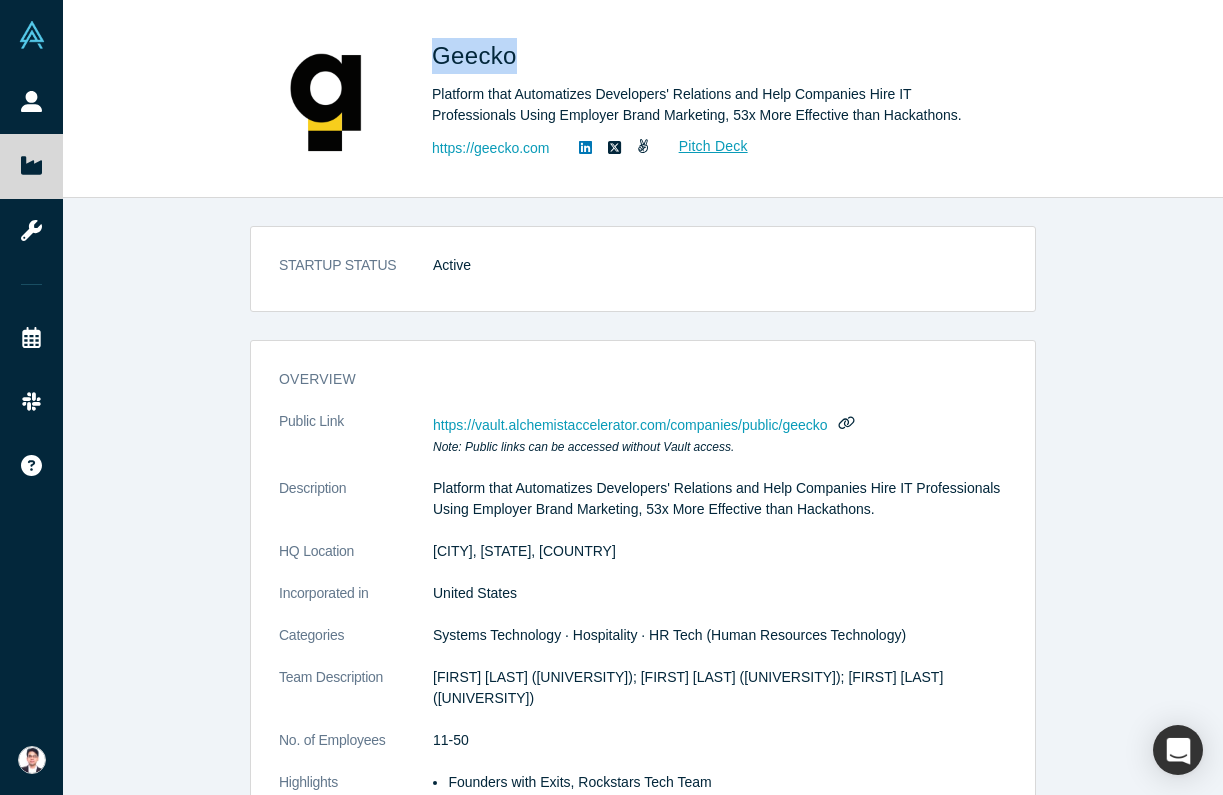 click on "Geecko" at bounding box center [478, 55] 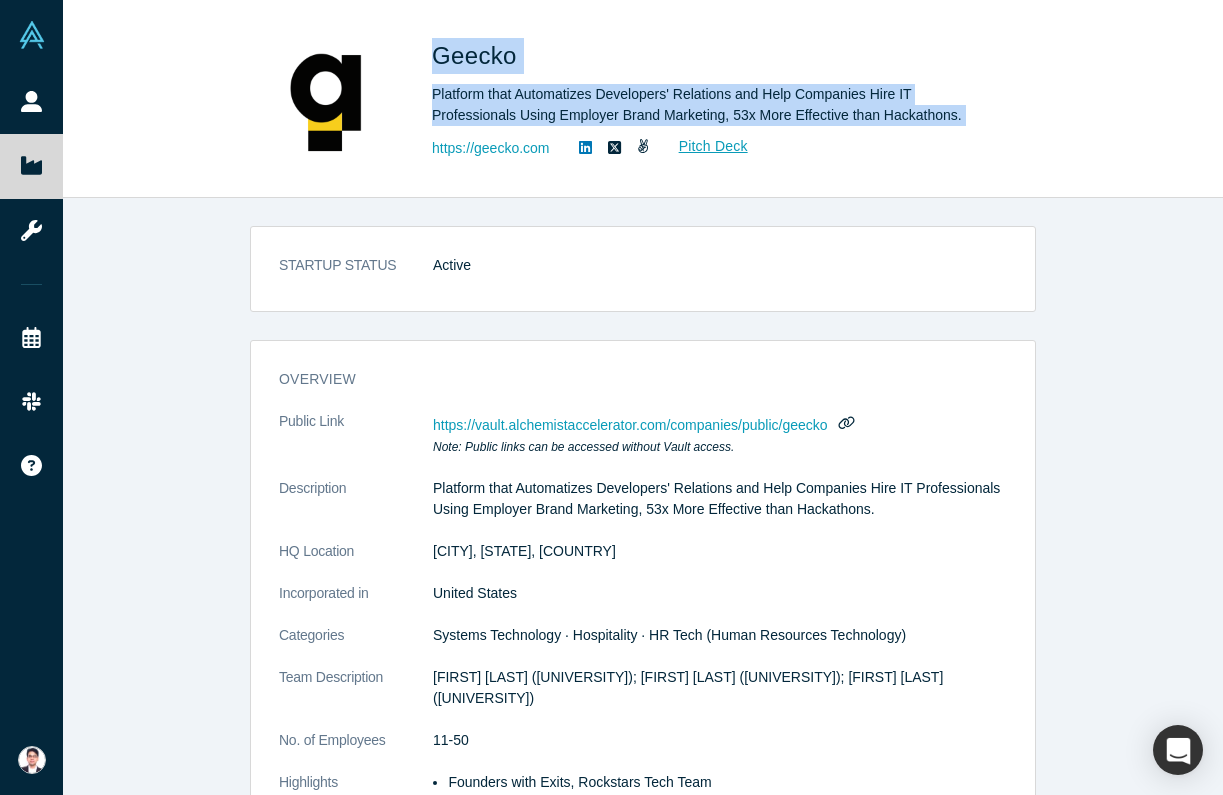 click on "Geecko" at bounding box center [478, 55] 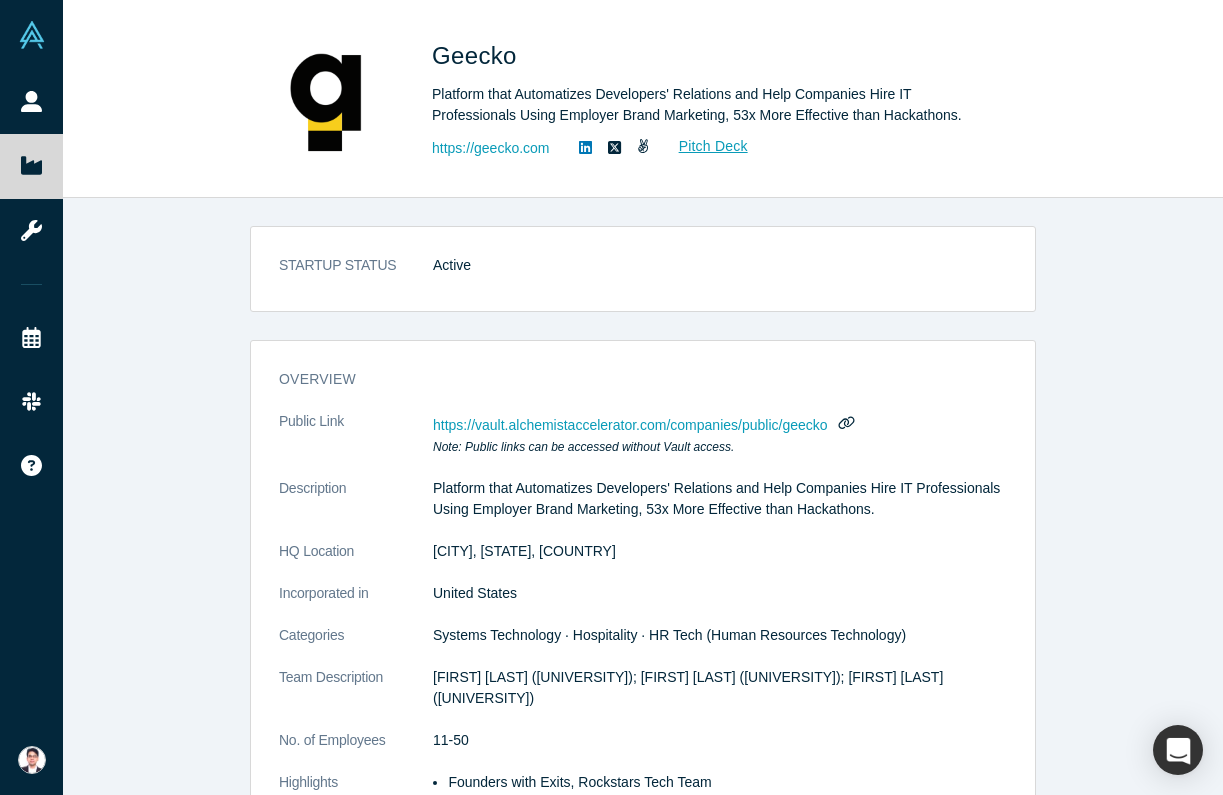 click on "Geecko" at bounding box center [478, 55] 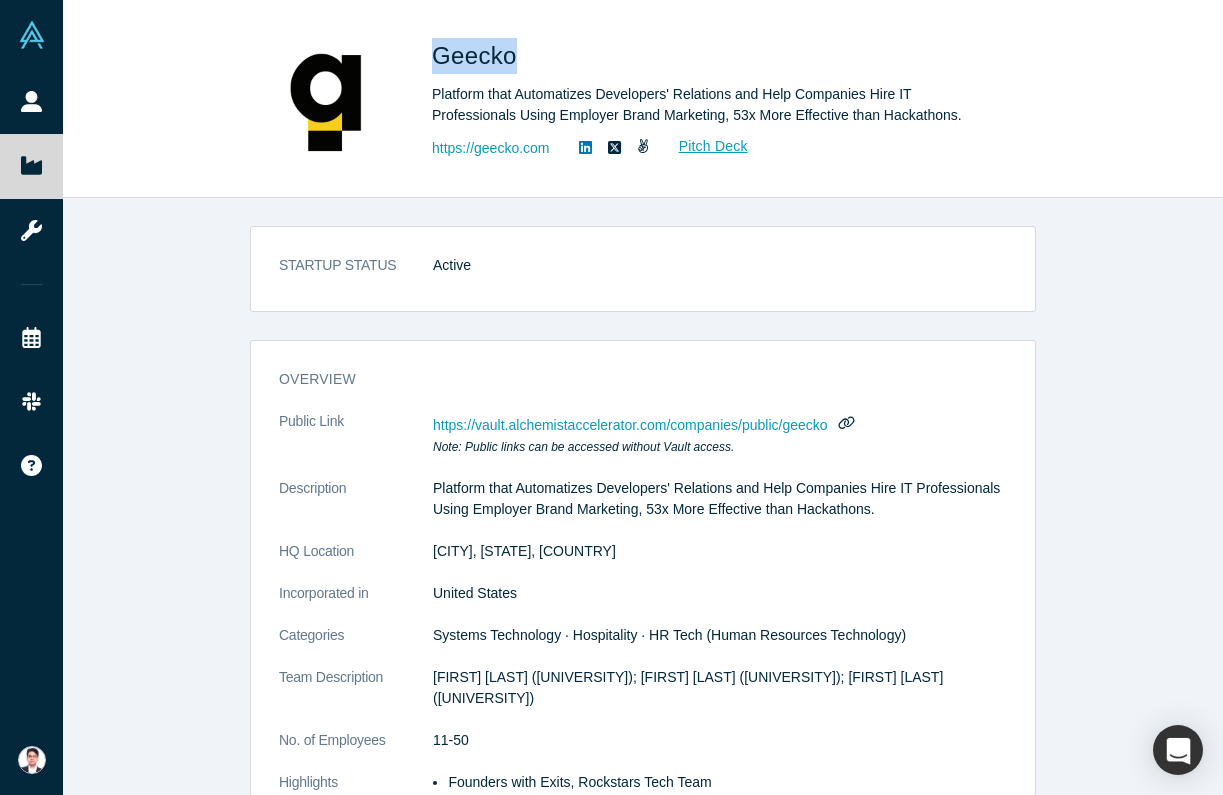 click on "Geecko" at bounding box center [478, 55] 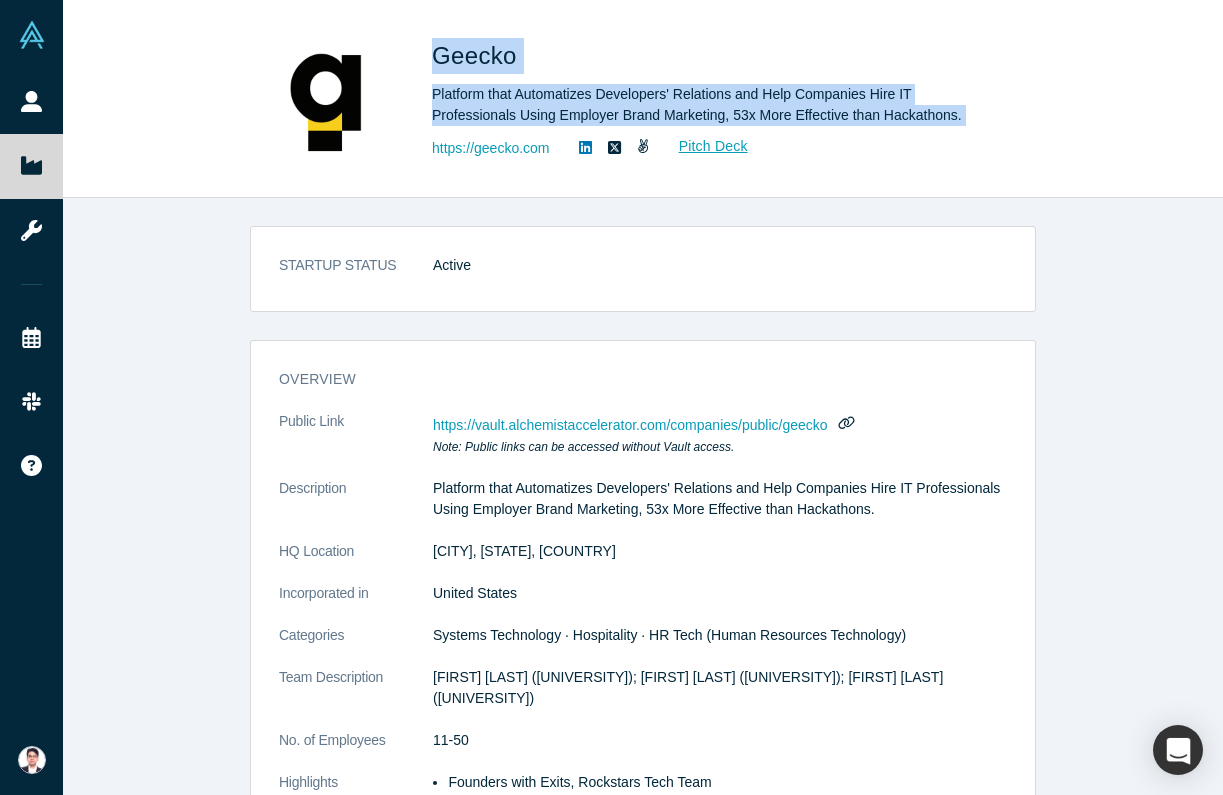 click on "Geecko" at bounding box center [478, 55] 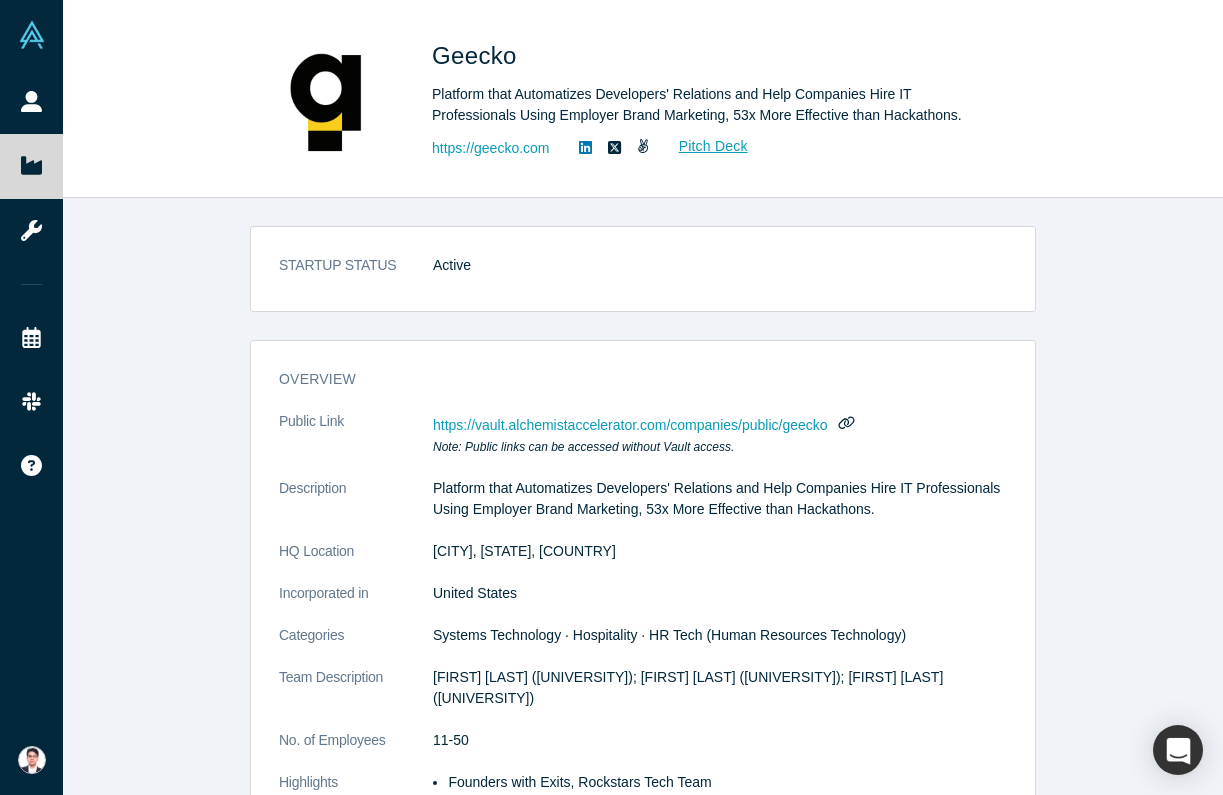 click on "Geecko" at bounding box center [478, 55] 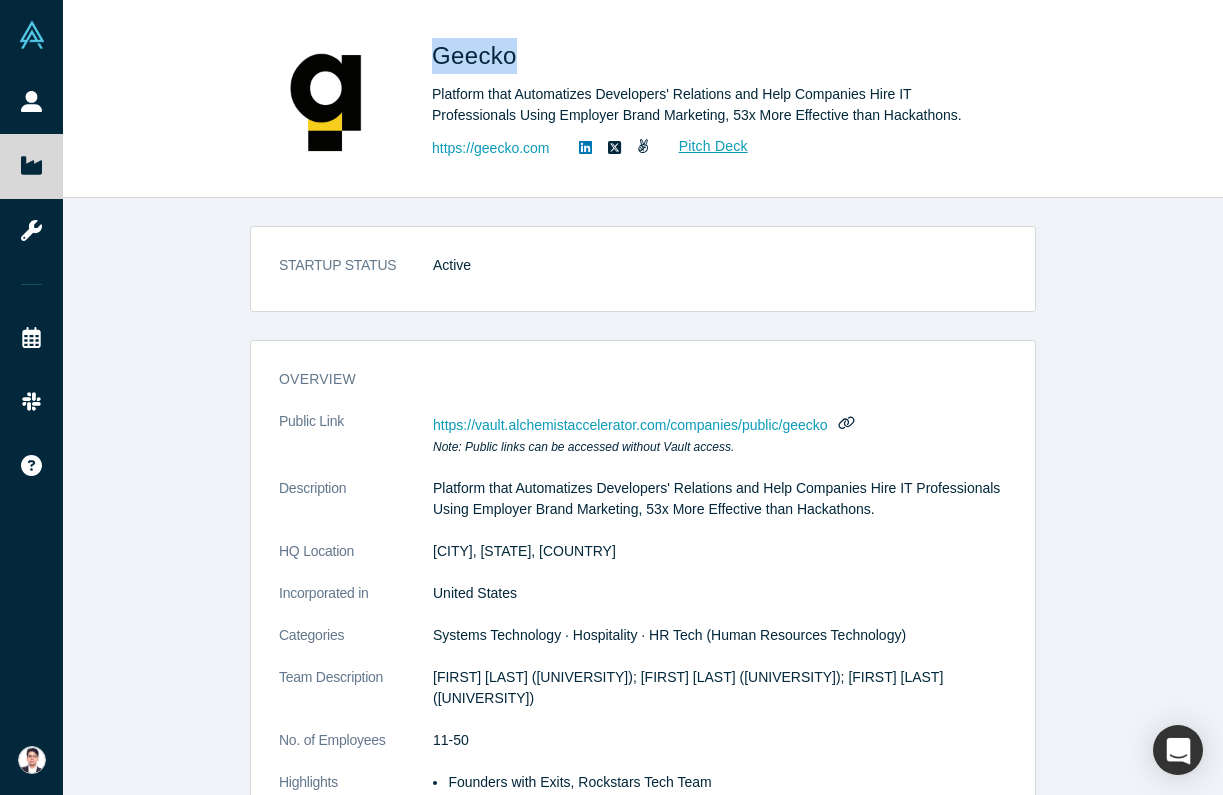 click on "Geecko" at bounding box center [478, 55] 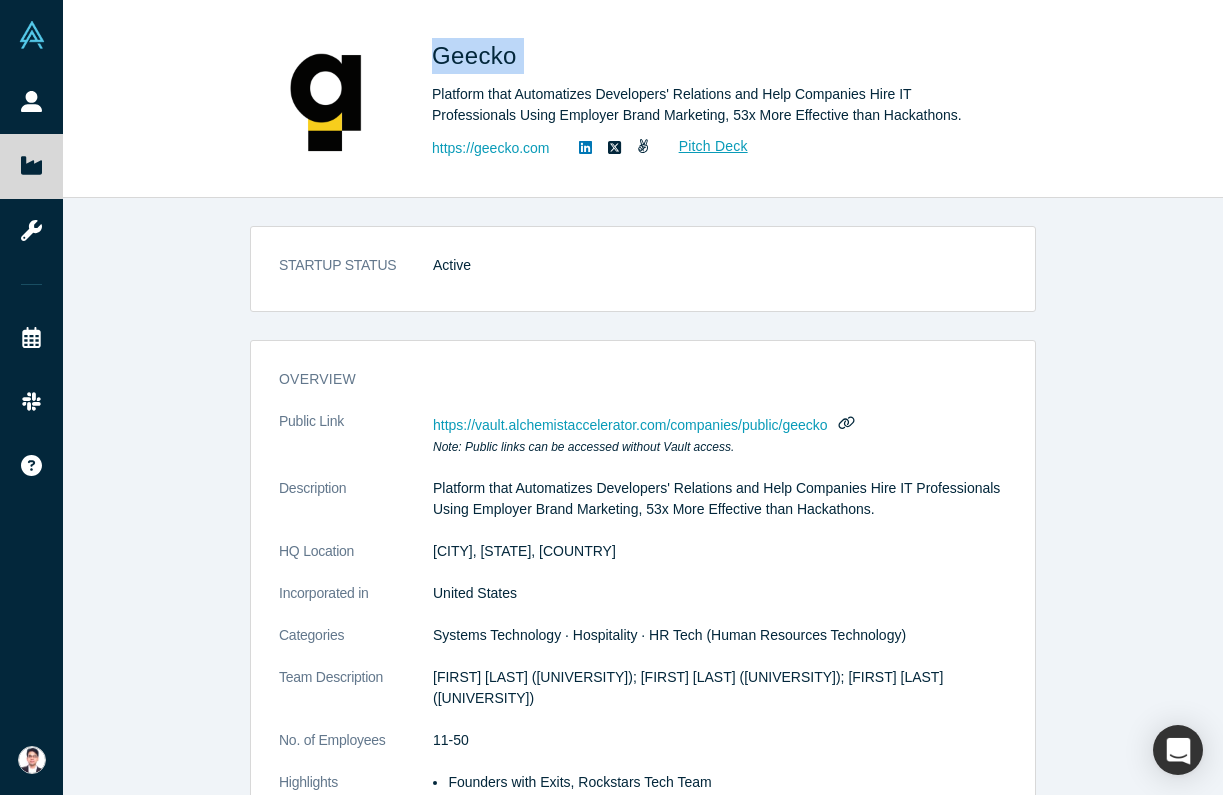 click on "Platform that Automatizes Developers' Relations and Help Companies Hire IT Professionals Using Employer Brand Marketing, 53x More Effective than Hackathons." at bounding box center (712, 105) 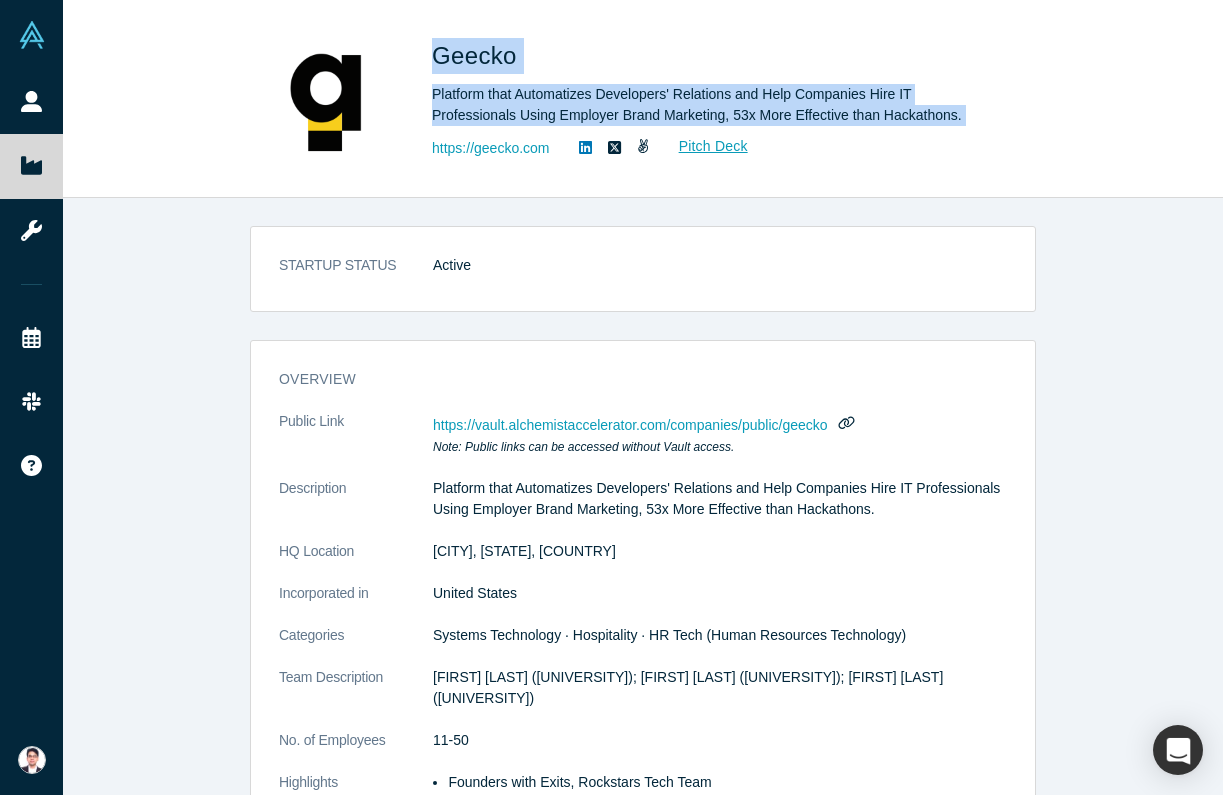 click on "Geecko" at bounding box center (478, 55) 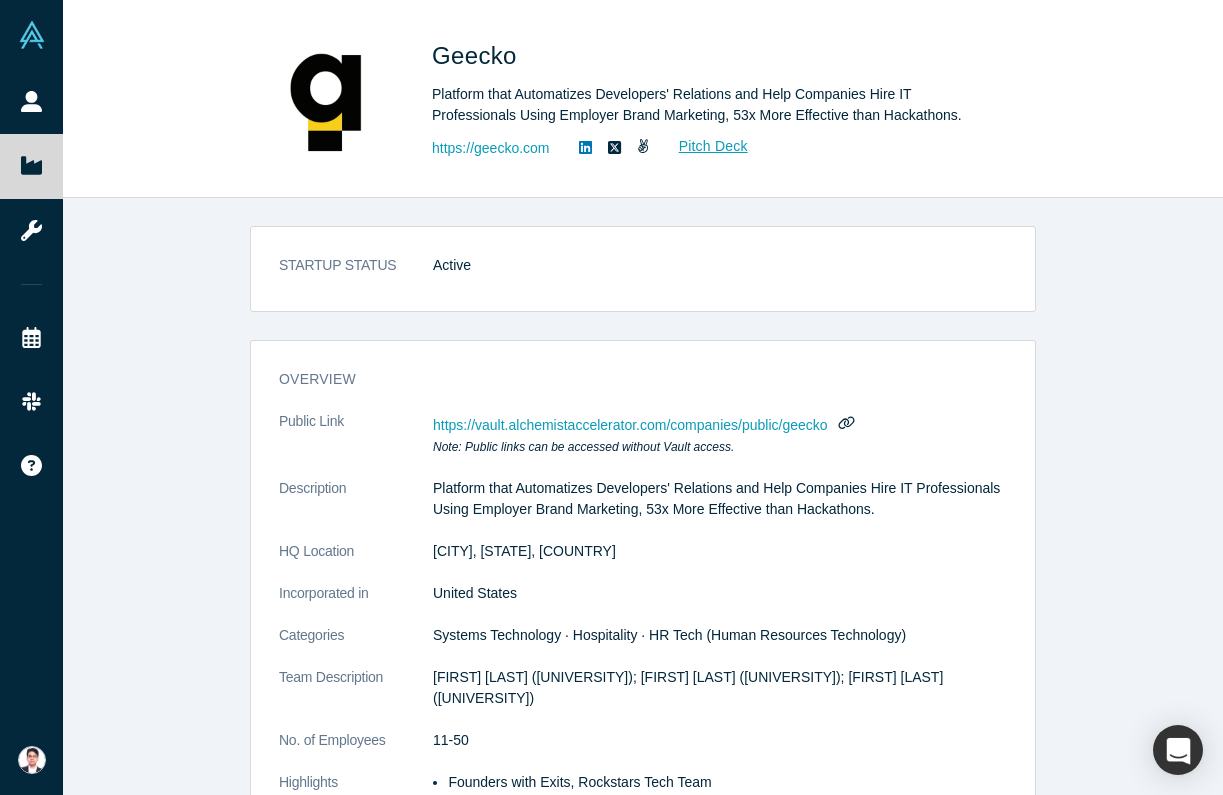 click on "Geecko" at bounding box center [478, 55] 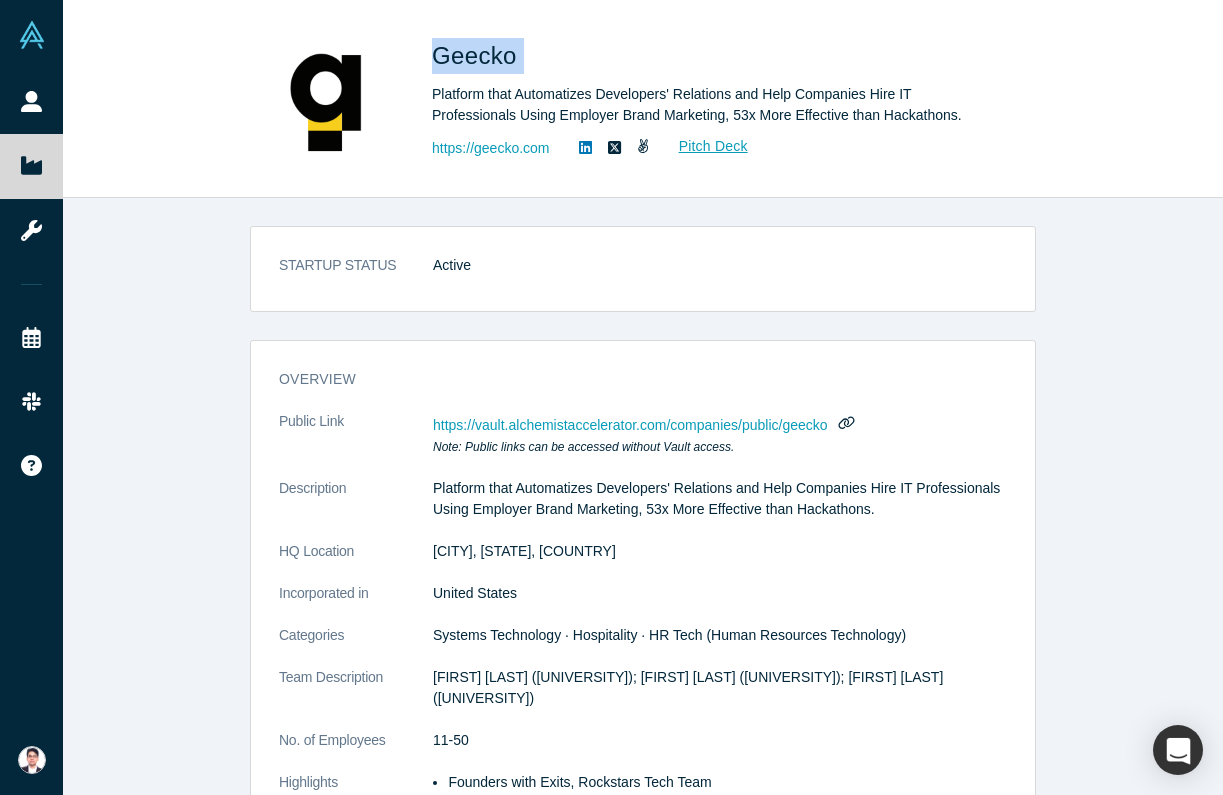 click on "Geecko" at bounding box center [478, 55] 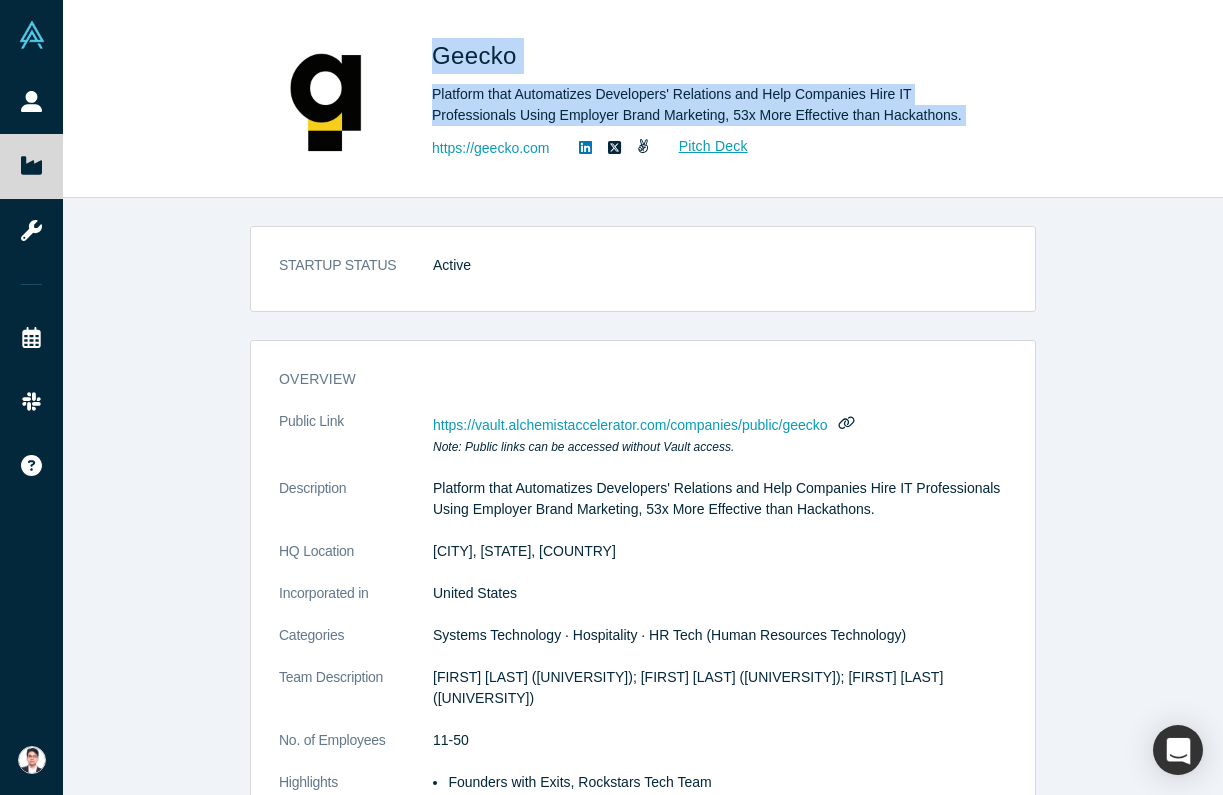click on "Geecko" at bounding box center (478, 55) 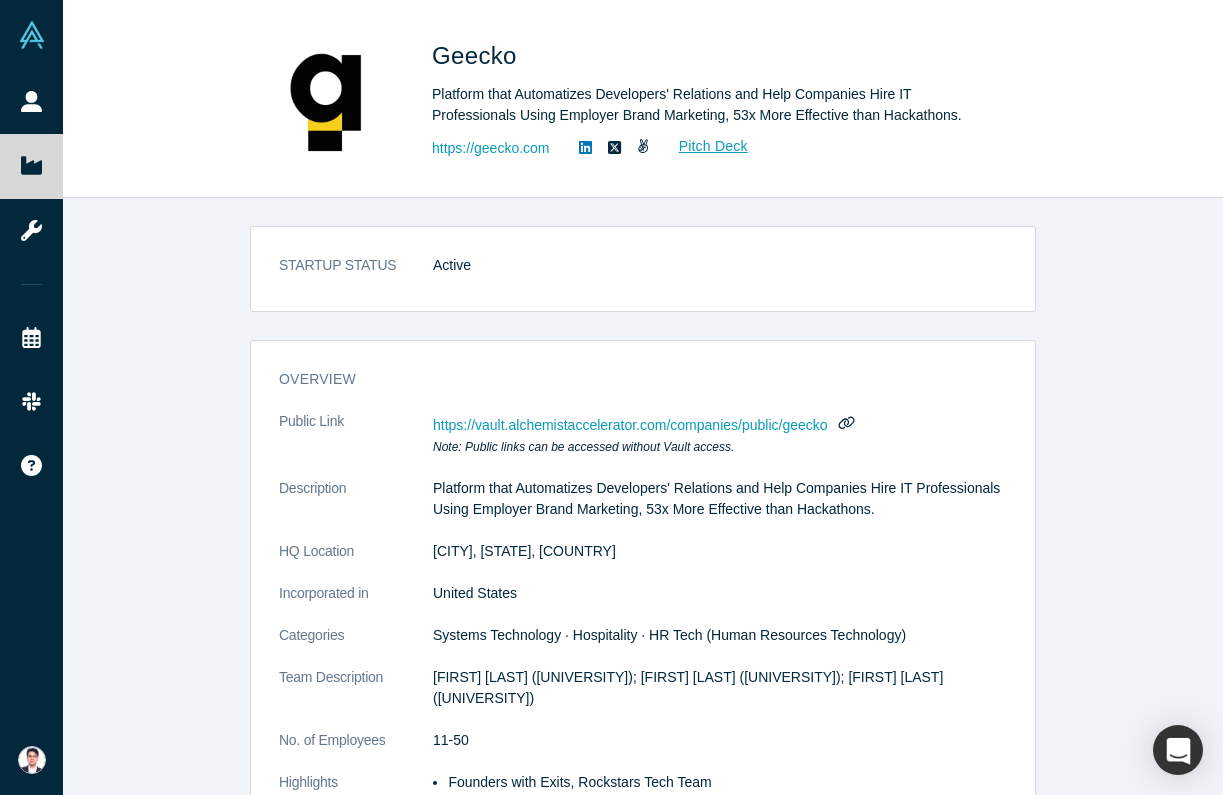 click on "Geecko" at bounding box center [478, 55] 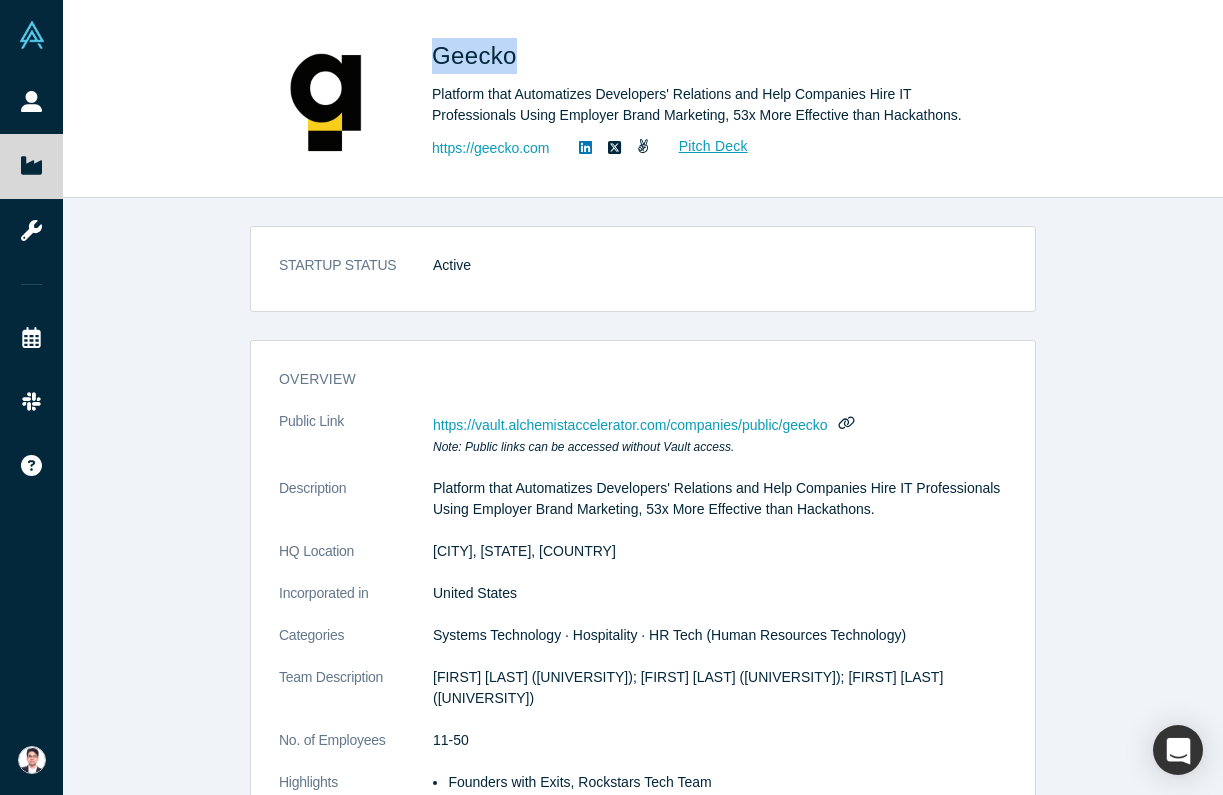 click on "Geecko" at bounding box center (478, 55) 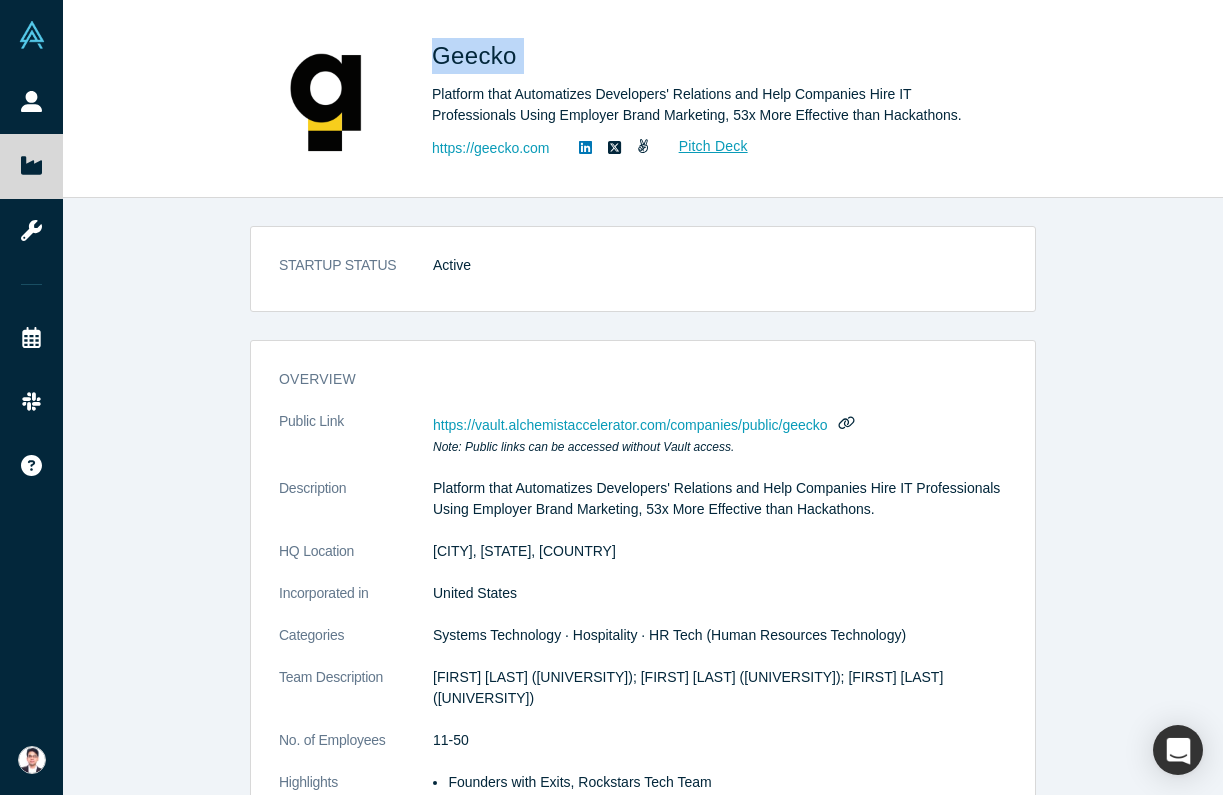 click on "Platform that Automatizes Developers' Relations and Help Companies Hire IT Professionals Using Employer Brand Marketing, 53x More Effective than Hackathons." at bounding box center [712, 105] 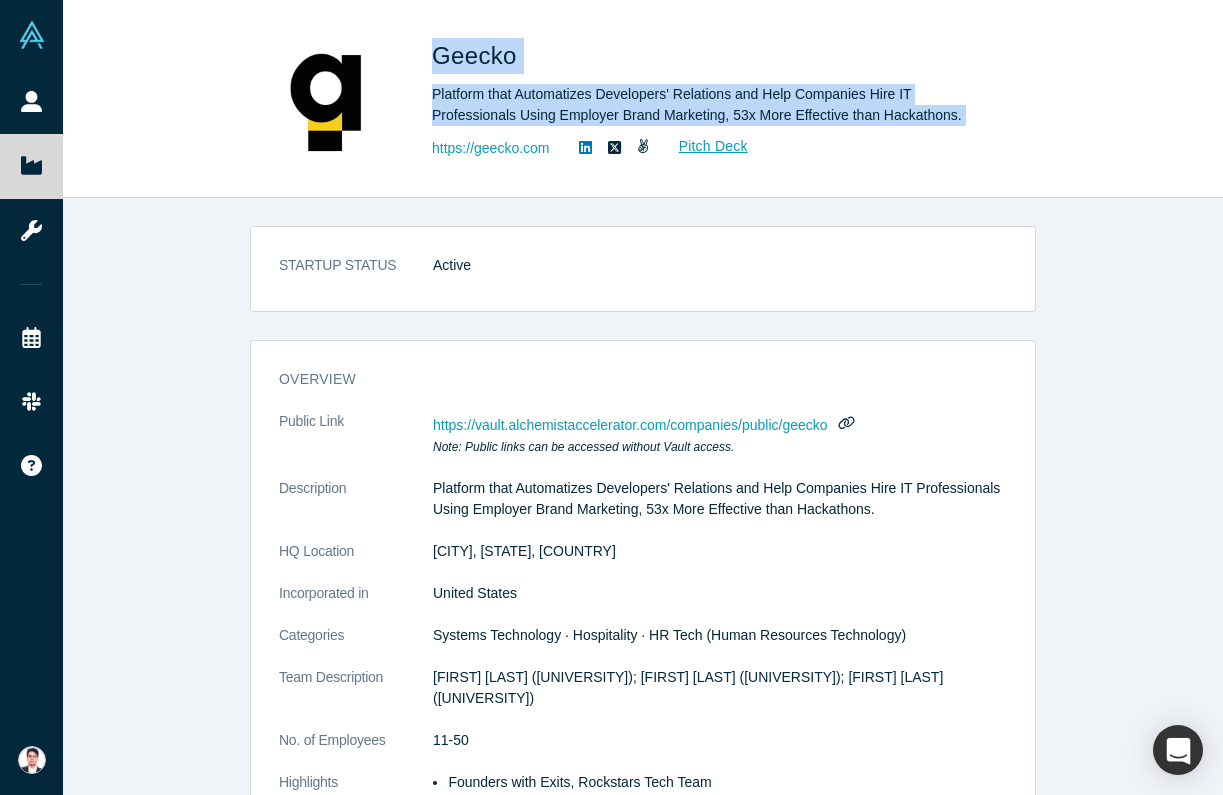 click on "Geecko" at bounding box center [478, 55] 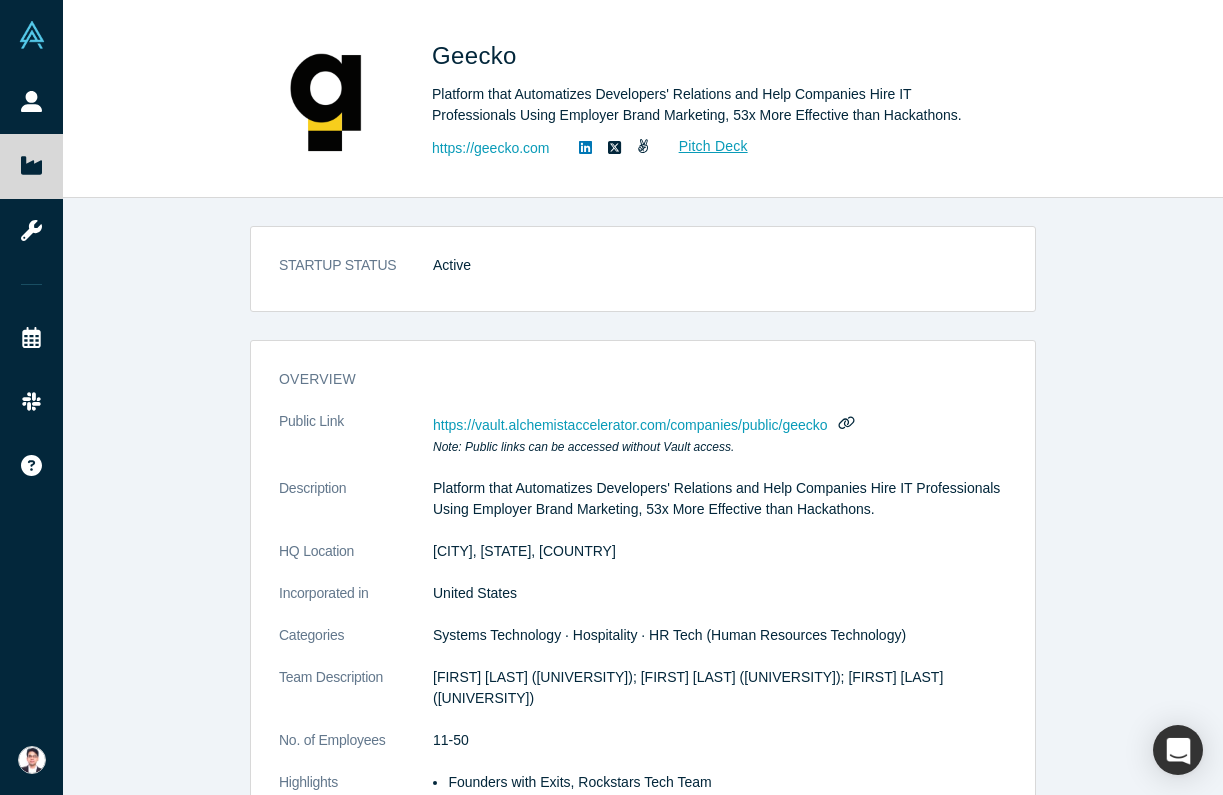 click on "Geecko" at bounding box center [478, 55] 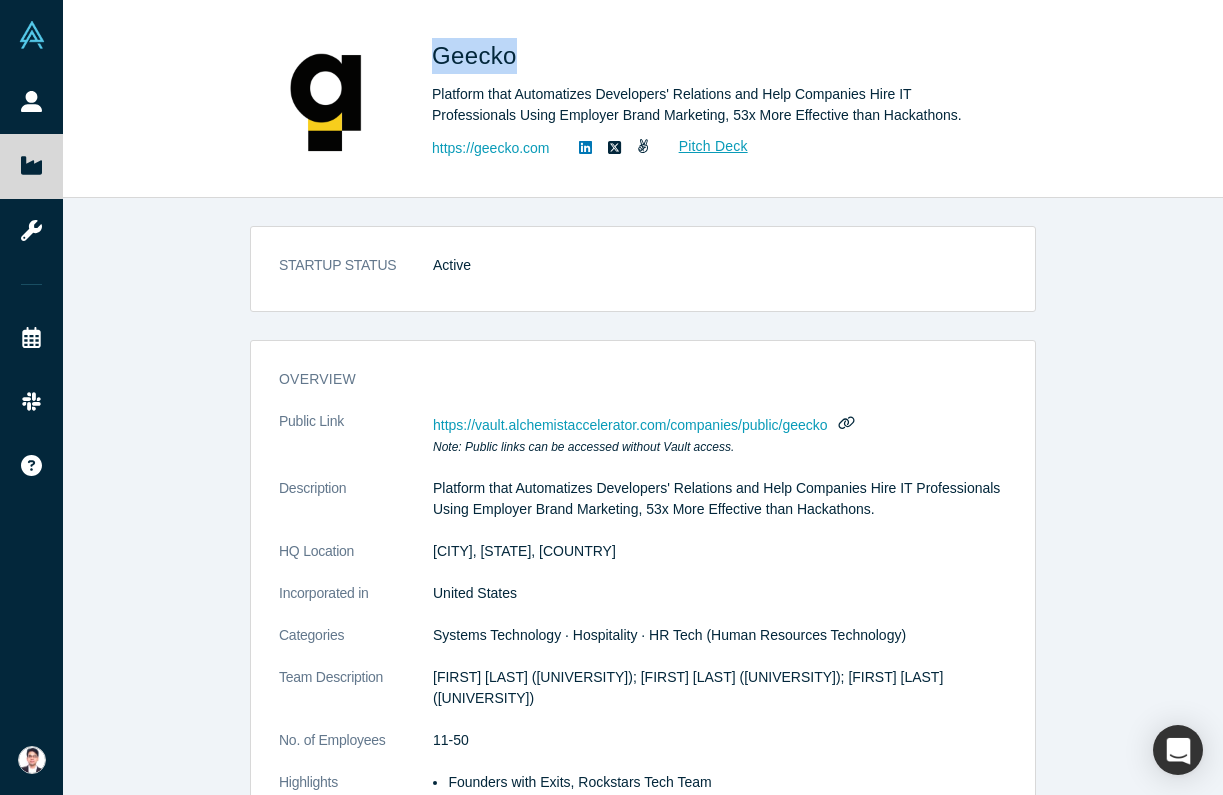 click on "Geecko" at bounding box center [478, 55] 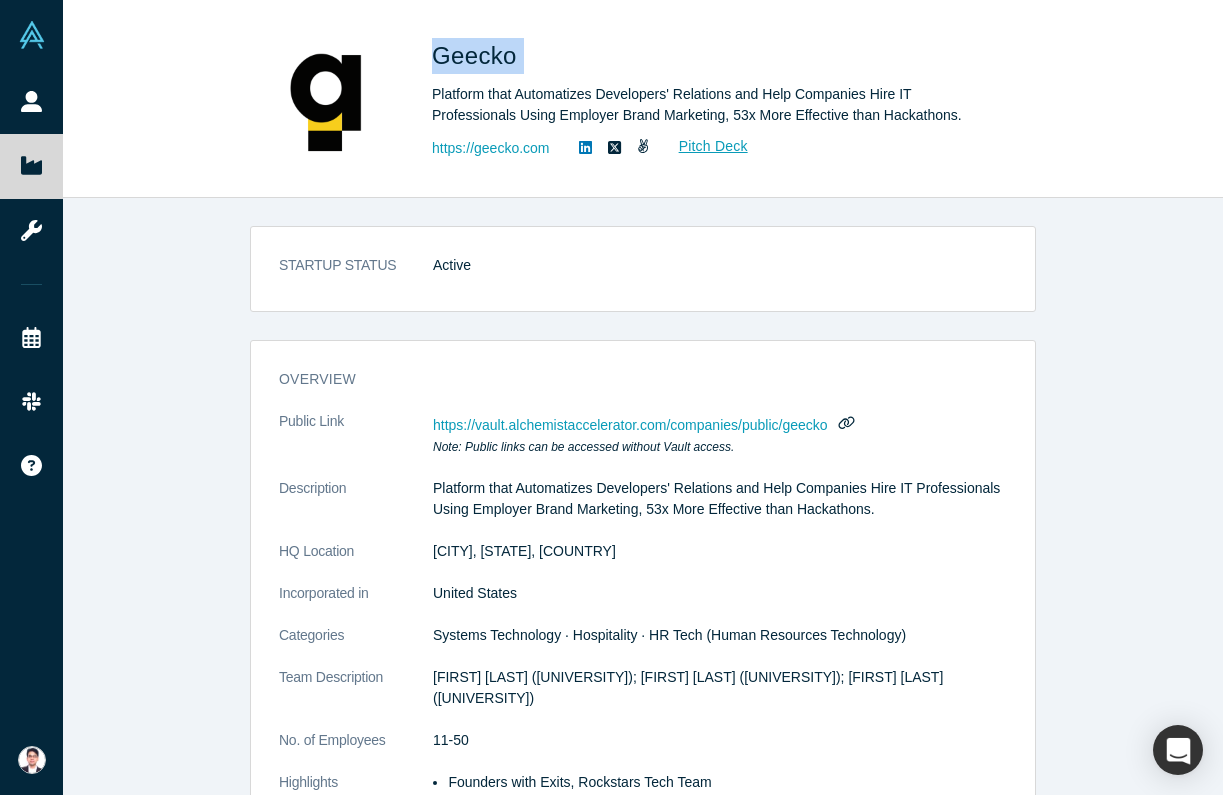 click on "Platform that Automatizes Developers' Relations and Help Companies Hire IT Professionals Using Employer Brand Marketing, 53x More Effective than Hackathons." at bounding box center [712, 105] 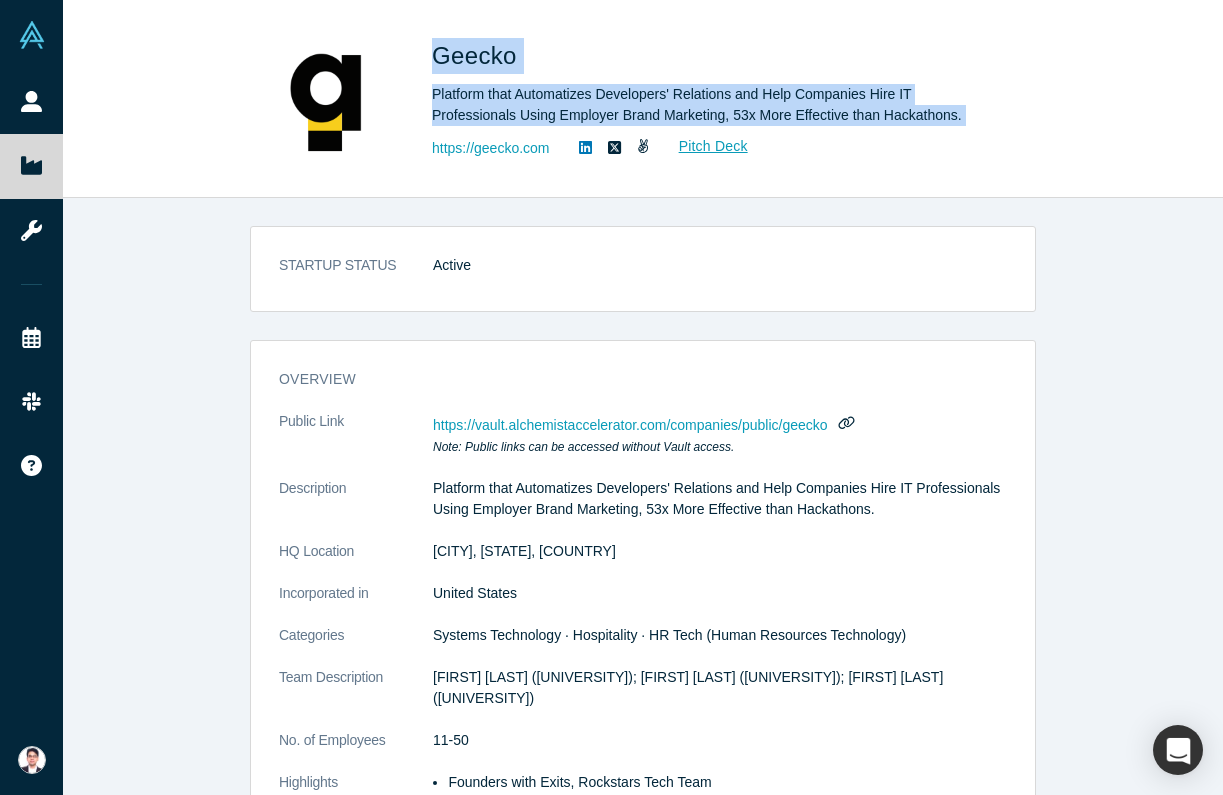 click on "Geecko" at bounding box center (478, 55) 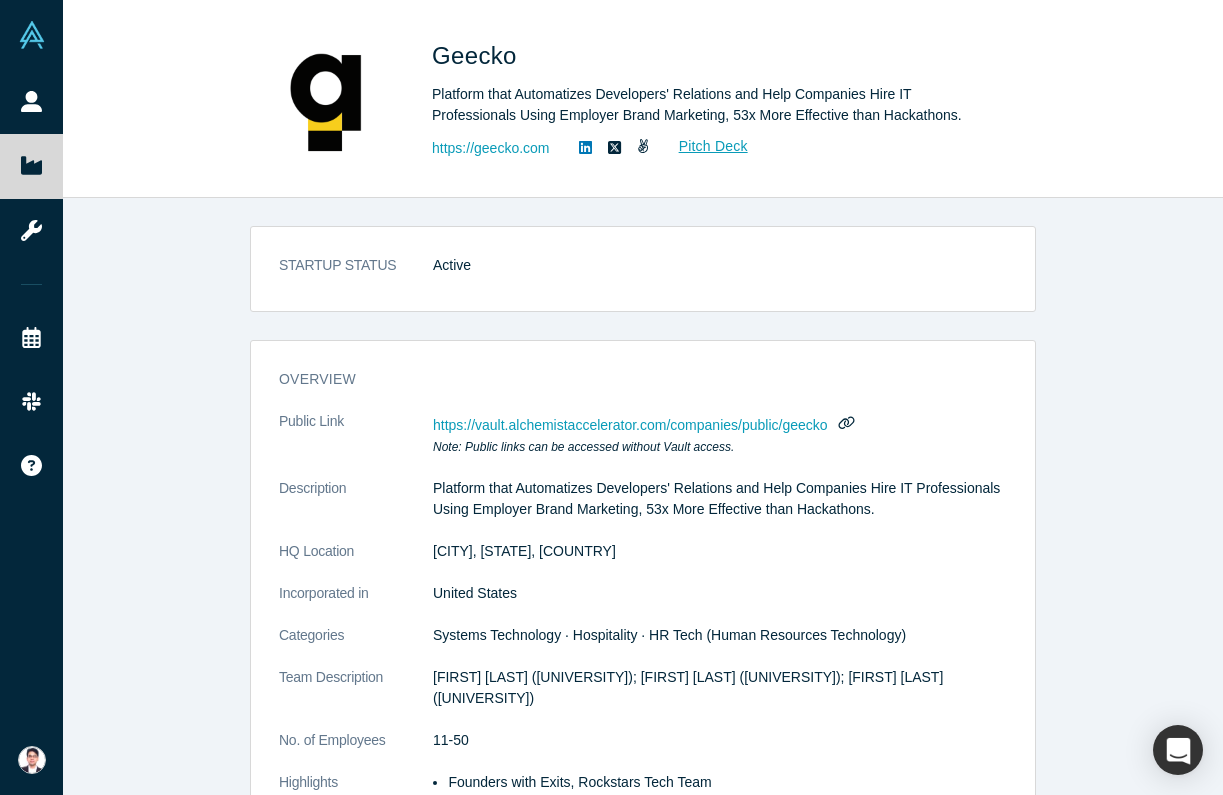 click on "Geecko" at bounding box center [478, 55] 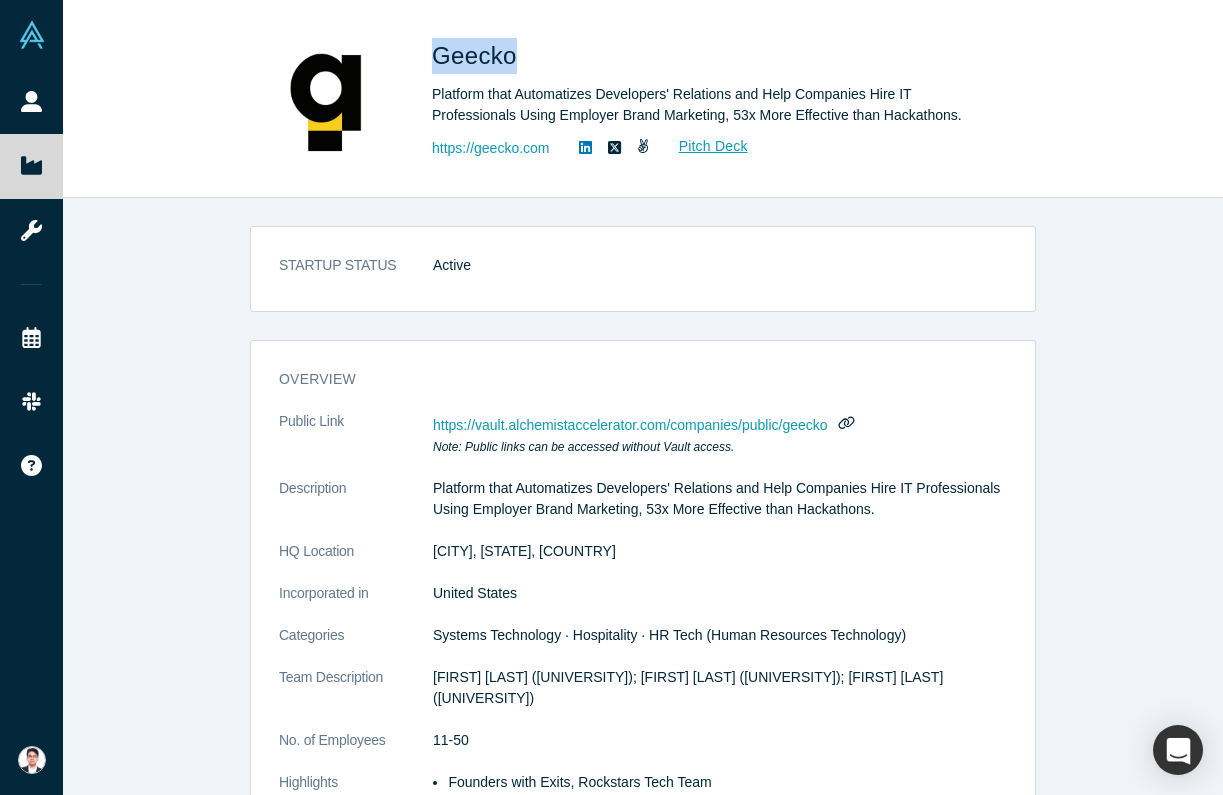 click on "Geecko" at bounding box center (478, 55) 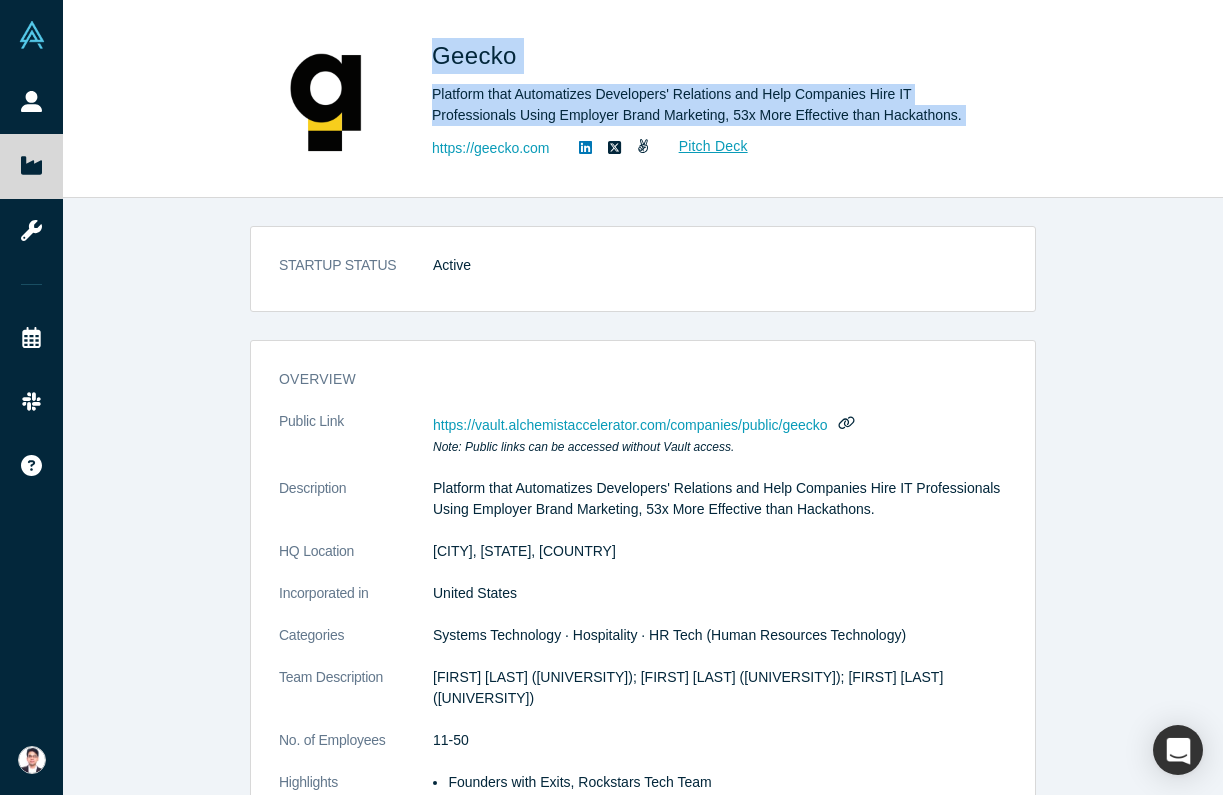 click on "Platform that Automatizes Developers' Relations and Help Companies Hire IT Professionals Using Employer Brand Marketing, 53x More Effective than Hackathons." at bounding box center [712, 105] 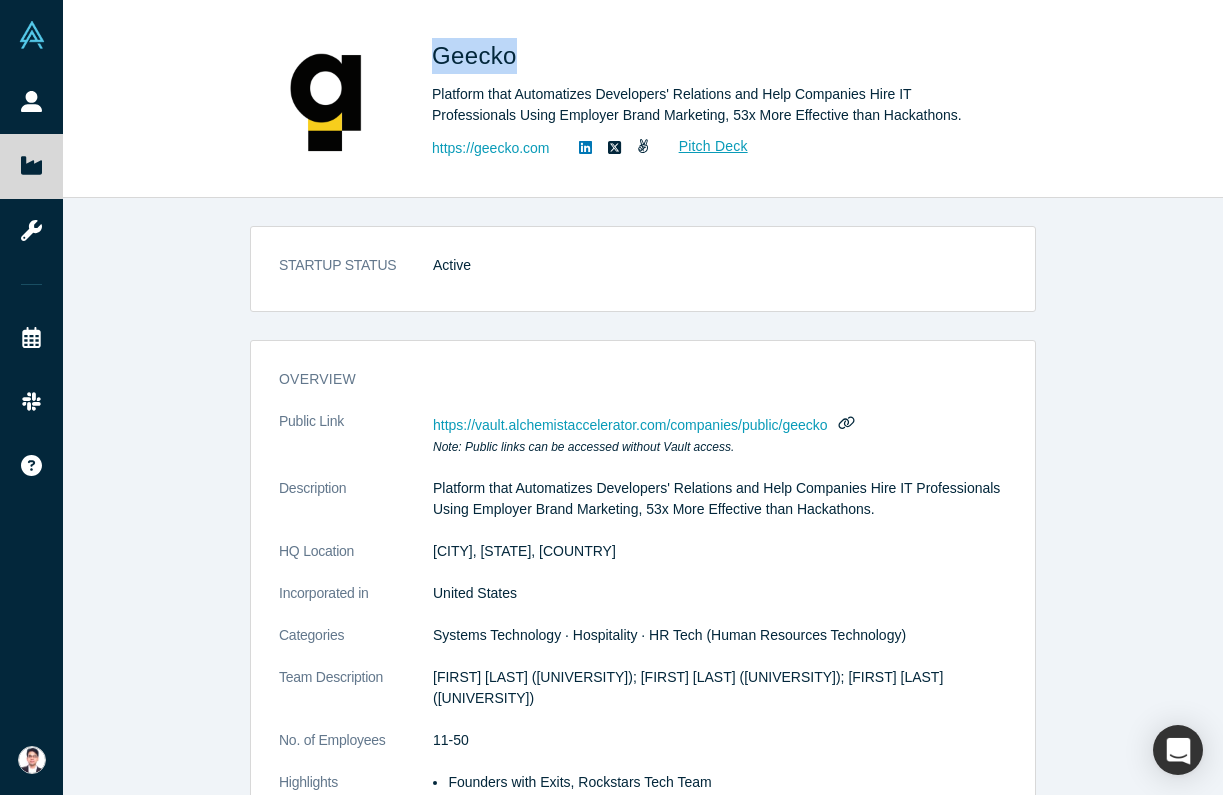 click on "Geecko" at bounding box center (478, 55) 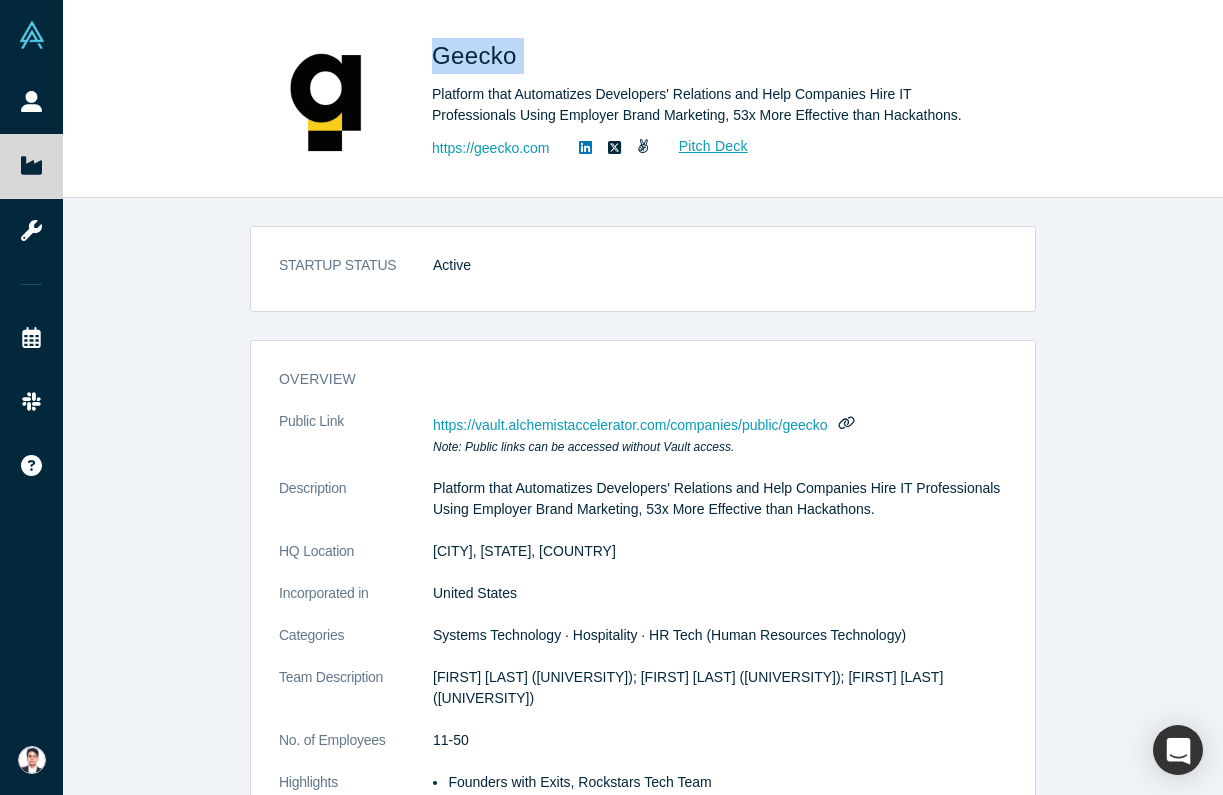 click on "Platform that Automatizes Developers' Relations and Help Companies Hire IT Professionals Using Employer Brand Marketing, 53x More Effective than Hackathons." at bounding box center [712, 105] 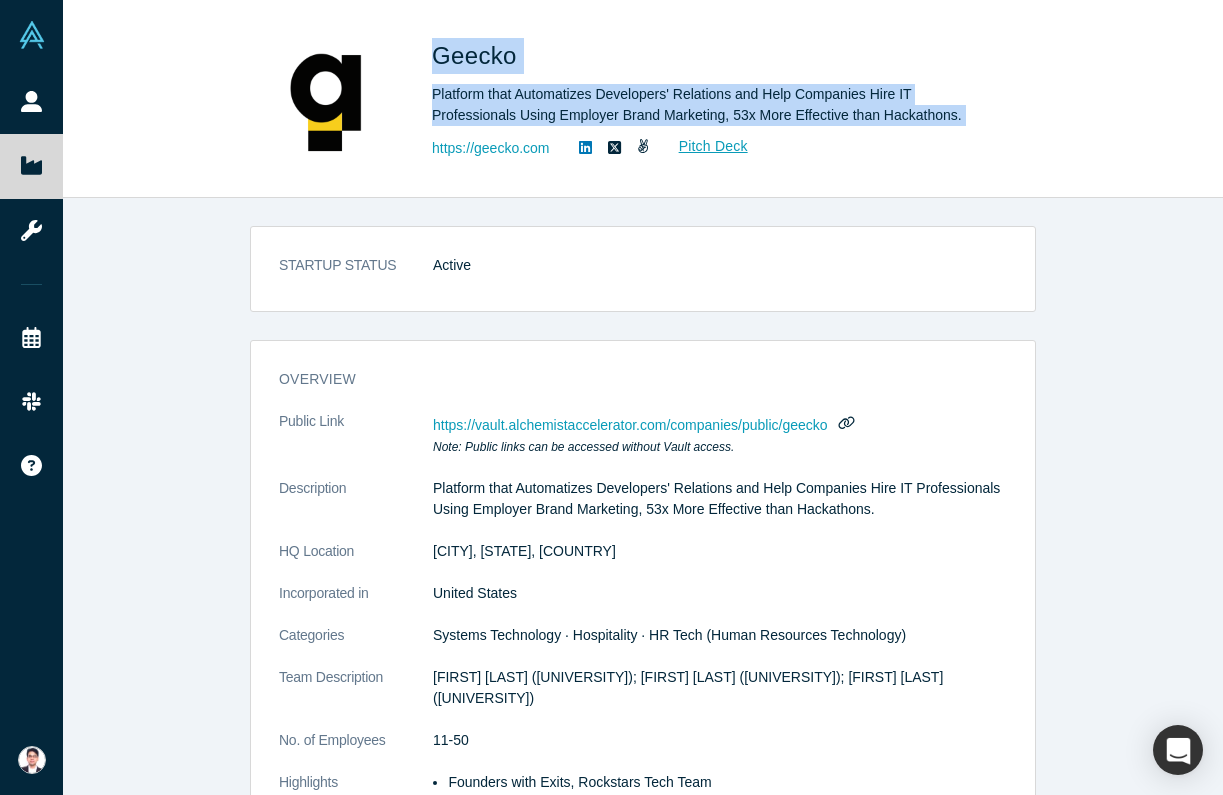 click on "Geecko" at bounding box center [478, 55] 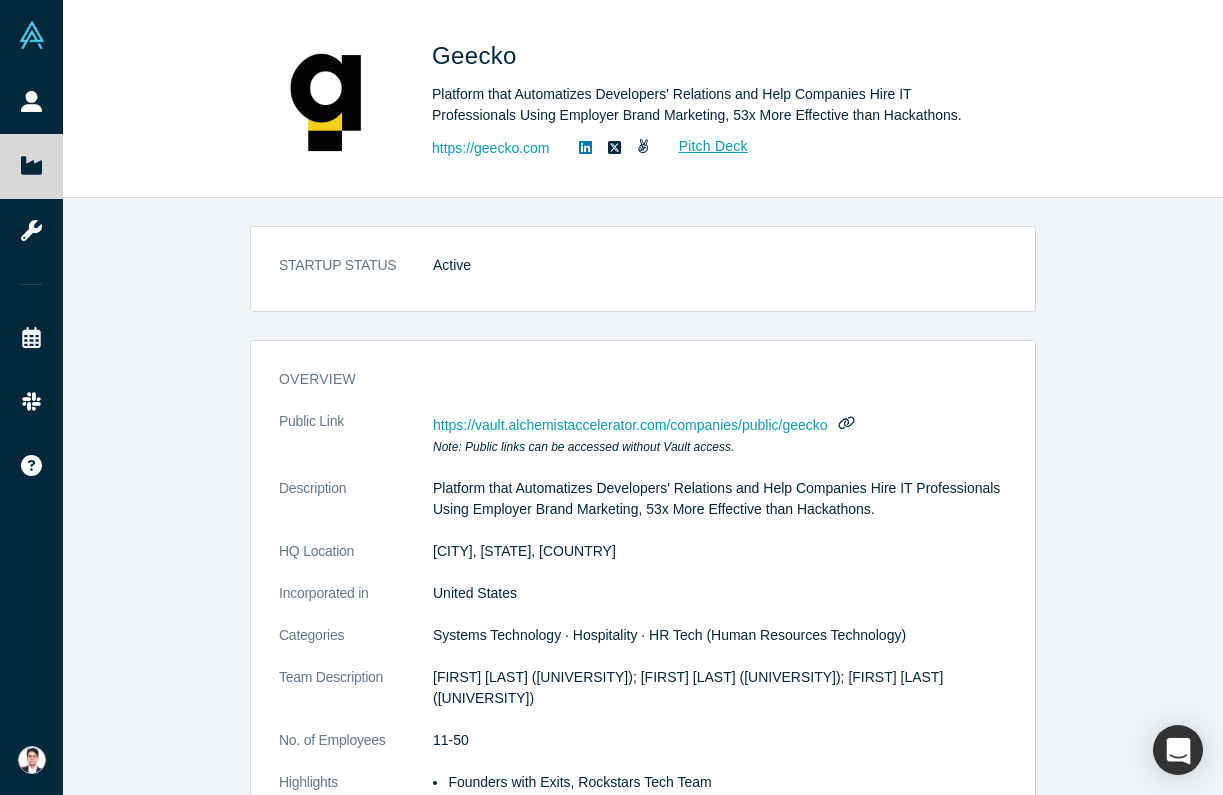 click on "Geecko" at bounding box center [478, 55] 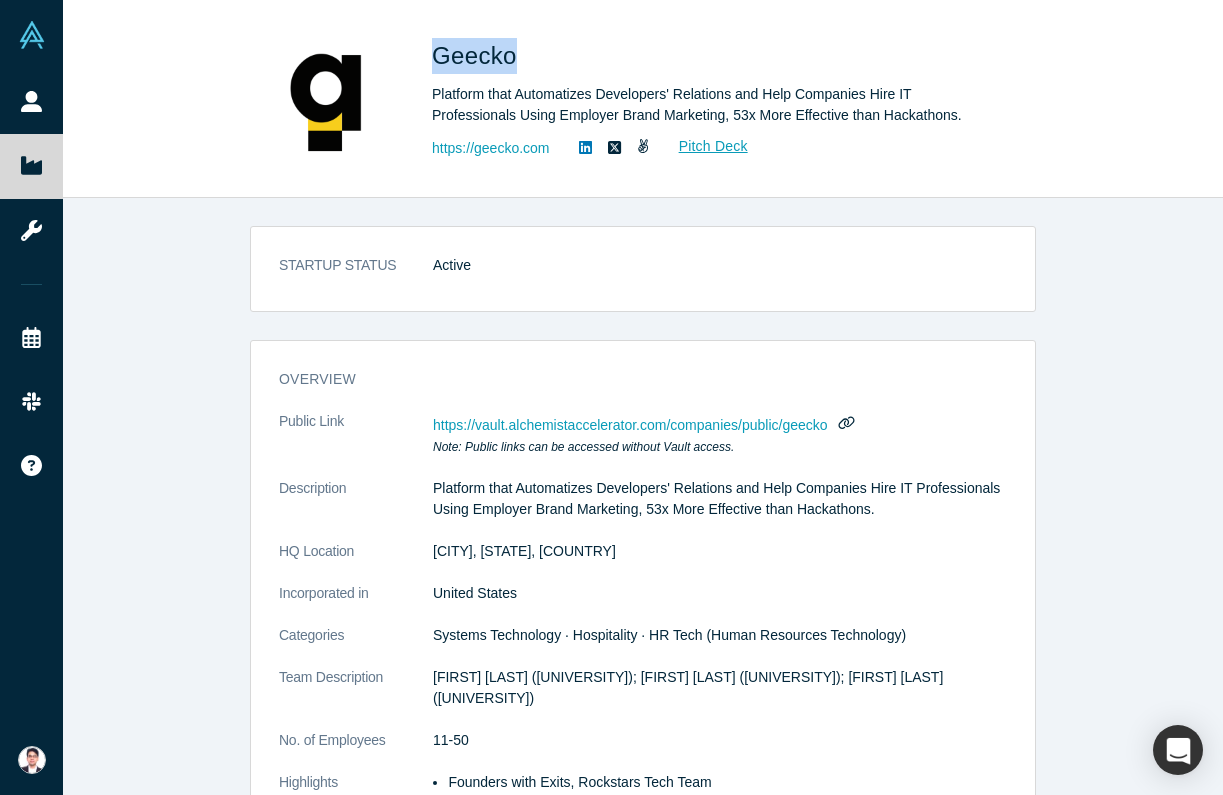 click on "Geecko" at bounding box center (478, 55) 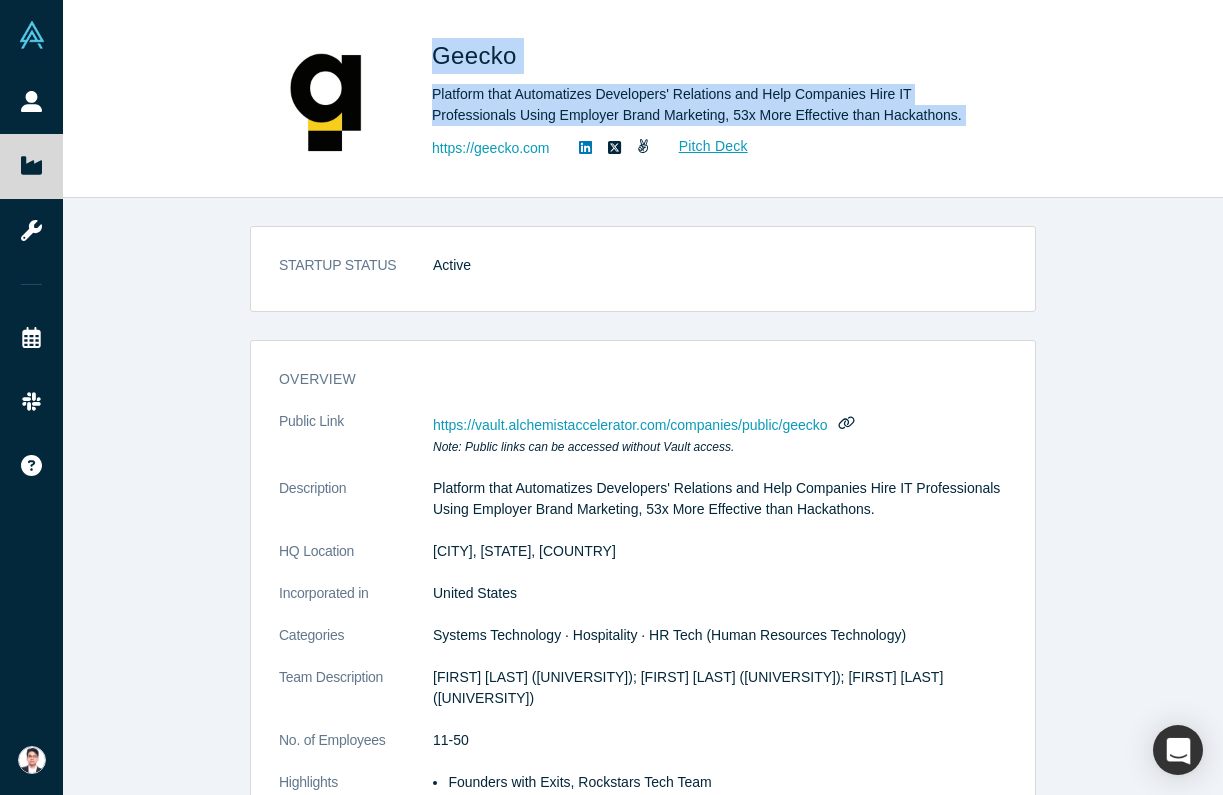 click on "Geecko" at bounding box center (712, 56) 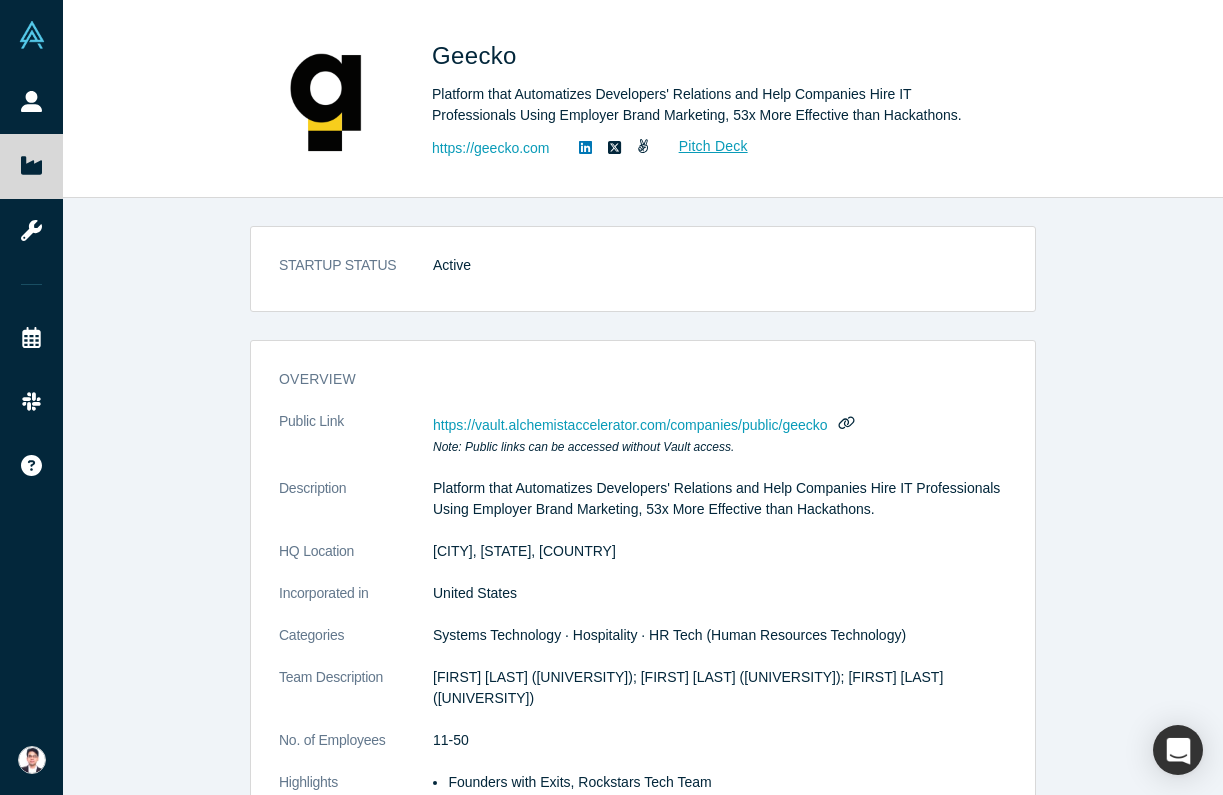 click on "Geecko" at bounding box center (712, 56) 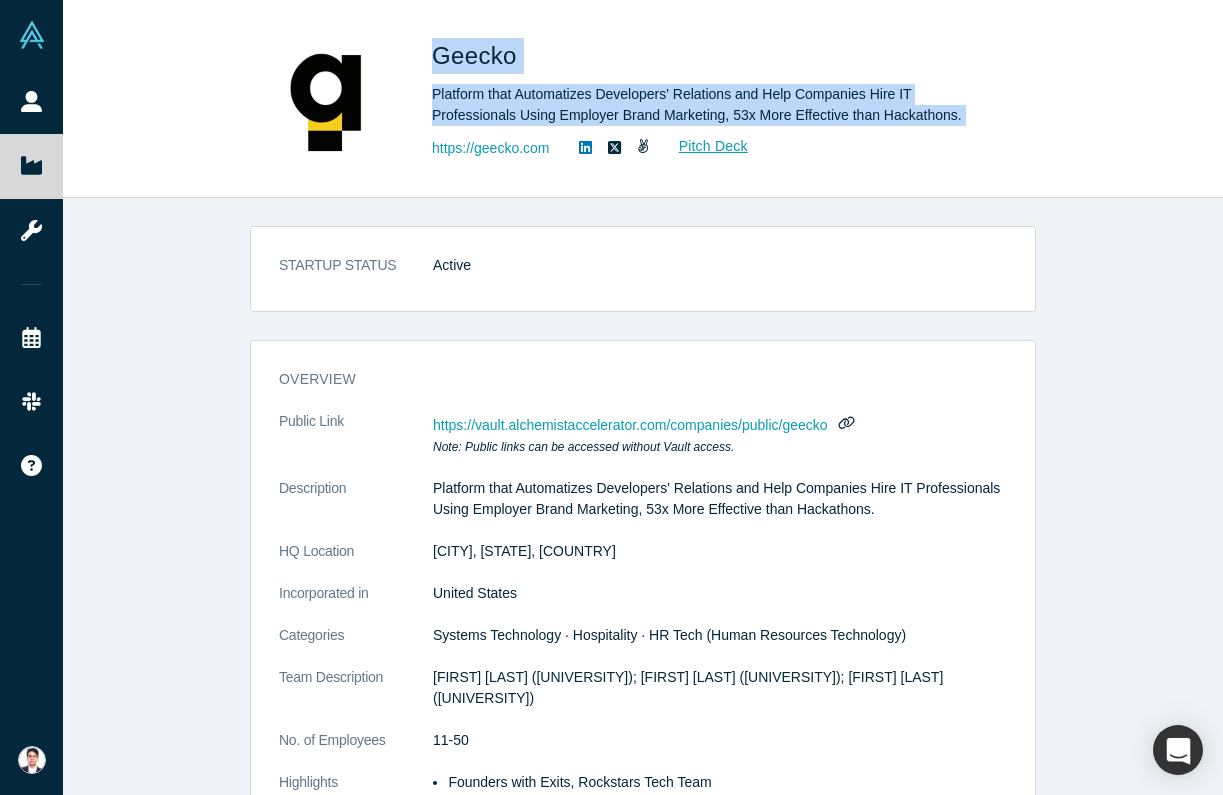 click on "Platform that Automatizes Developers' Relations and Help Companies Hire IT Professionals Using Employer Brand Marketing, 53x More Effective than Hackathons." at bounding box center [712, 105] 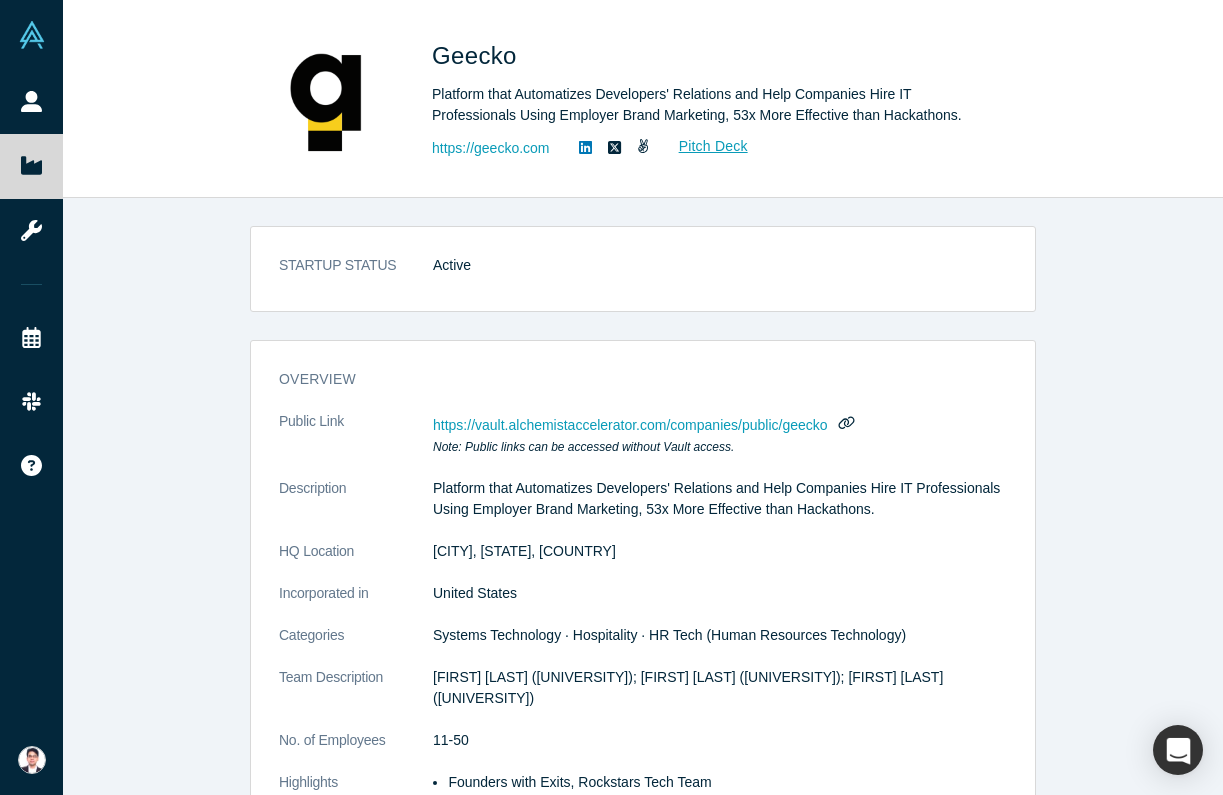 click on "Geecko" at bounding box center (478, 55) 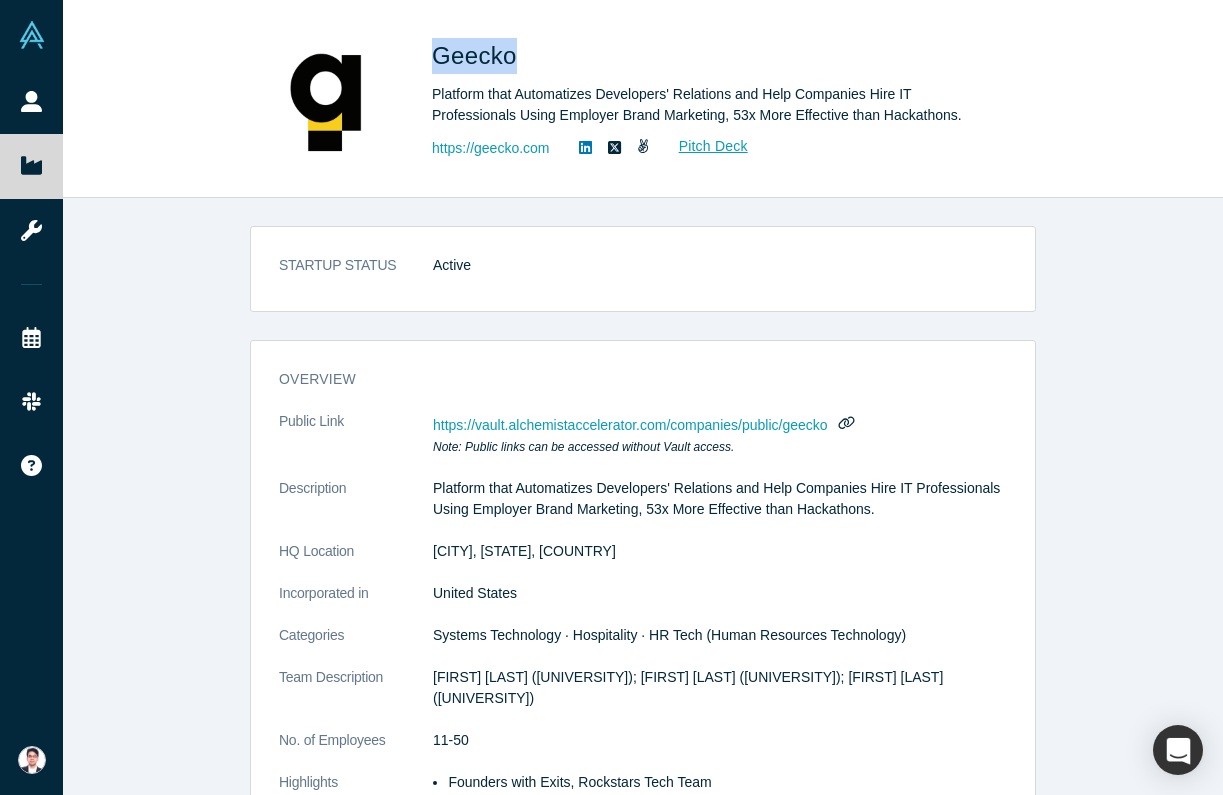 click on "Geecko" at bounding box center (478, 55) 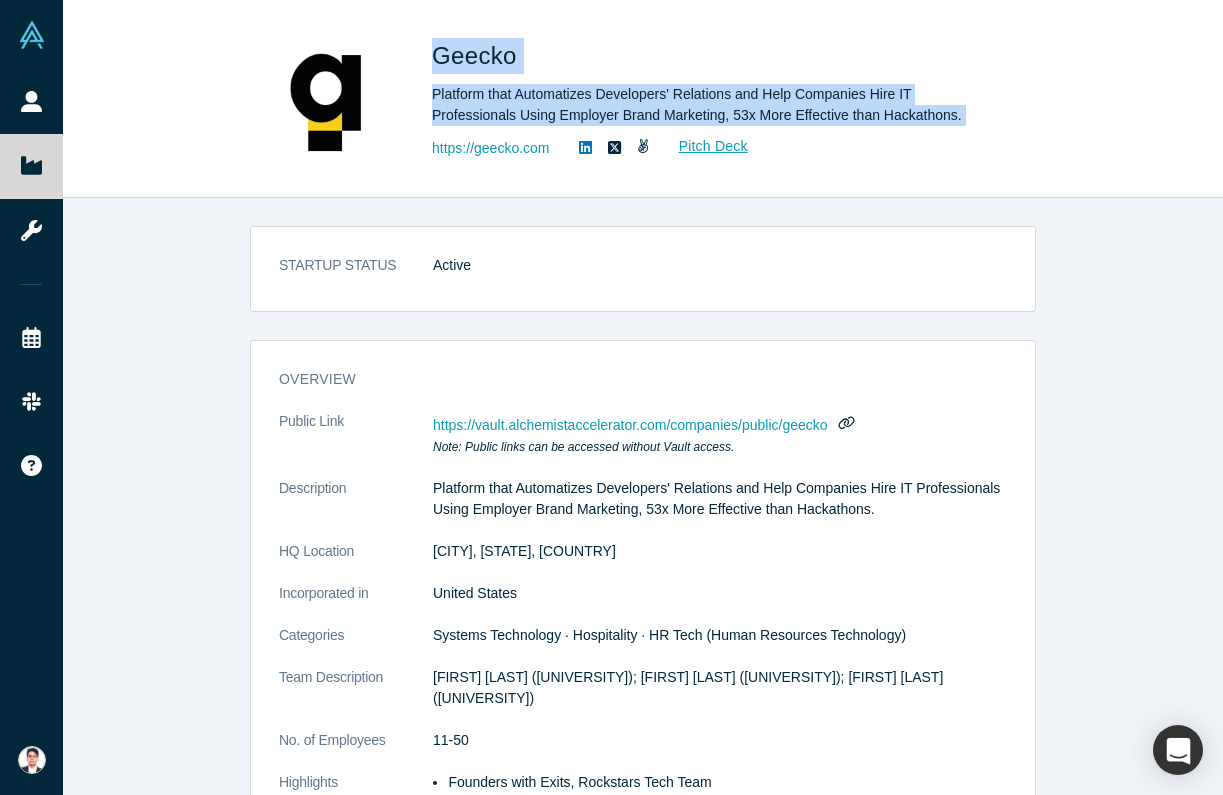 click on "Platform that Automatizes Developers' Relations and Help Companies Hire IT Professionals Using Employer Brand Marketing, 53x More Effective than Hackathons." at bounding box center (712, 105) 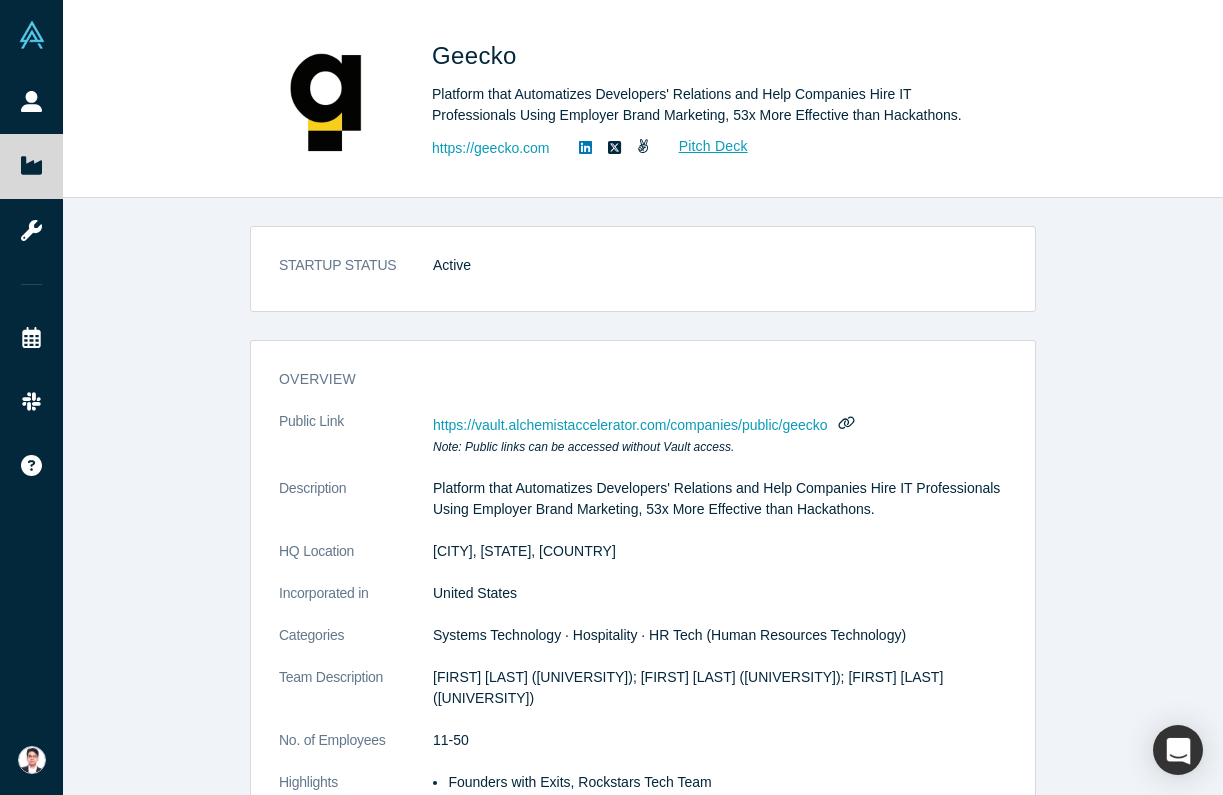 click on "Platform that Automatizes Developers' Relations and Help Companies Hire IT Professionals Using Employer Brand Marketing, 53x More Effective than Hackathons." at bounding box center (712, 105) 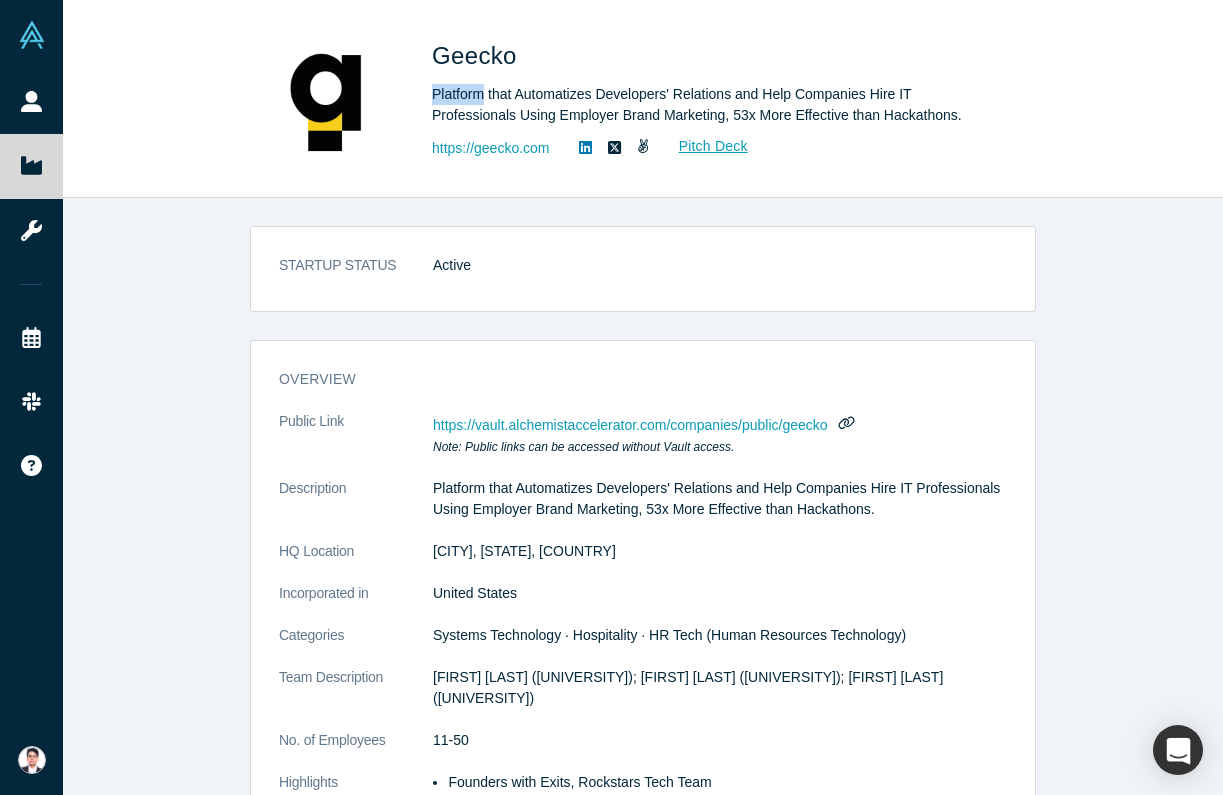 click on "Platform that Automatizes Developers' Relations and Help Companies Hire IT Professionals Using Employer Brand Marketing, 53x More Effective than Hackathons." at bounding box center [712, 105] 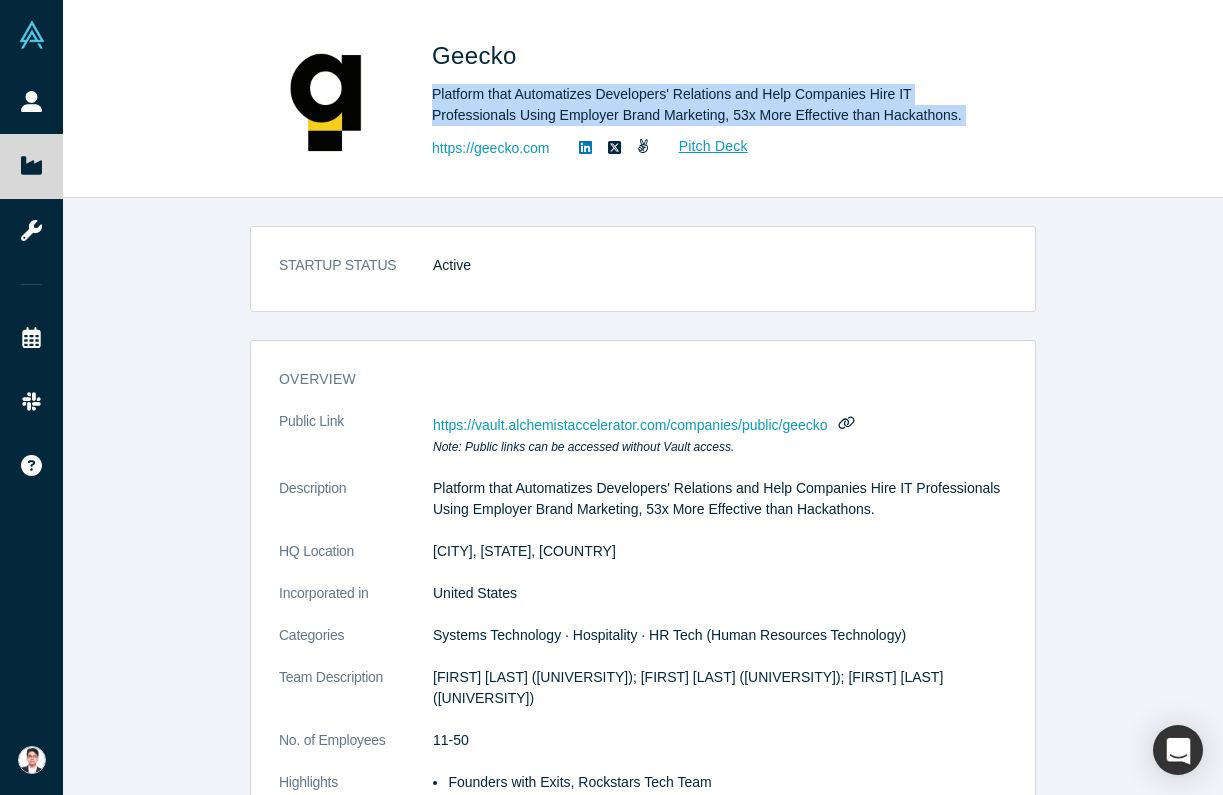 click on "Geecko" at bounding box center [478, 55] 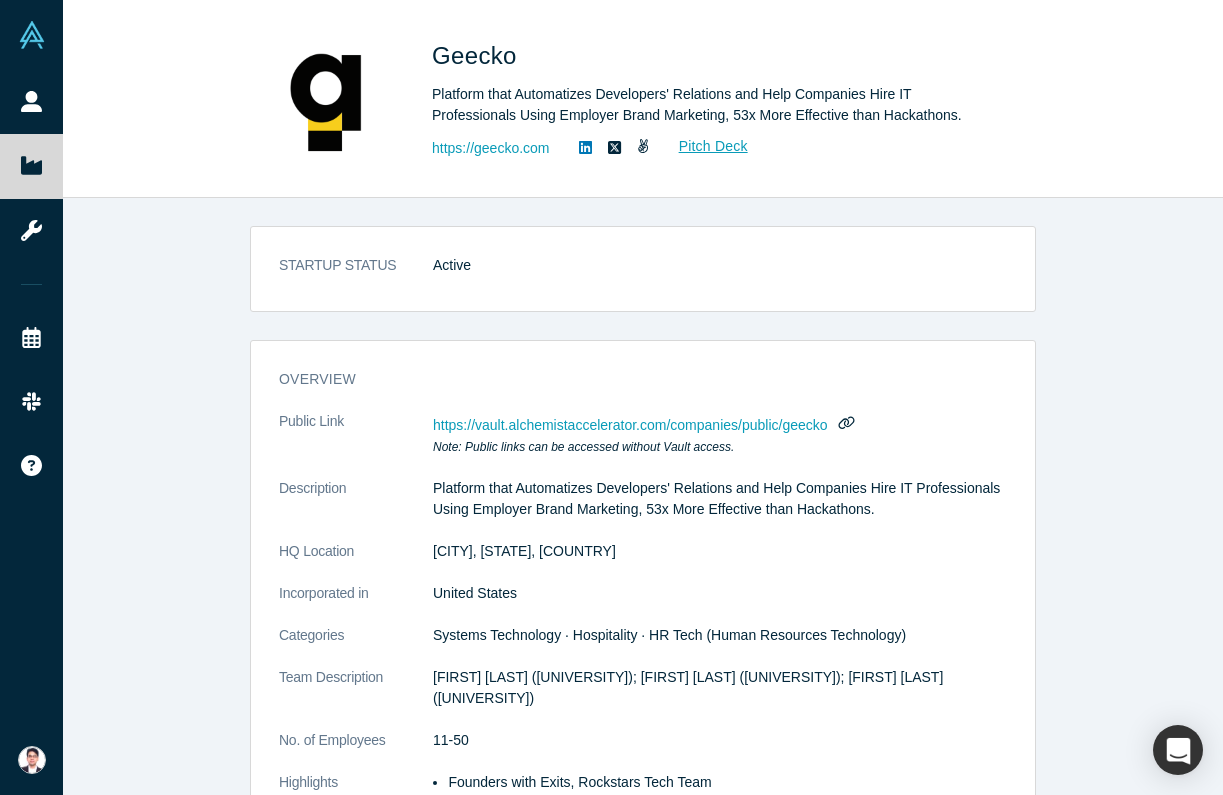 click on "Geecko" at bounding box center [478, 55] 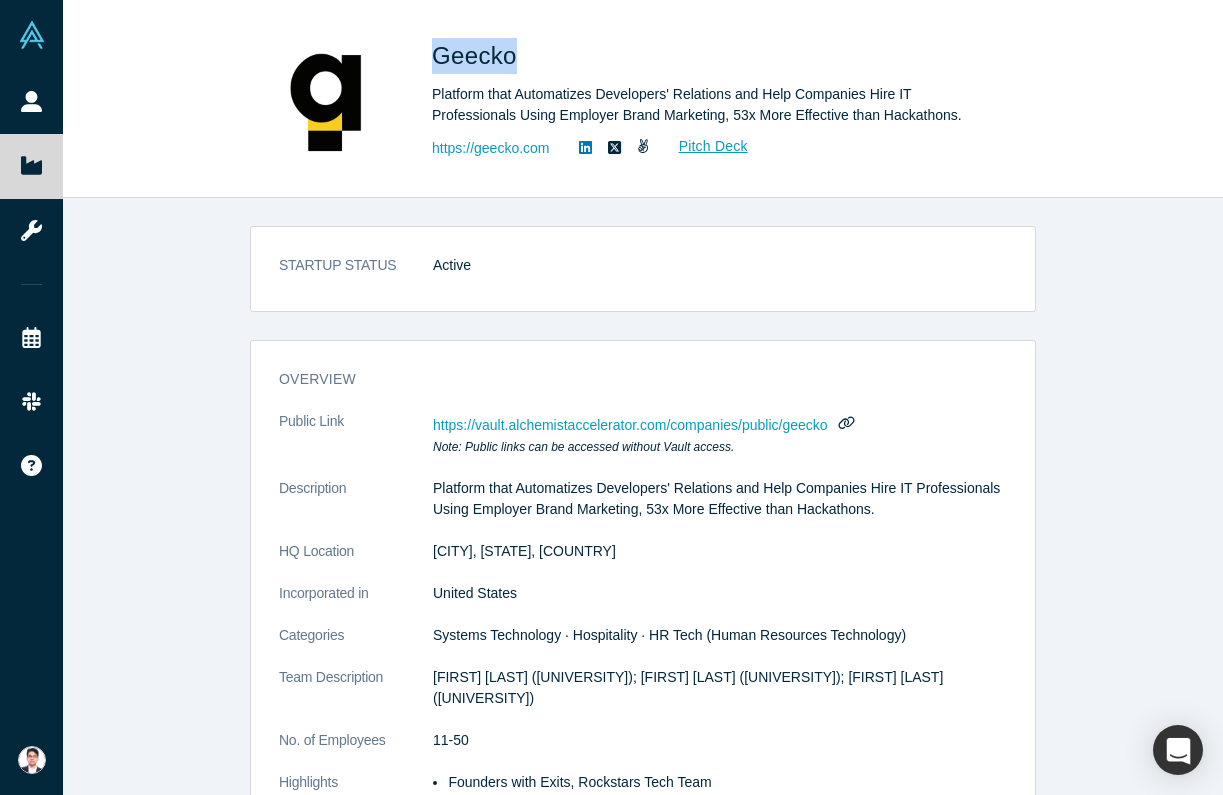 click on "Geecko   Platform that Automatizes Developers' Relations and Help Companies Hire IT Professionals Using Employer Brand Marketing, 53x More Effective than Hackathons. https://geecko.com Pitch Deck" at bounding box center [643, 99] 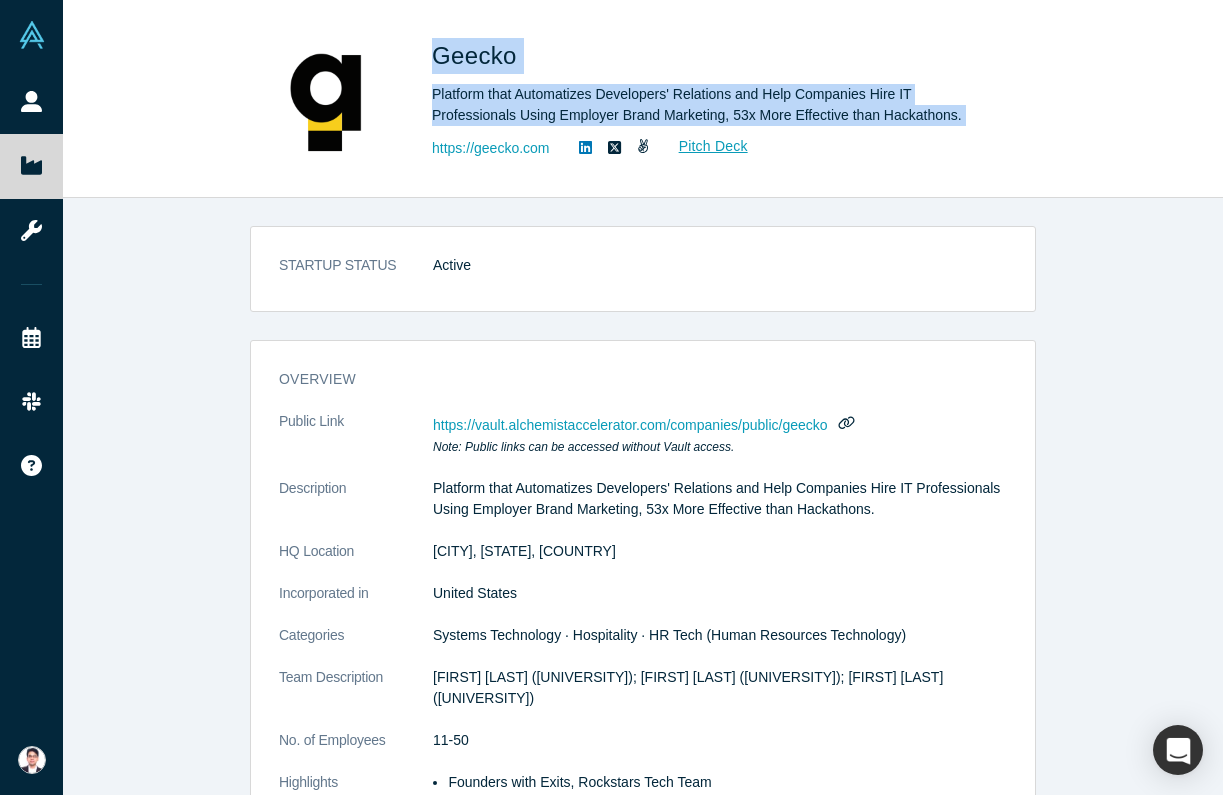 click on "Platform that Automatizes Developers' Relations and Help Companies Hire IT Professionals Using Employer Brand Marketing, 53x More Effective than Hackathons." at bounding box center (712, 105) 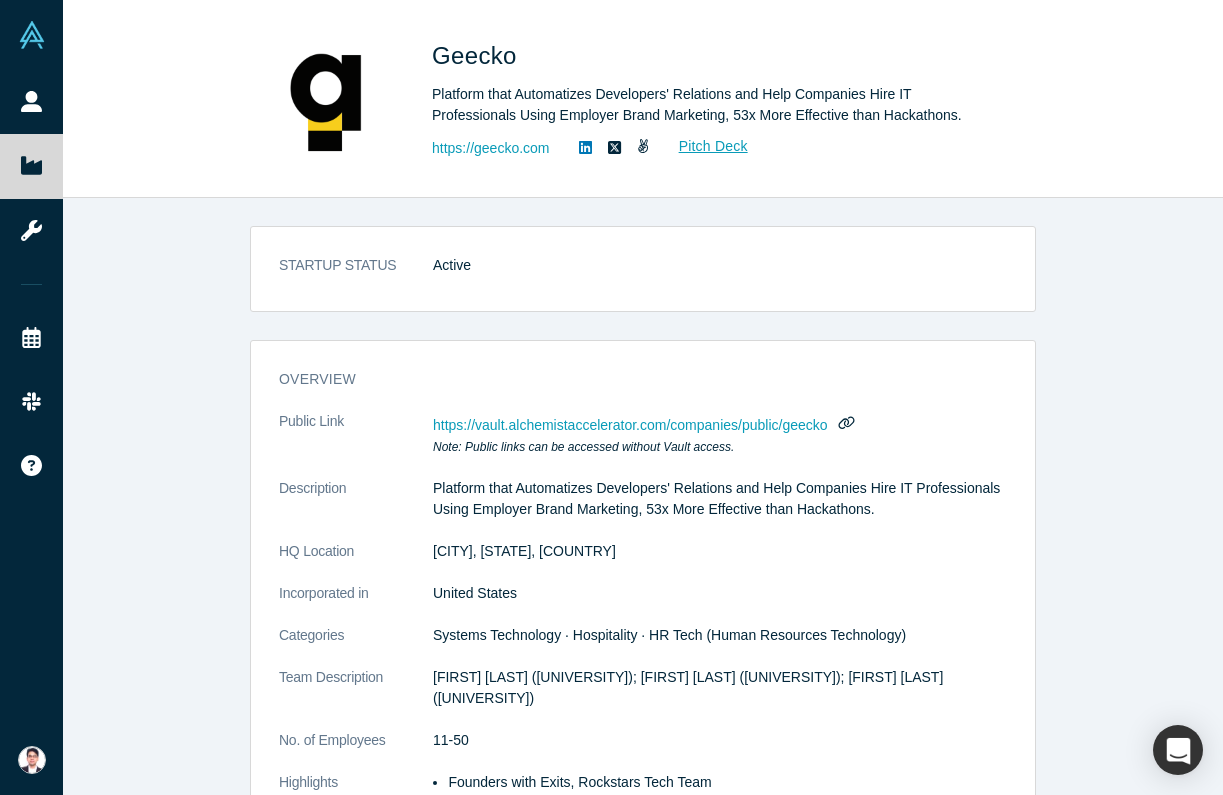 click on "Platform that Automatizes Developers' Relations and Help Companies Hire IT Professionals Using Employer Brand Marketing, 53x More Effective than Hackathons." at bounding box center (712, 105) 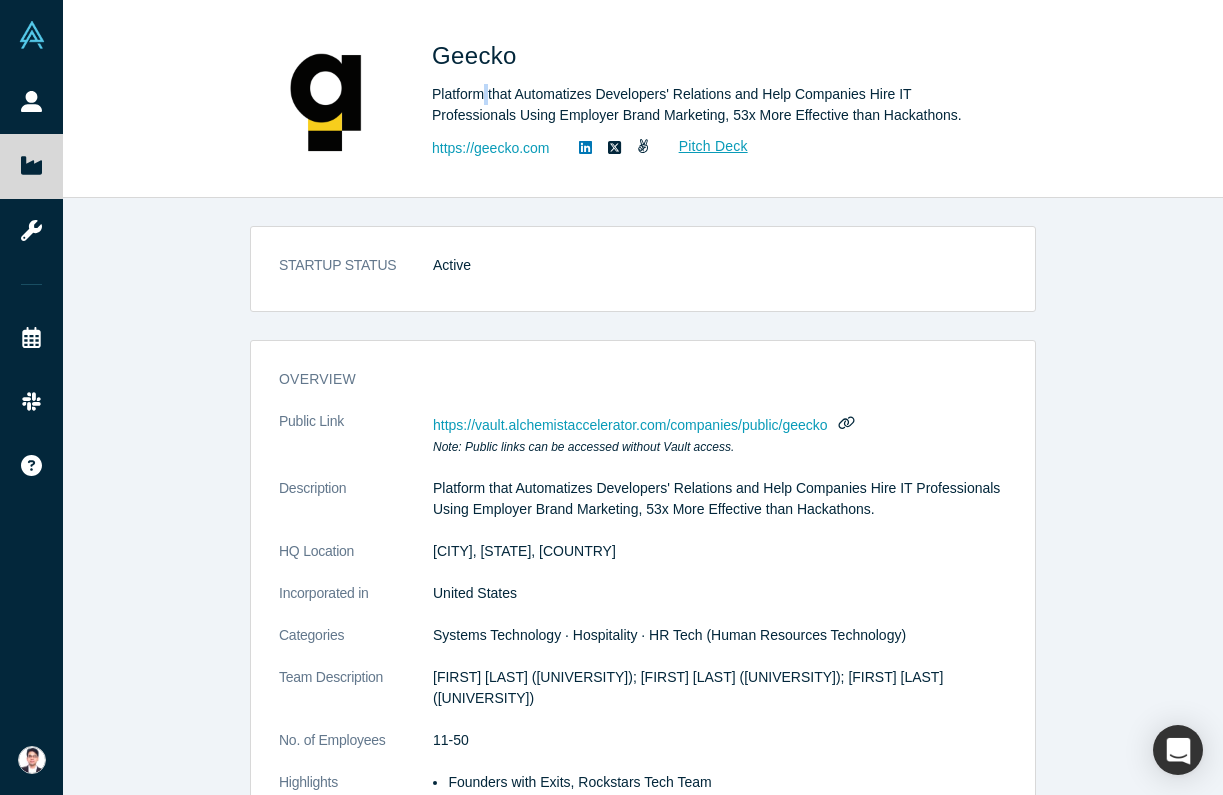 click on "Platform that Automatizes Developers' Relations and Help Companies Hire IT Professionals Using Employer Brand Marketing, 53x More Effective than Hackathons." at bounding box center (712, 105) 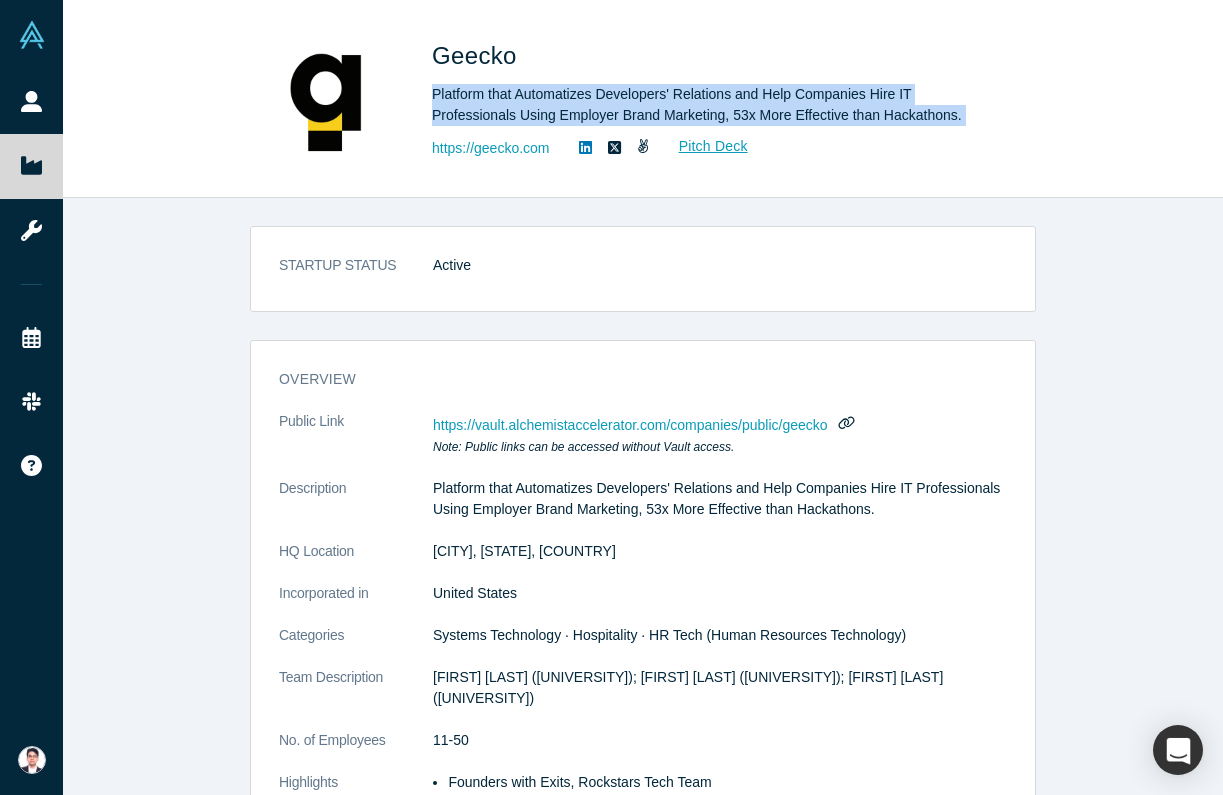 click on "Platform that Automatizes Developers' Relations and Help Companies Hire IT Professionals Using Employer Brand Marketing, 53x More Effective than Hackathons." at bounding box center [712, 105] 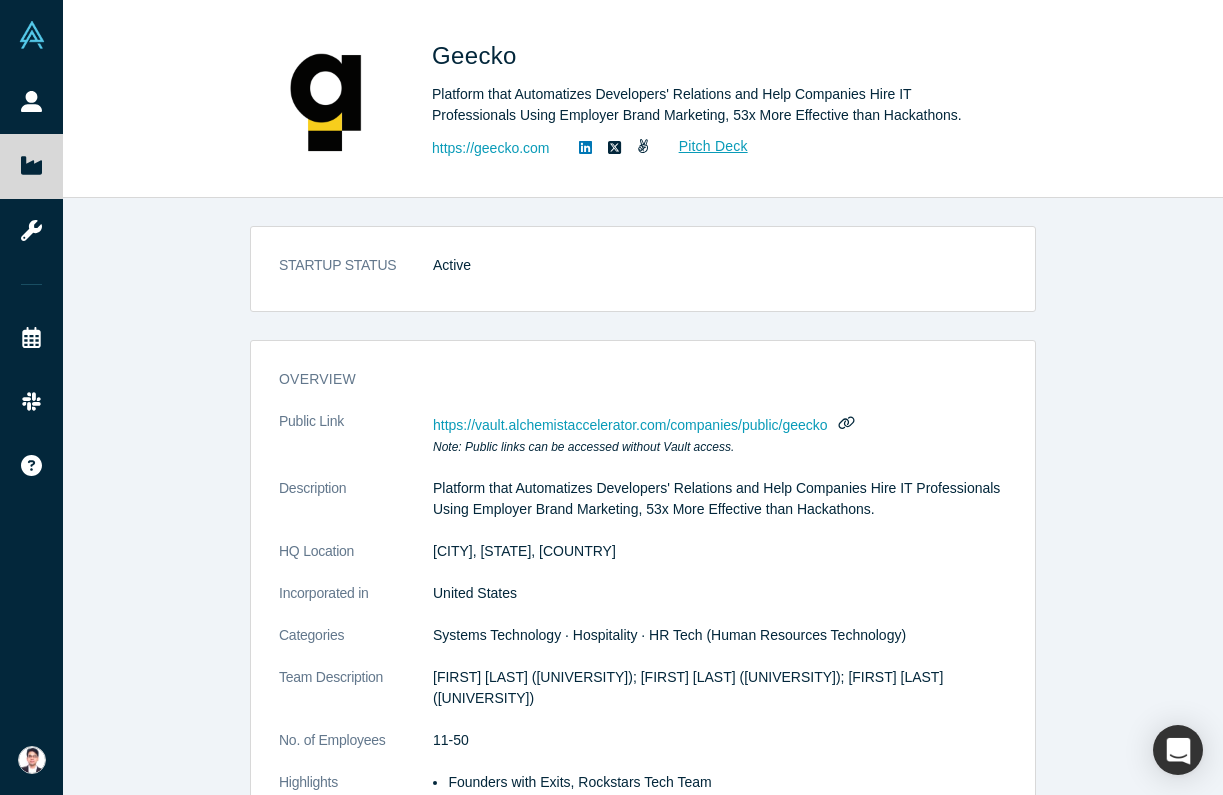 click on "Platform that Automatizes Developers' Relations and Help Companies Hire IT Professionals Using Employer Brand Marketing, 53x More Effective than Hackathons." at bounding box center [712, 105] 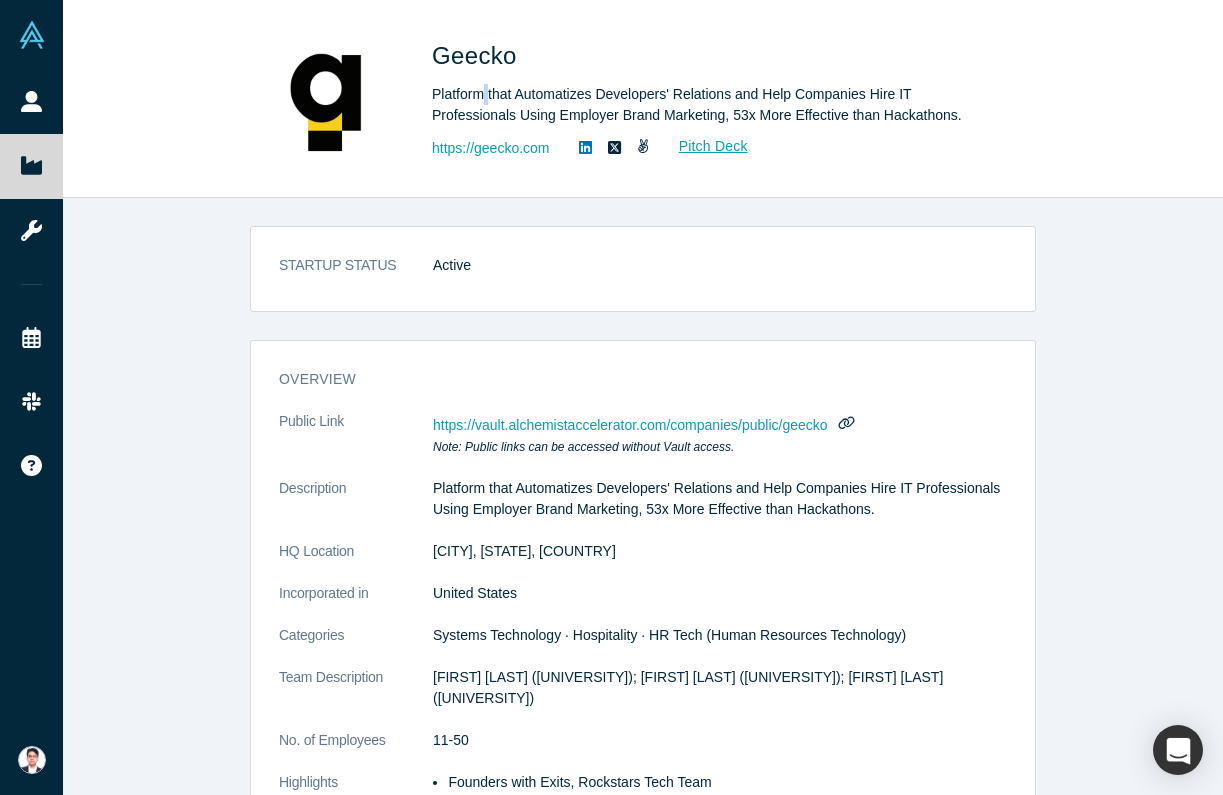 click on "Platform that Automatizes Developers' Relations and Help Companies Hire IT Professionals Using Employer Brand Marketing, 53x More Effective than Hackathons." at bounding box center (712, 105) 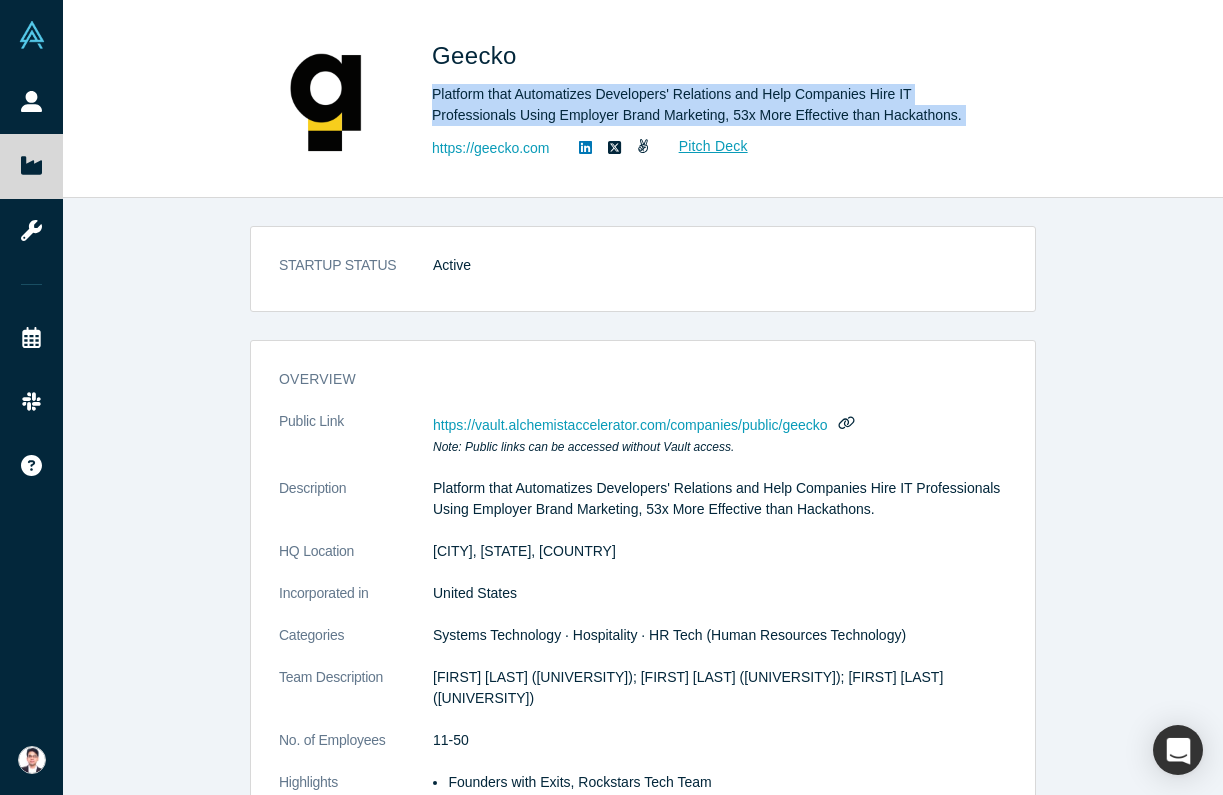 click on "Platform that Automatizes Developers' Relations and Help Companies Hire IT Professionals Using Employer Brand Marketing, 53x More Effective than Hackathons." at bounding box center [712, 105] 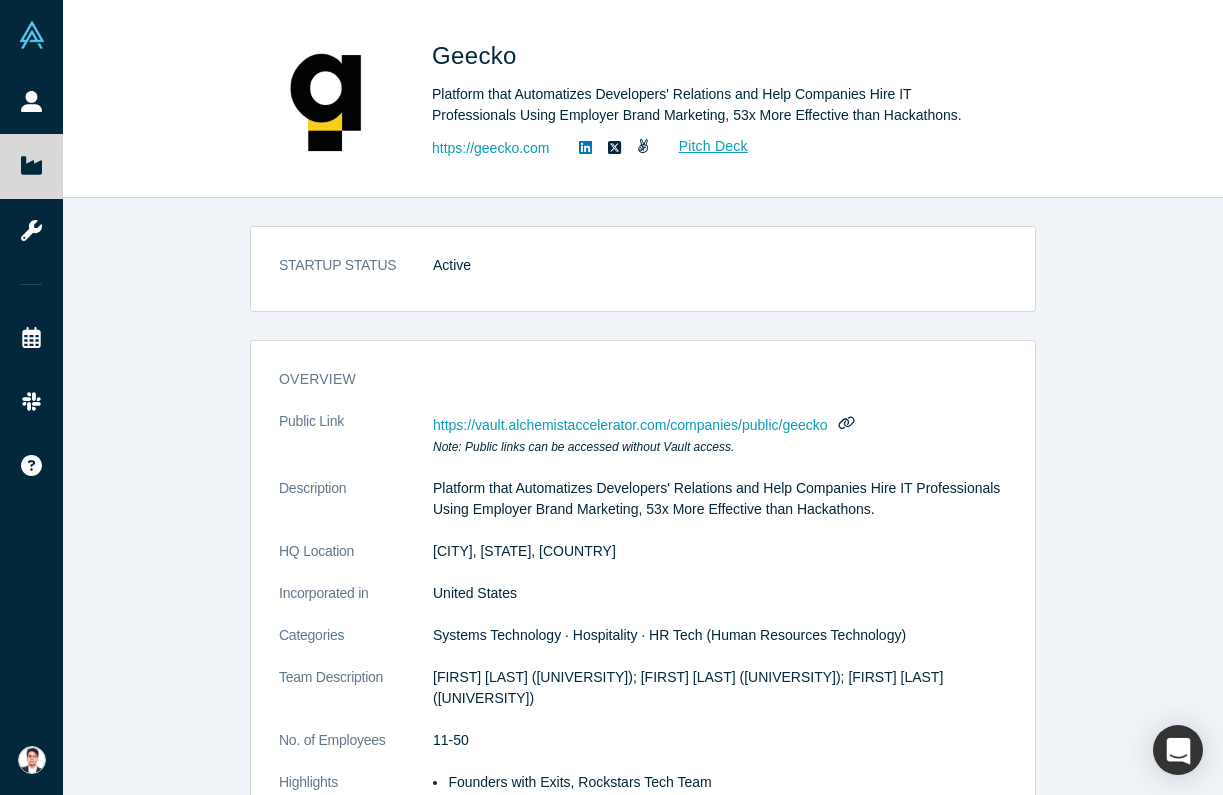 click on "Platform that Automatizes Developers' Relations and Help Companies Hire IT Professionals Using Employer Brand Marketing, 53x More Effective than Hackathons." at bounding box center [712, 105] 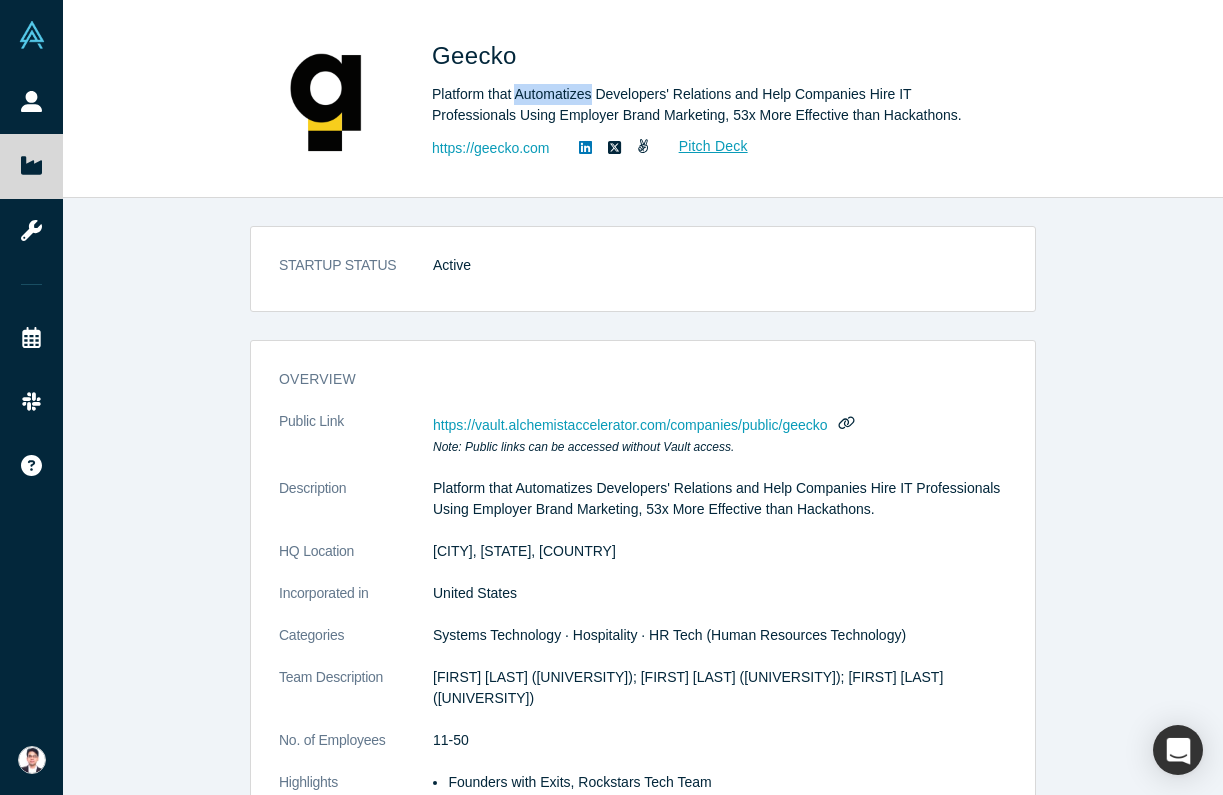 click on "Platform that Automatizes Developers' Relations and Help Companies Hire IT Professionals Using Employer Brand Marketing, 53x More Effective than Hackathons." at bounding box center [712, 105] 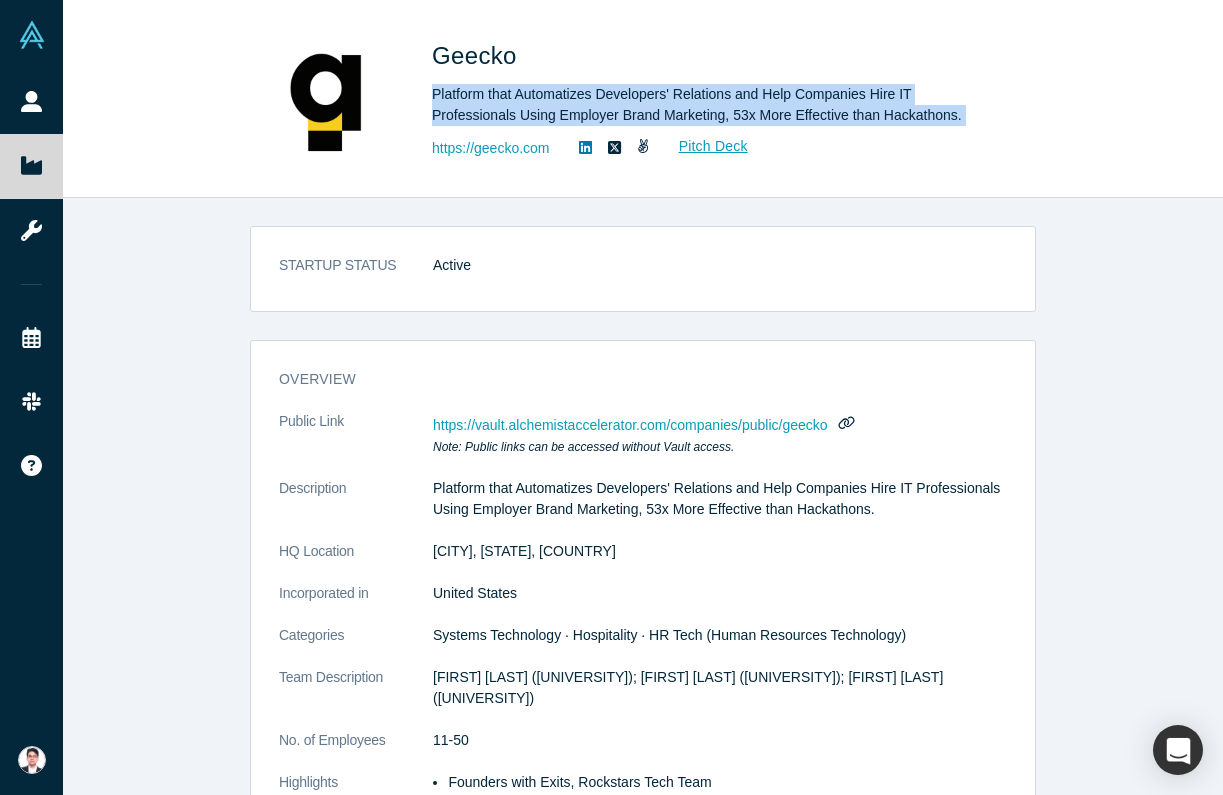 click on "Geecko" at bounding box center [478, 55] 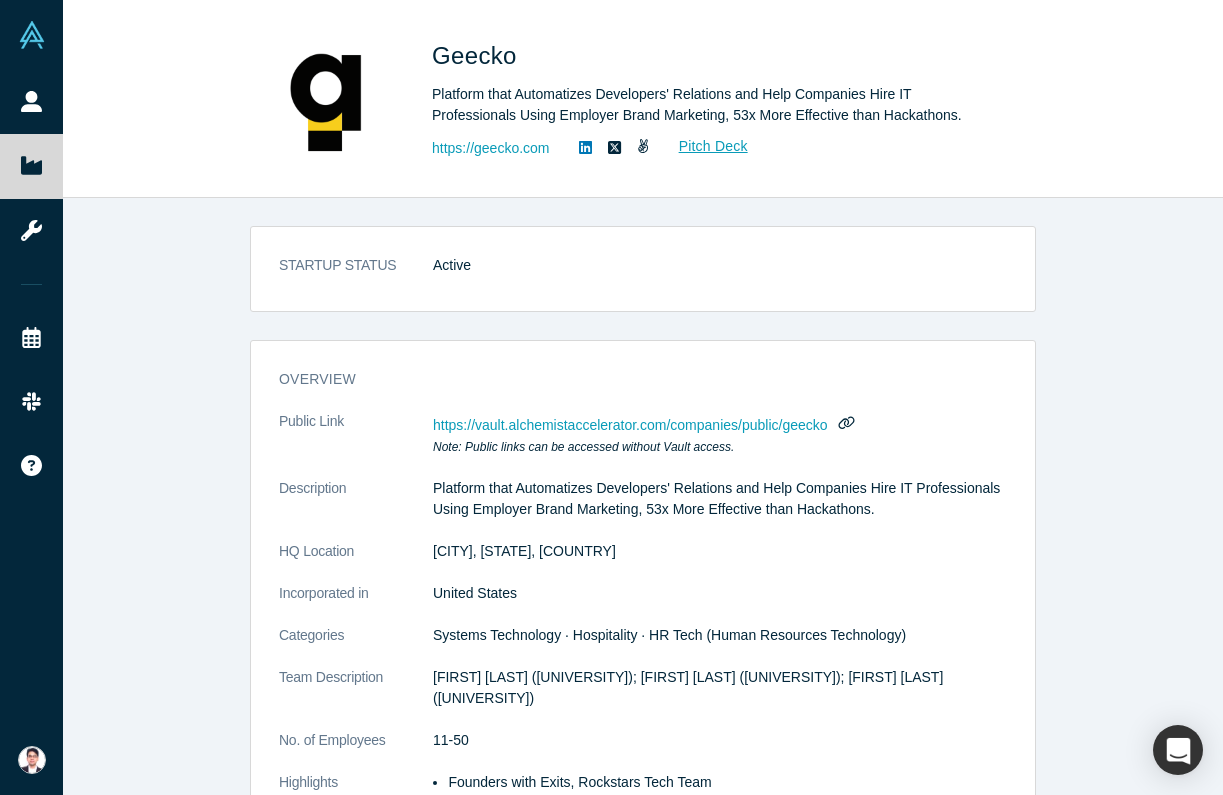click on "Geecko" at bounding box center [478, 55] 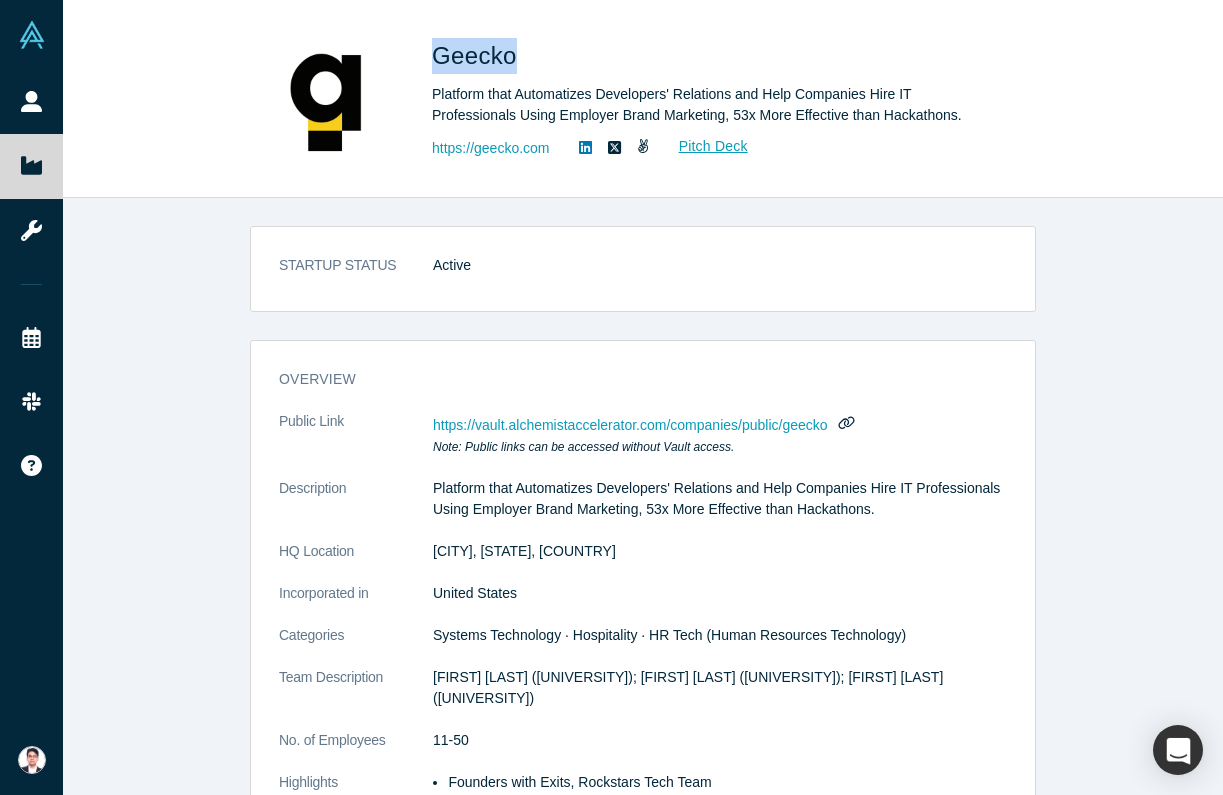click on "Platform that Automatizes Developers' Relations and Help Companies Hire IT Professionals Using Employer Brand Marketing, 53x More Effective than Hackathons." at bounding box center [712, 105] 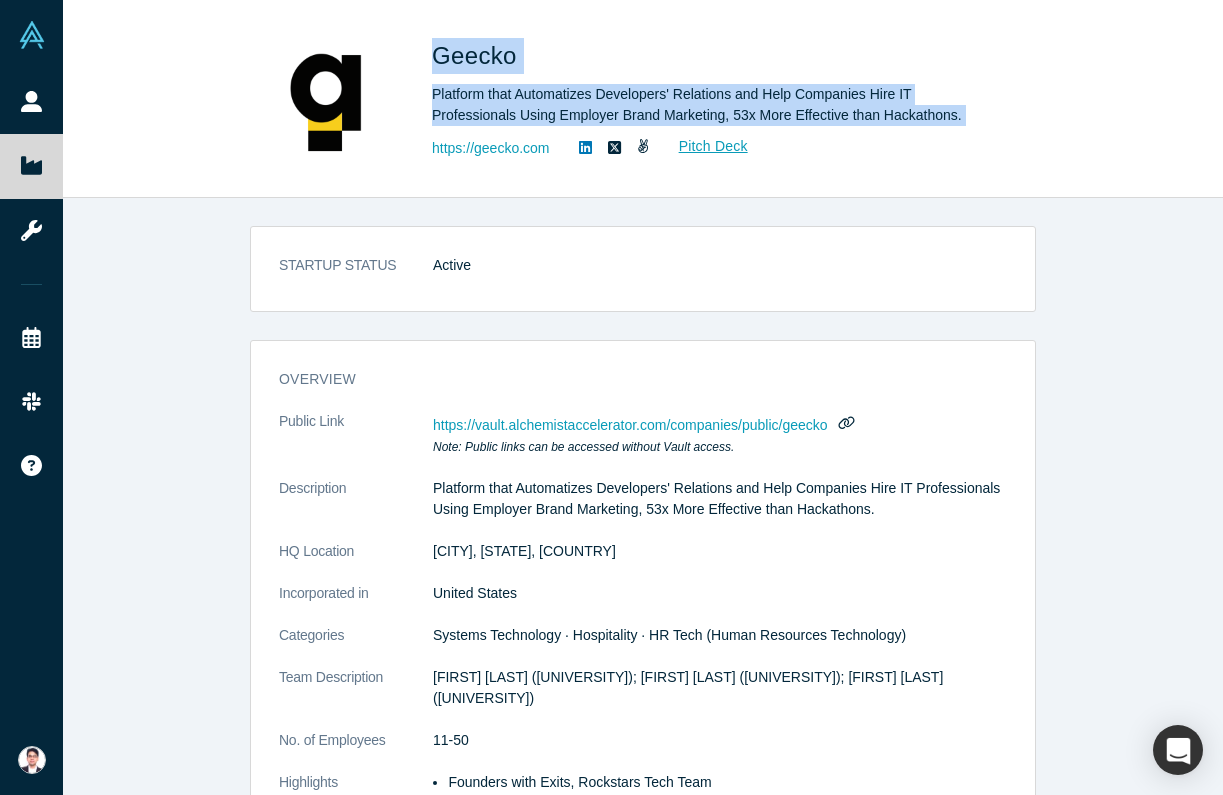 click on "Geecko" at bounding box center [478, 55] 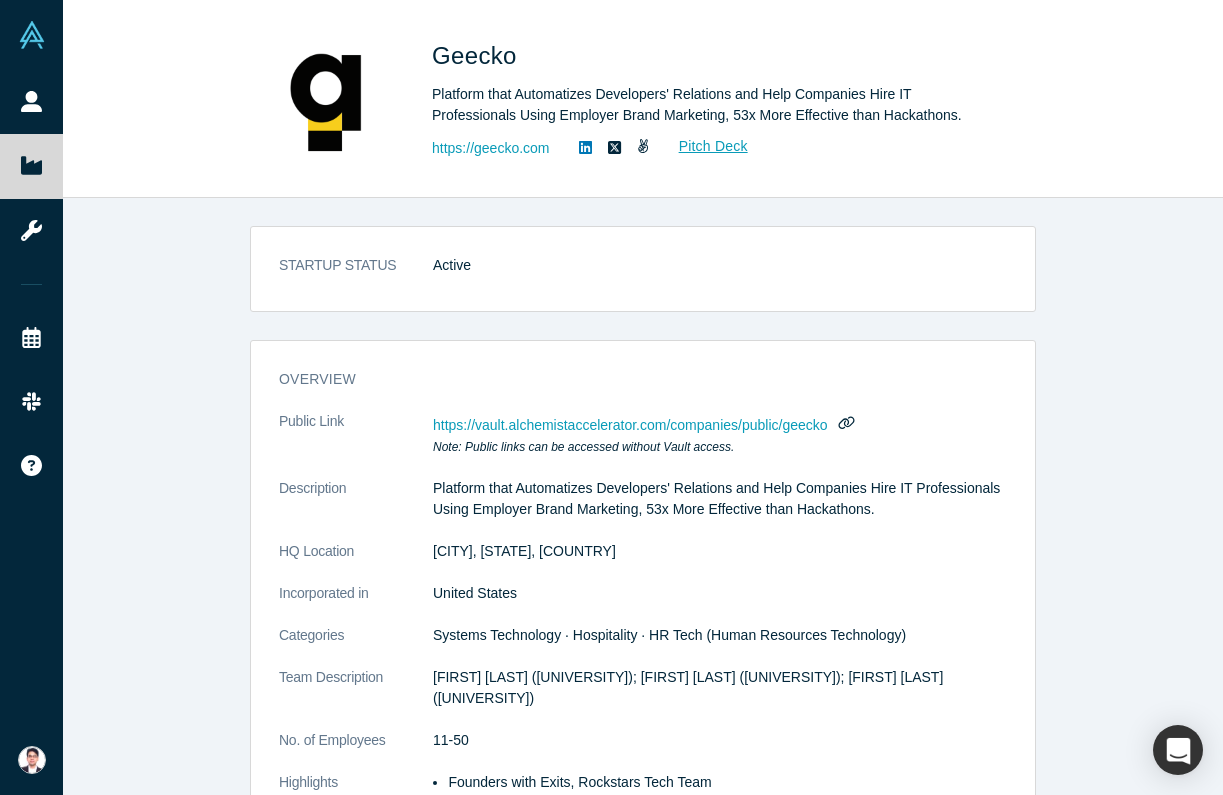 click on "Geecko" at bounding box center (478, 55) 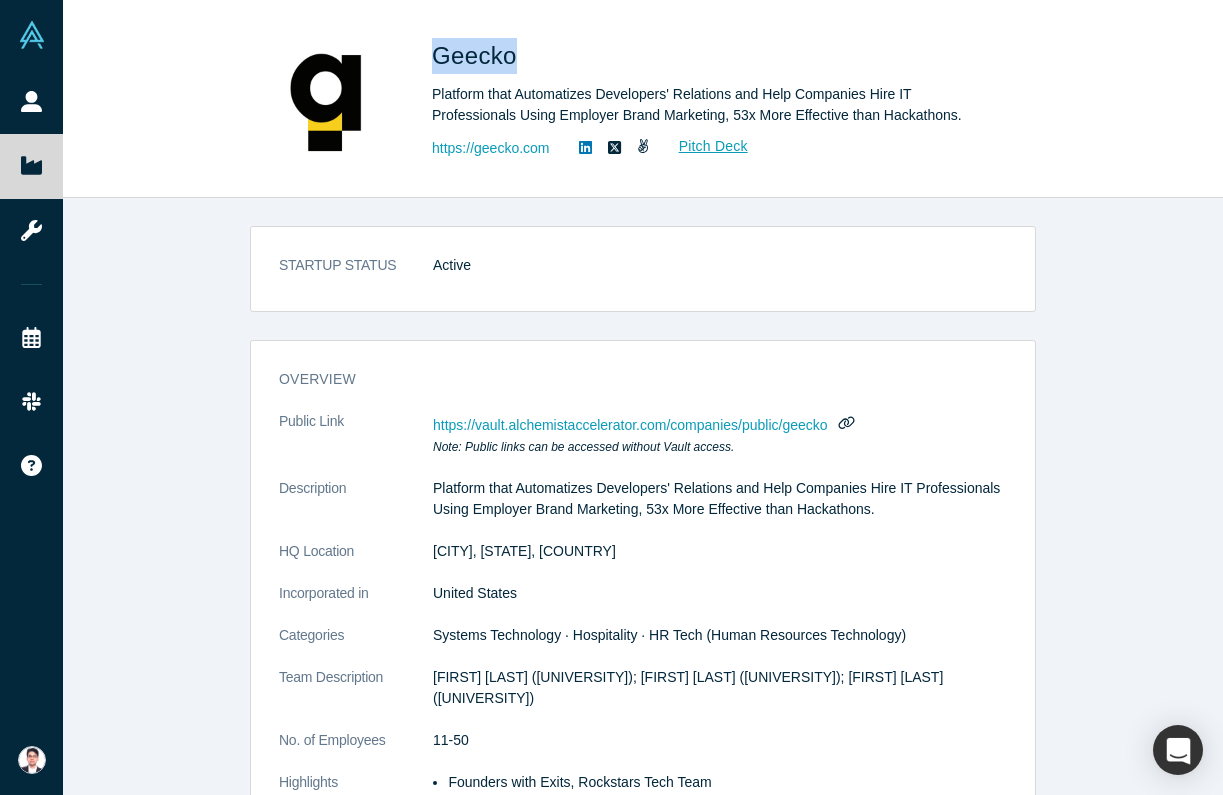 click on "Geecko" at bounding box center [478, 55] 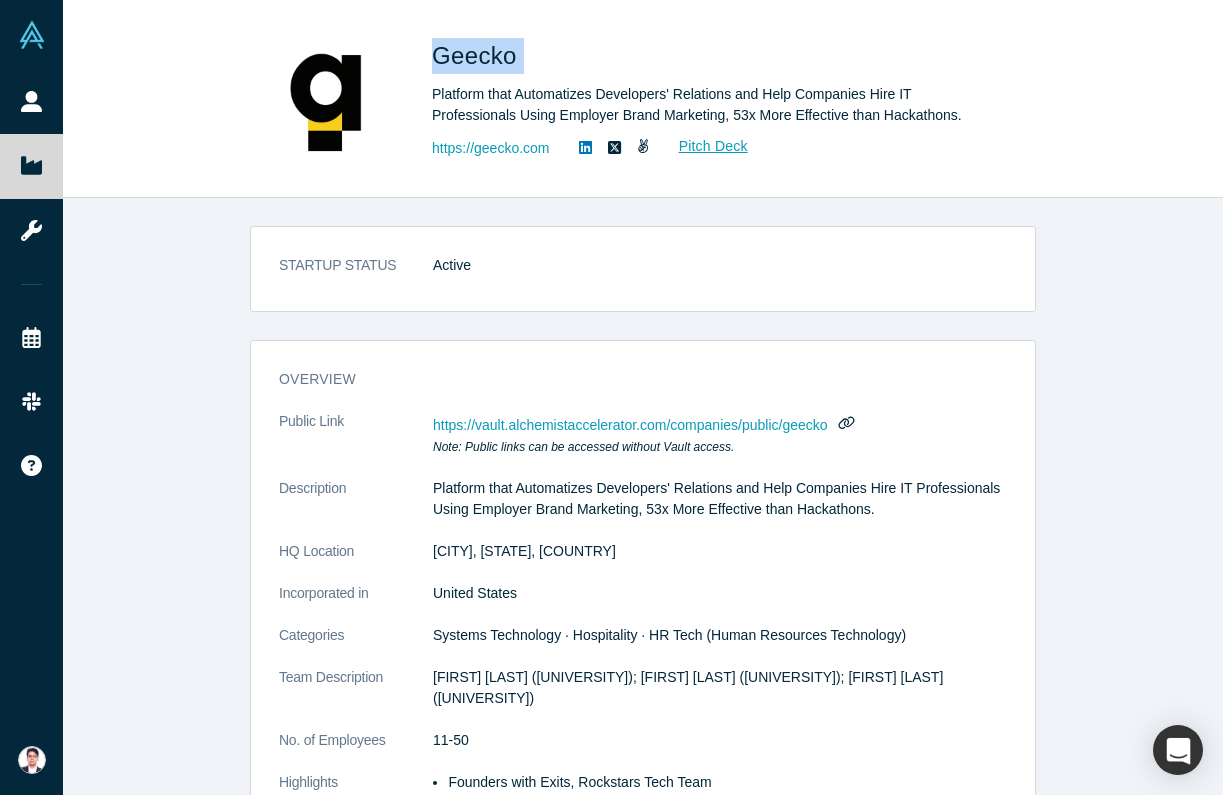 click on "Platform that Automatizes Developers' Relations and Help Companies Hire IT Professionals Using Employer Brand Marketing, 53x More Effective than Hackathons." at bounding box center [712, 105] 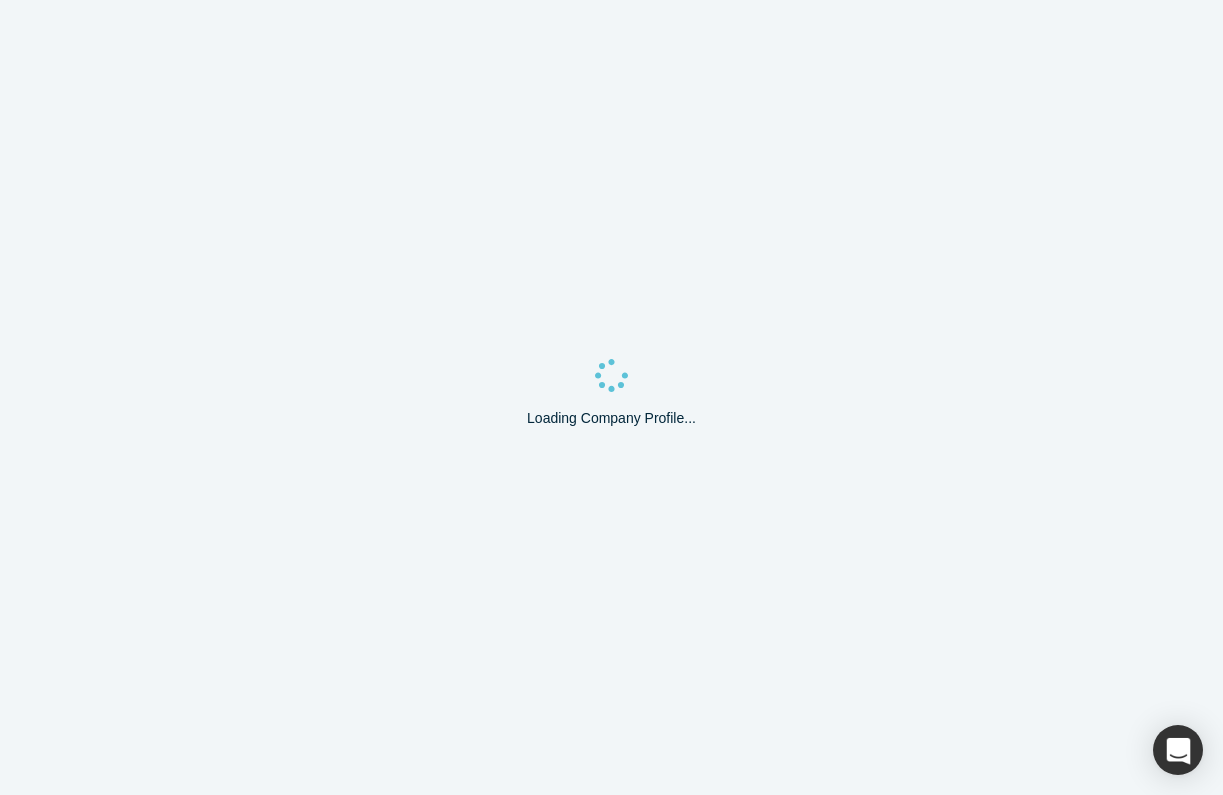 scroll, scrollTop: 0, scrollLeft: 0, axis: both 